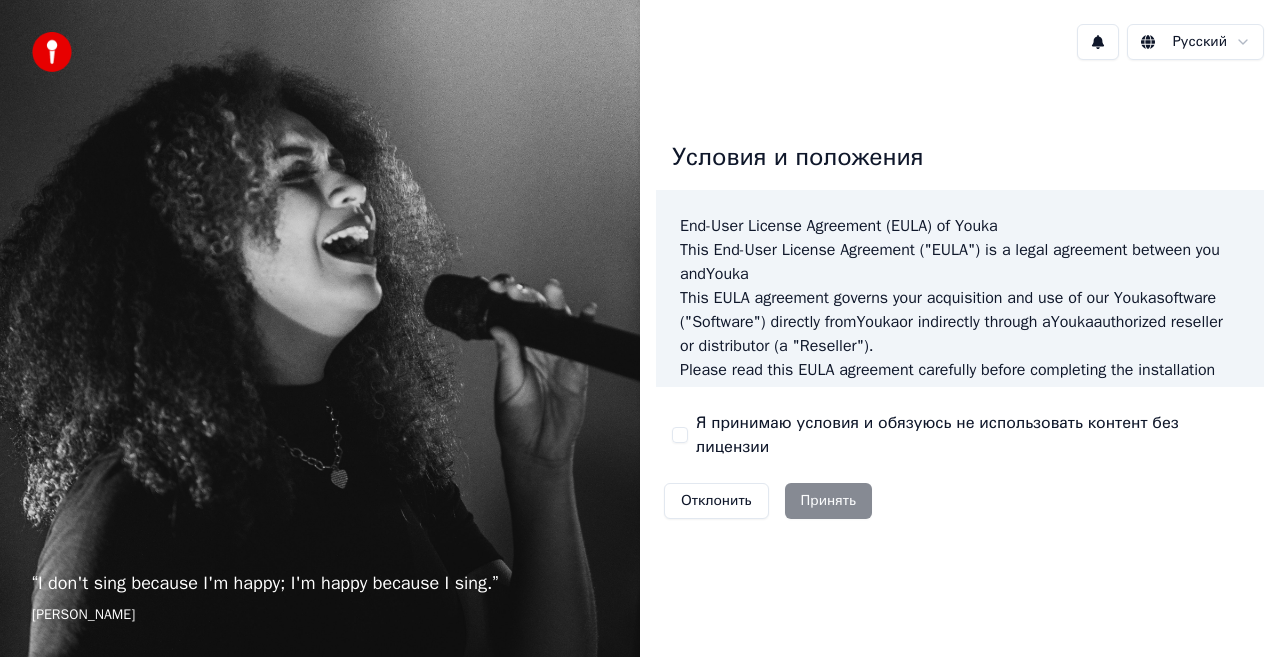 scroll, scrollTop: 0, scrollLeft: 0, axis: both 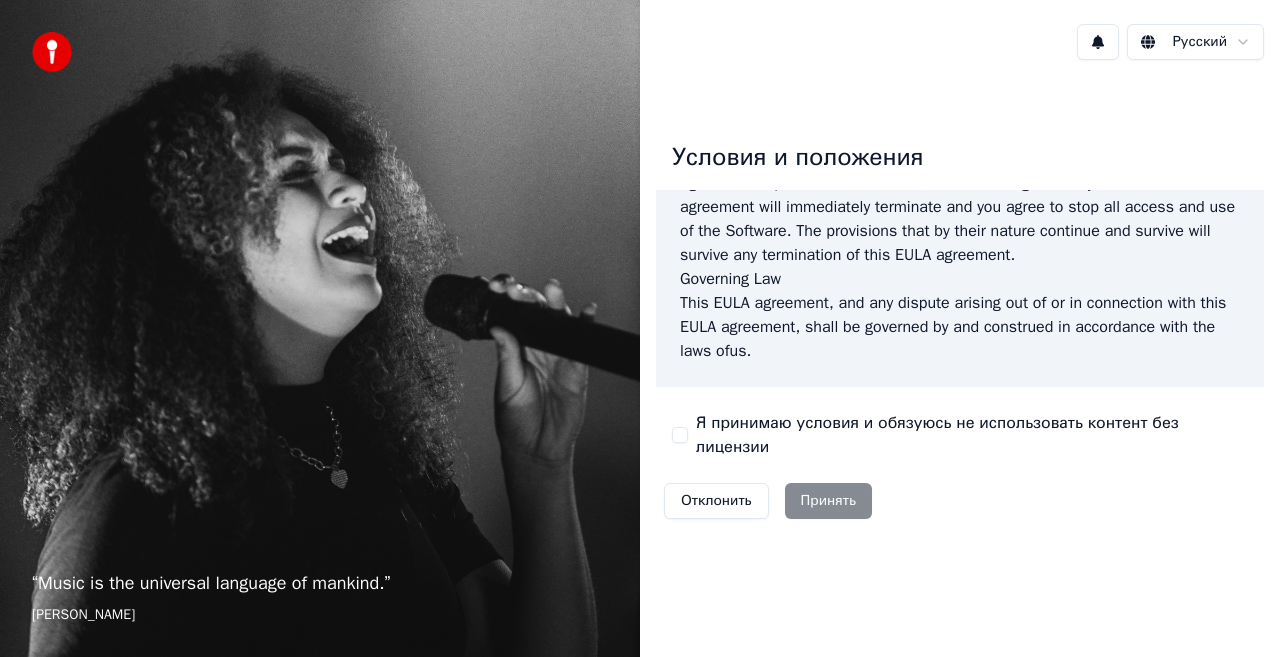 click on "Я принимаю условия и обязуюсь не использовать контент без лицензии" at bounding box center [972, 435] 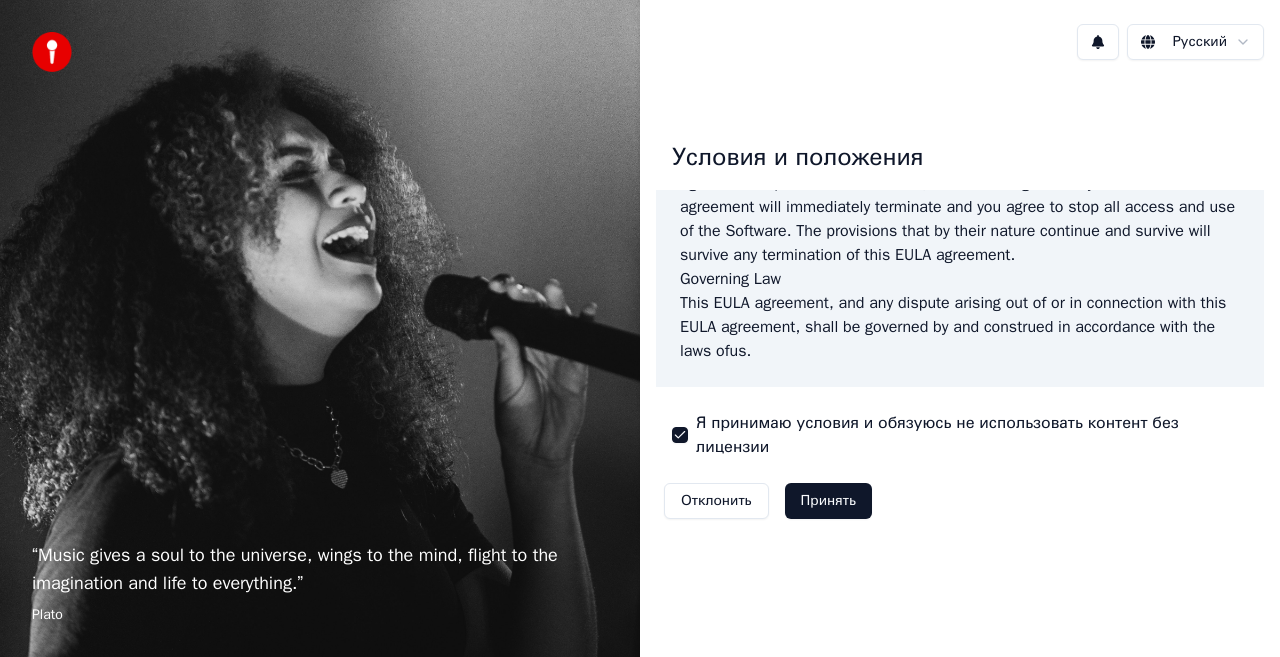 click on "Принять" at bounding box center (828, 501) 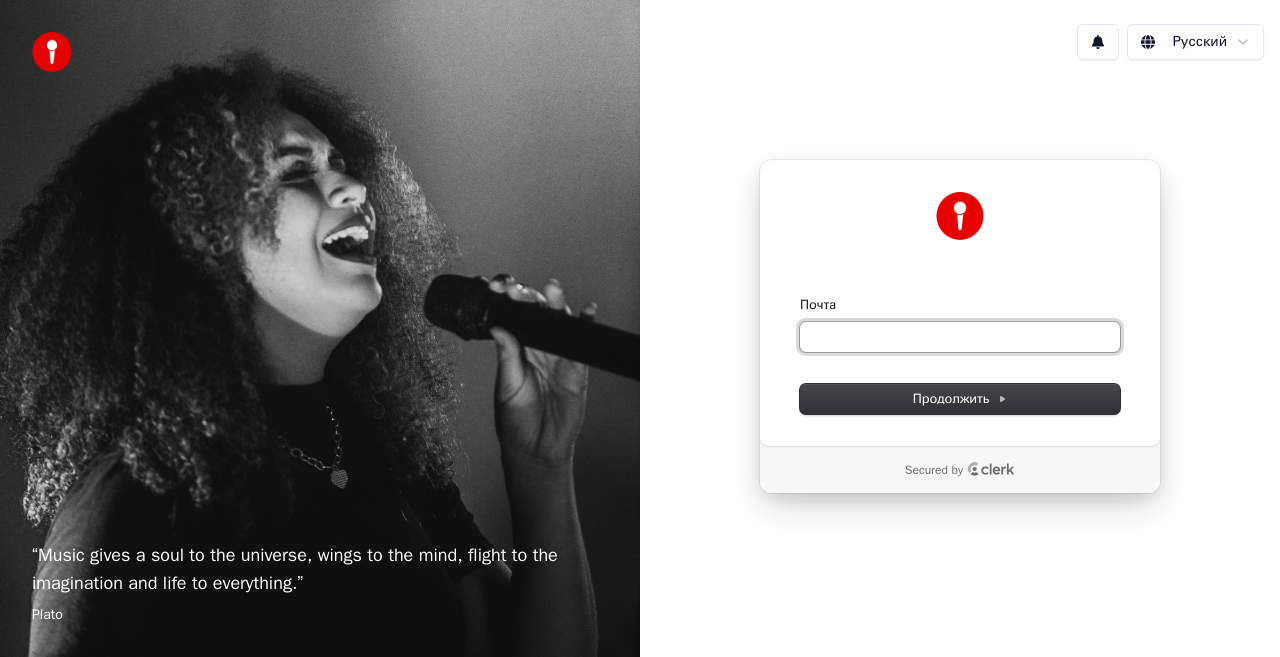 click on "Почта" at bounding box center [960, 337] 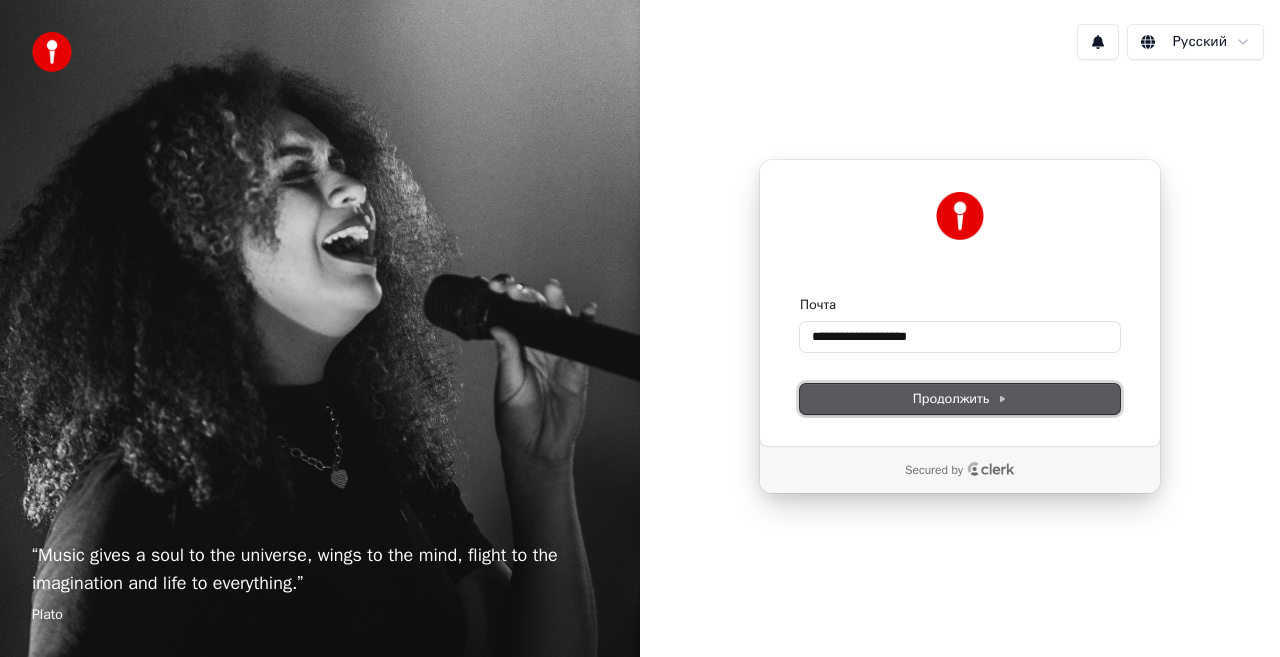 click on "Продолжить" at bounding box center (960, 399) 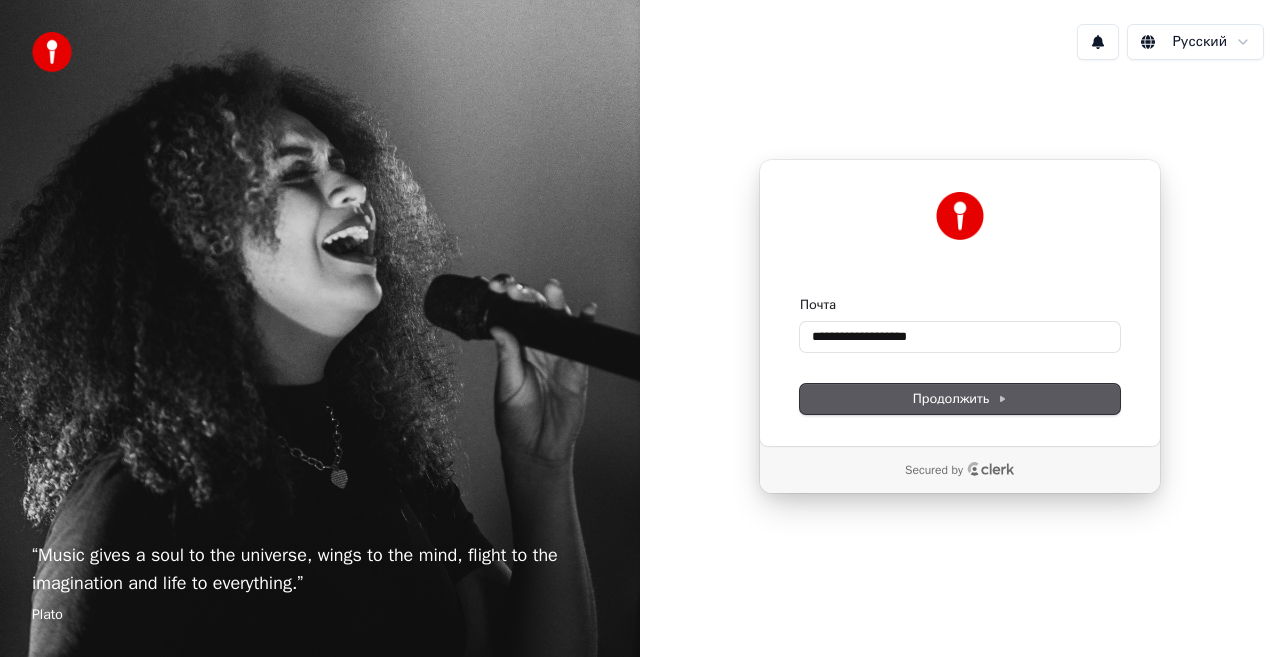 type on "**********" 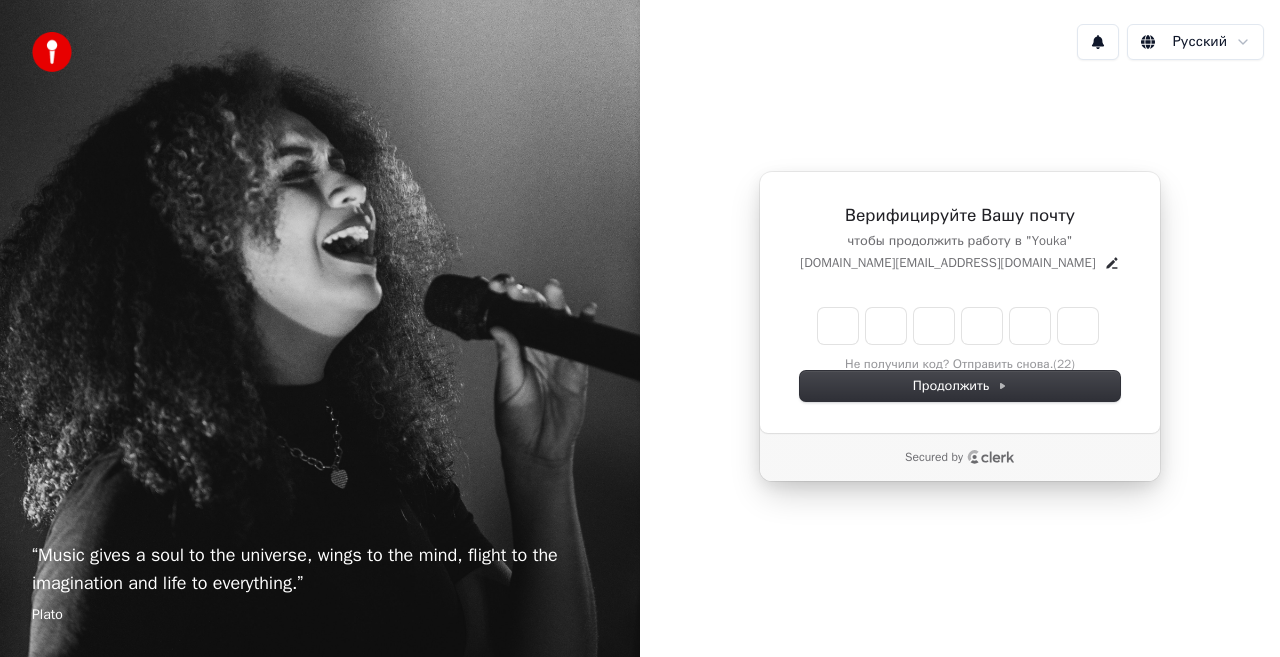 type on "*" 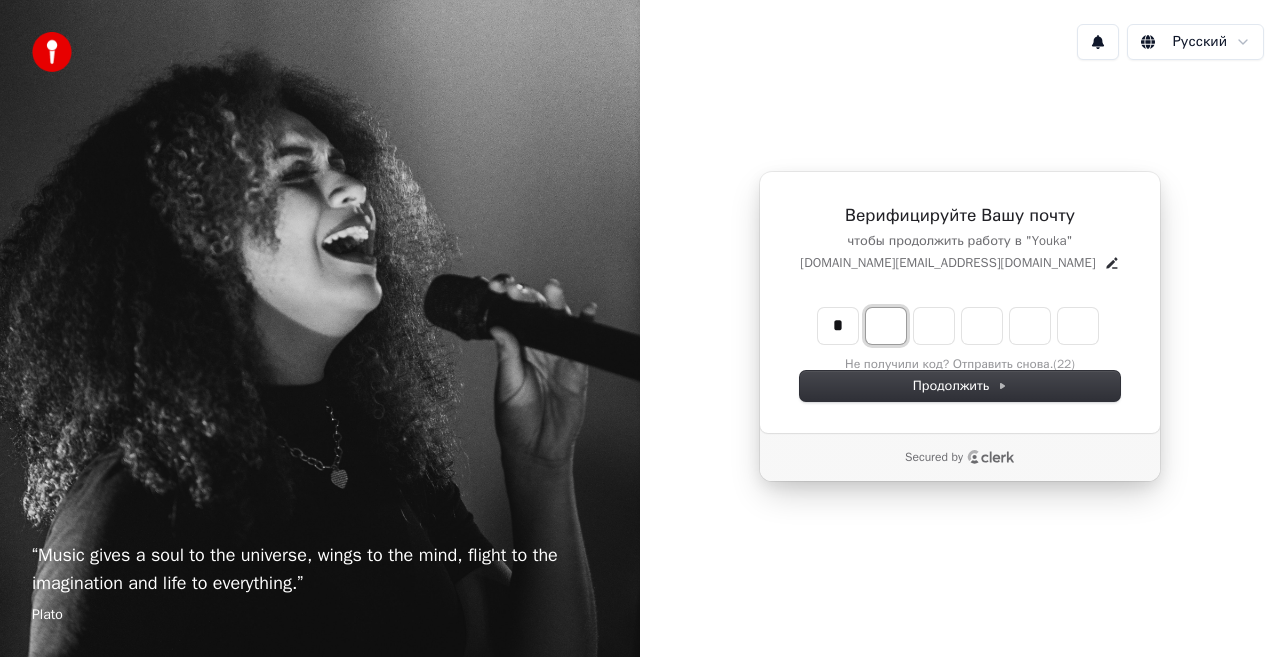 type on "*" 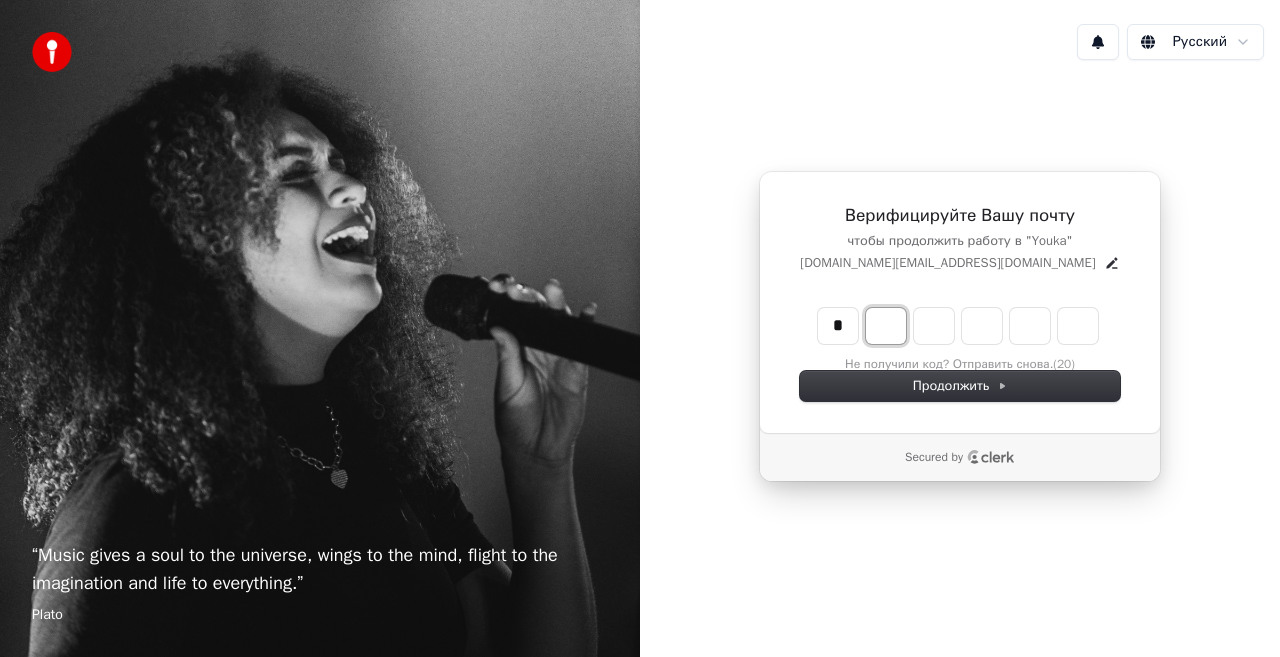 type on "*" 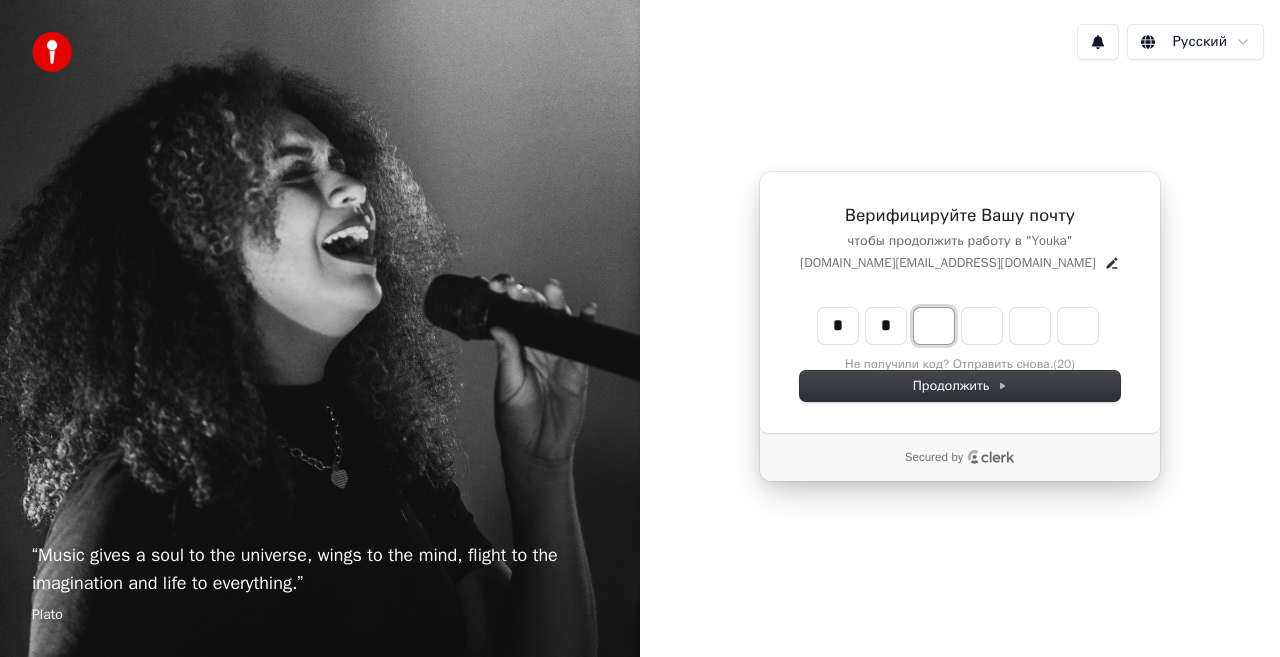 type on "**" 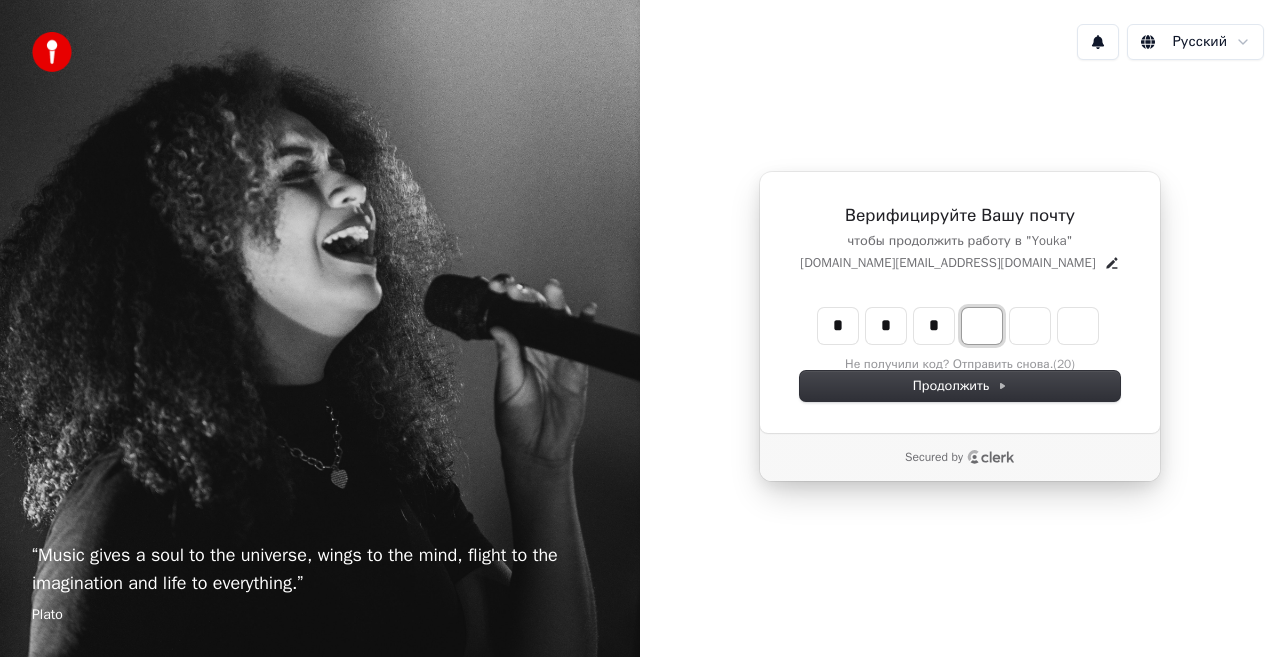 type on "***" 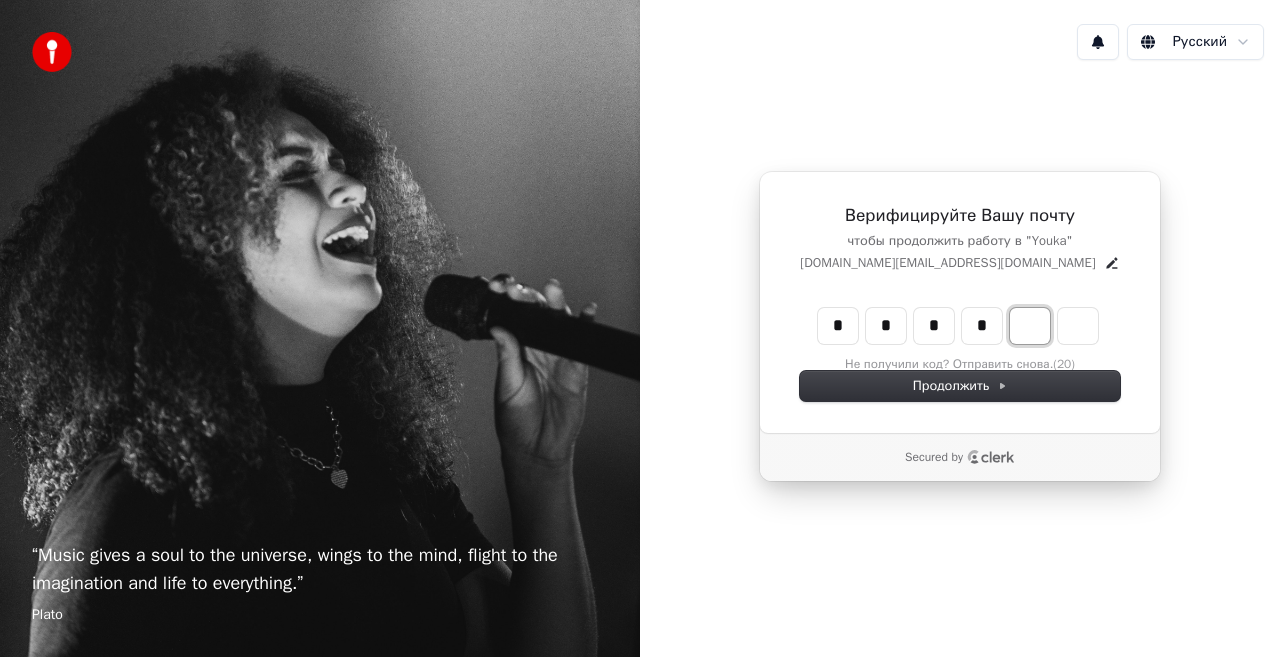 type on "****" 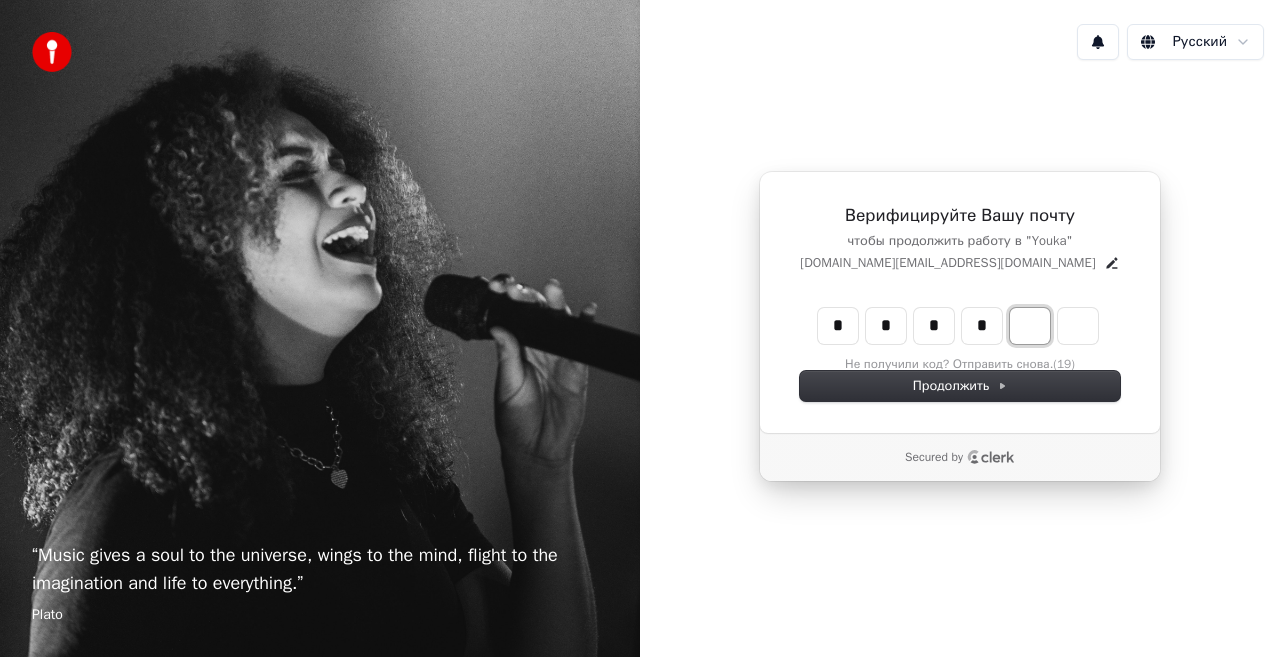 type on "*" 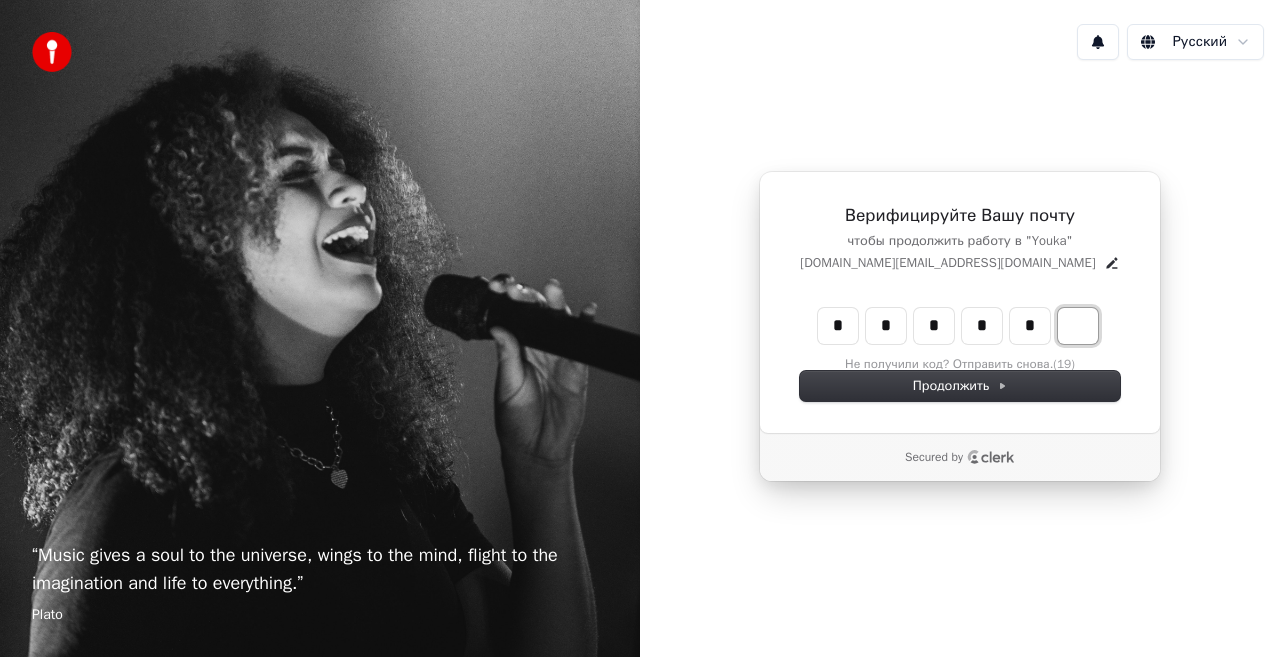 type on "******" 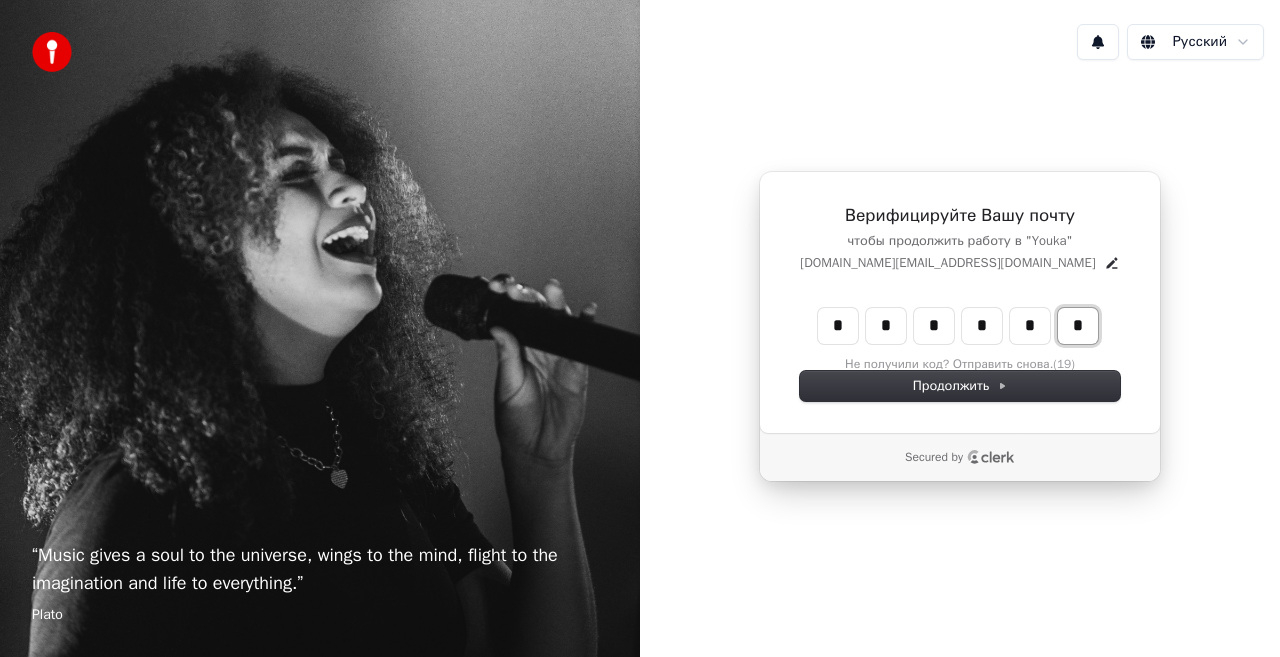 type on "*" 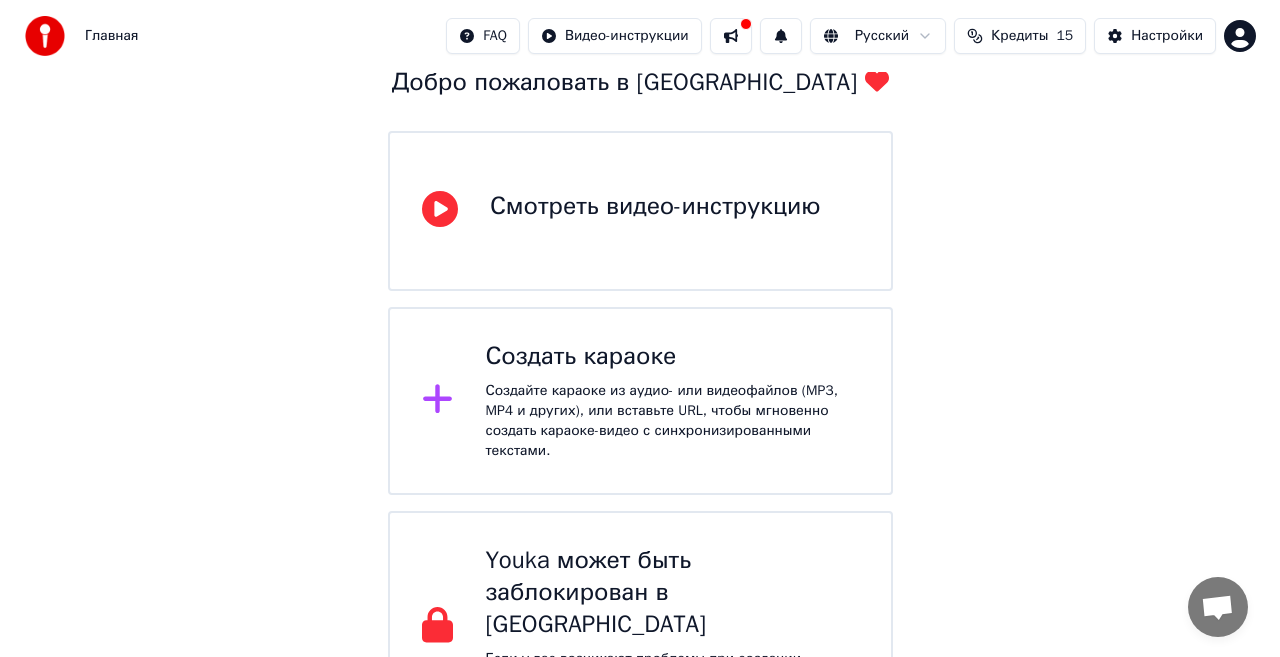 scroll, scrollTop: 0, scrollLeft: 0, axis: both 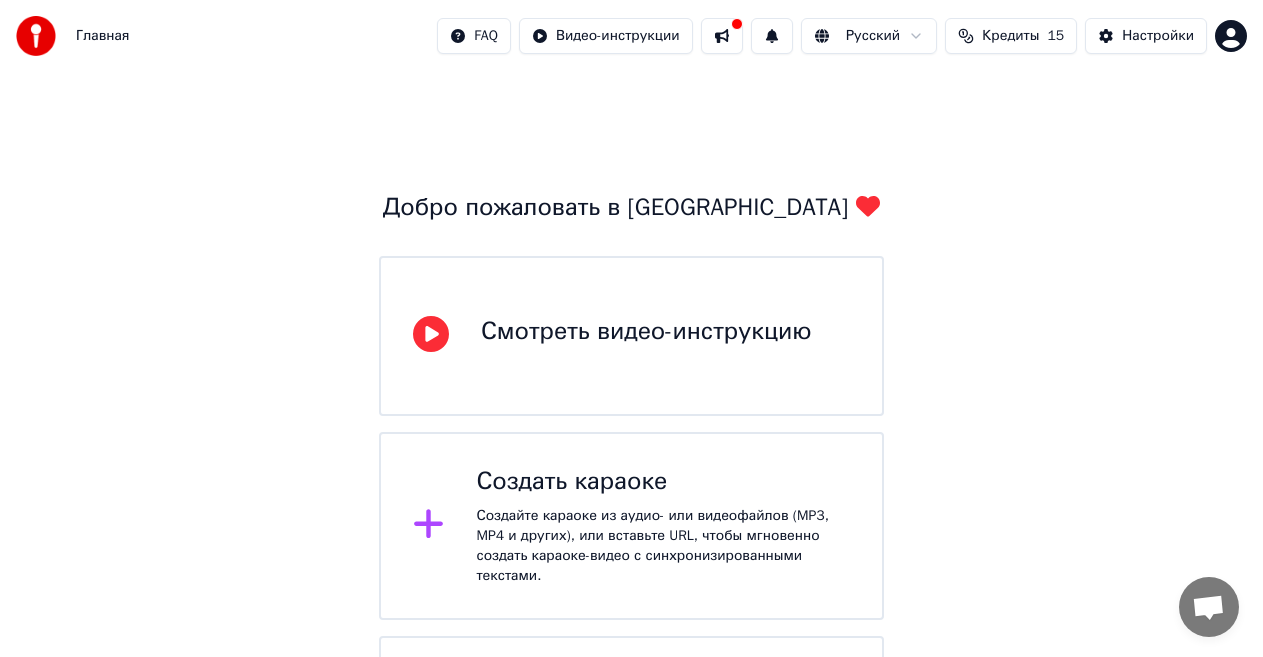 click on "Смотреть видео-инструкцию" at bounding box center [631, 336] 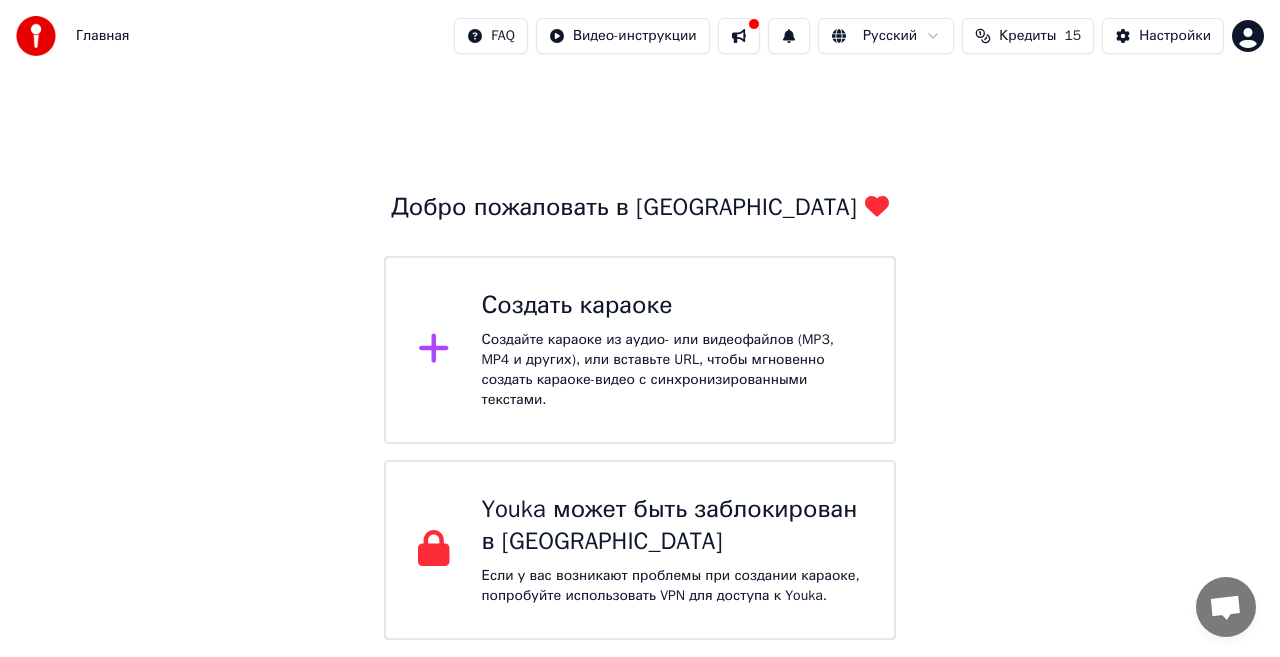 click on "Создайте караоке из аудио- или видеофайлов (MP3, MP4 и других), или вставьте URL, чтобы мгновенно создать караоке-видео с синхронизированными текстами." at bounding box center (672, 370) 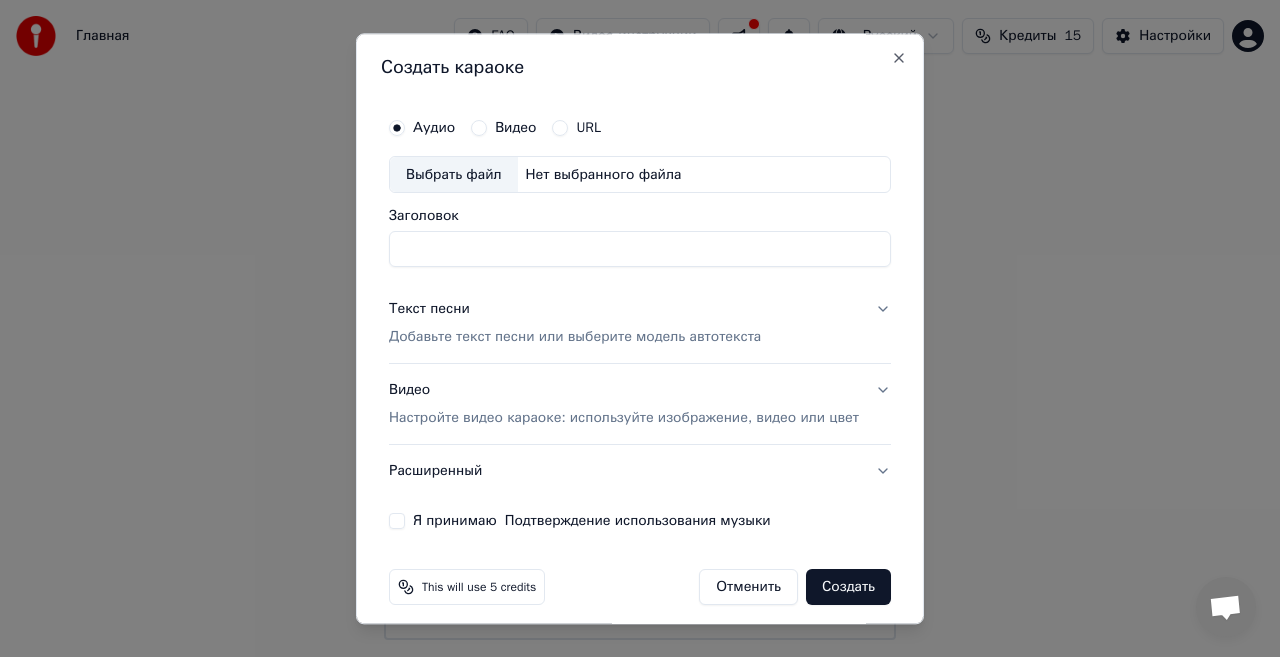 click on "Добавьте текст песни или выберите модель автотекста" at bounding box center (575, 338) 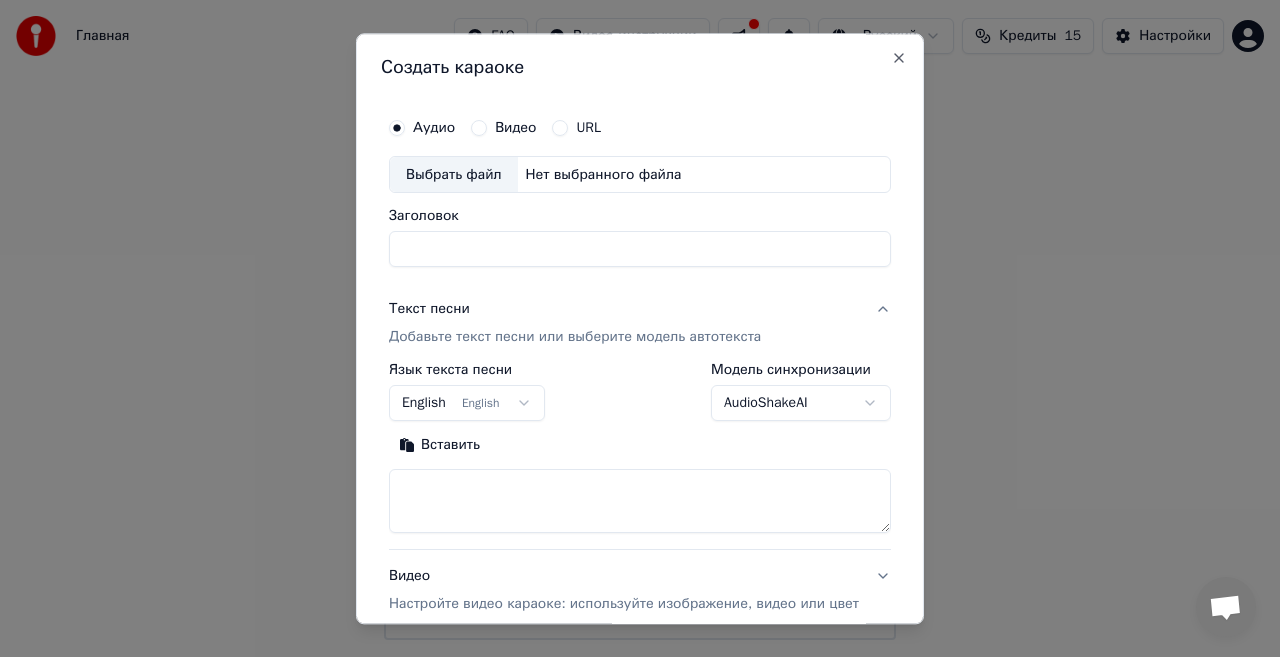 click at bounding box center (640, 502) 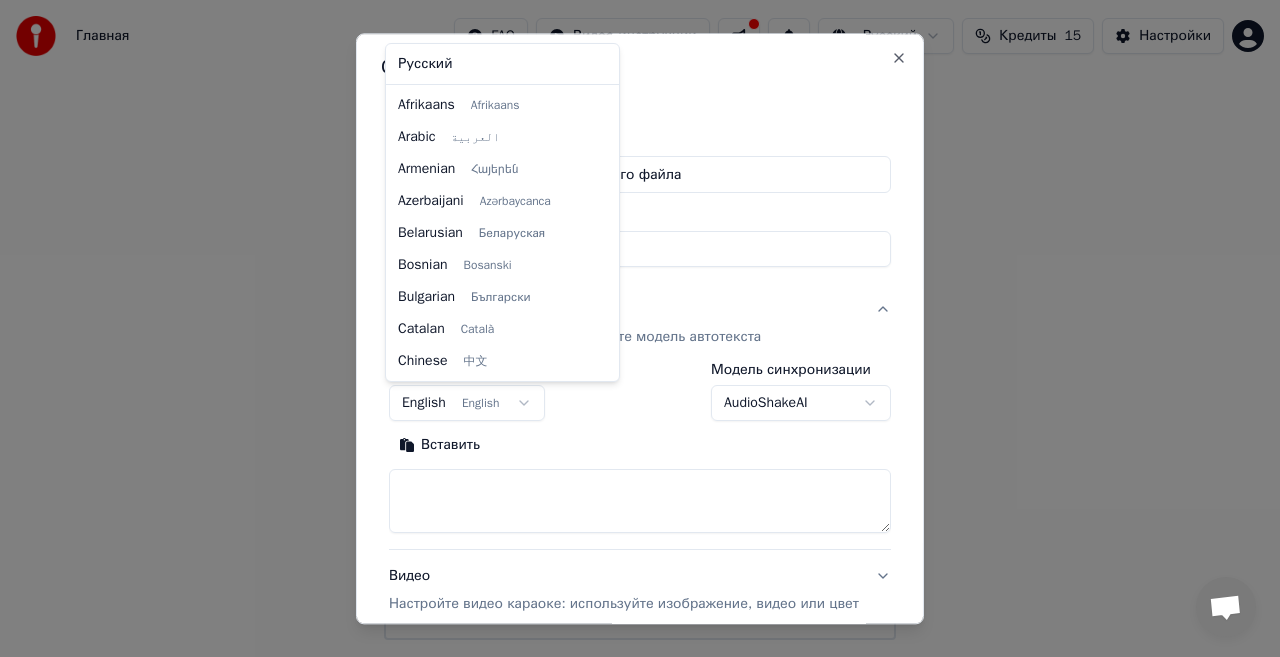 scroll, scrollTop: 160, scrollLeft: 0, axis: vertical 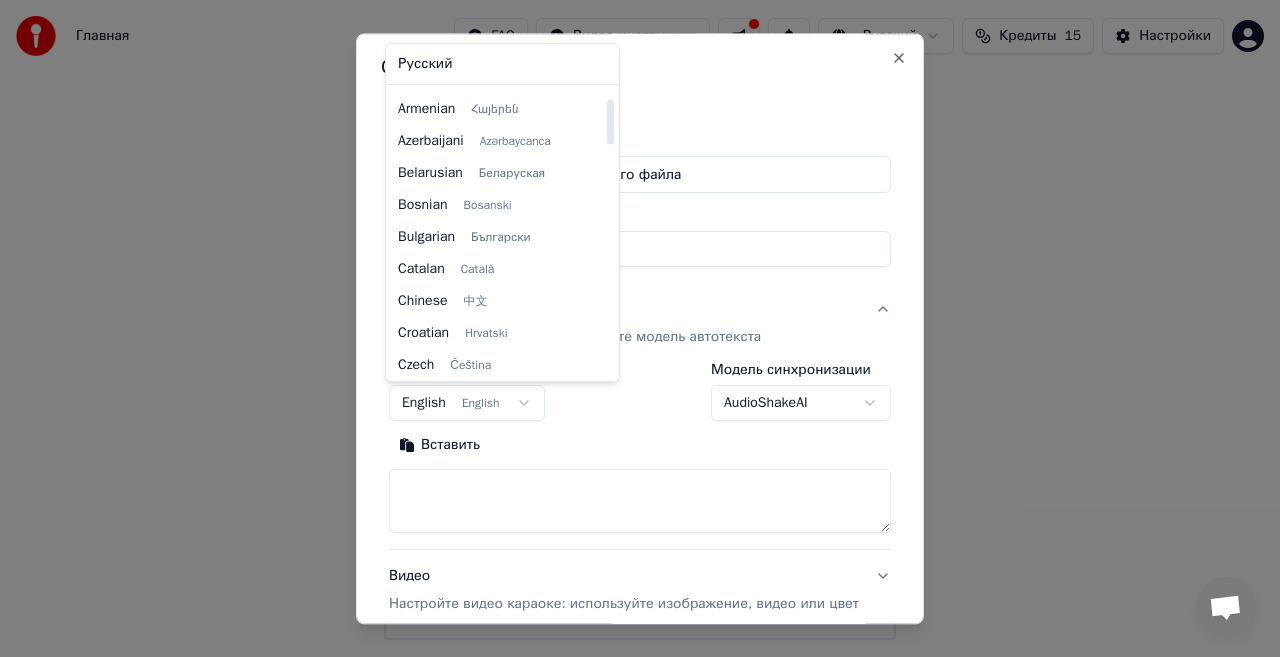 select on "**" 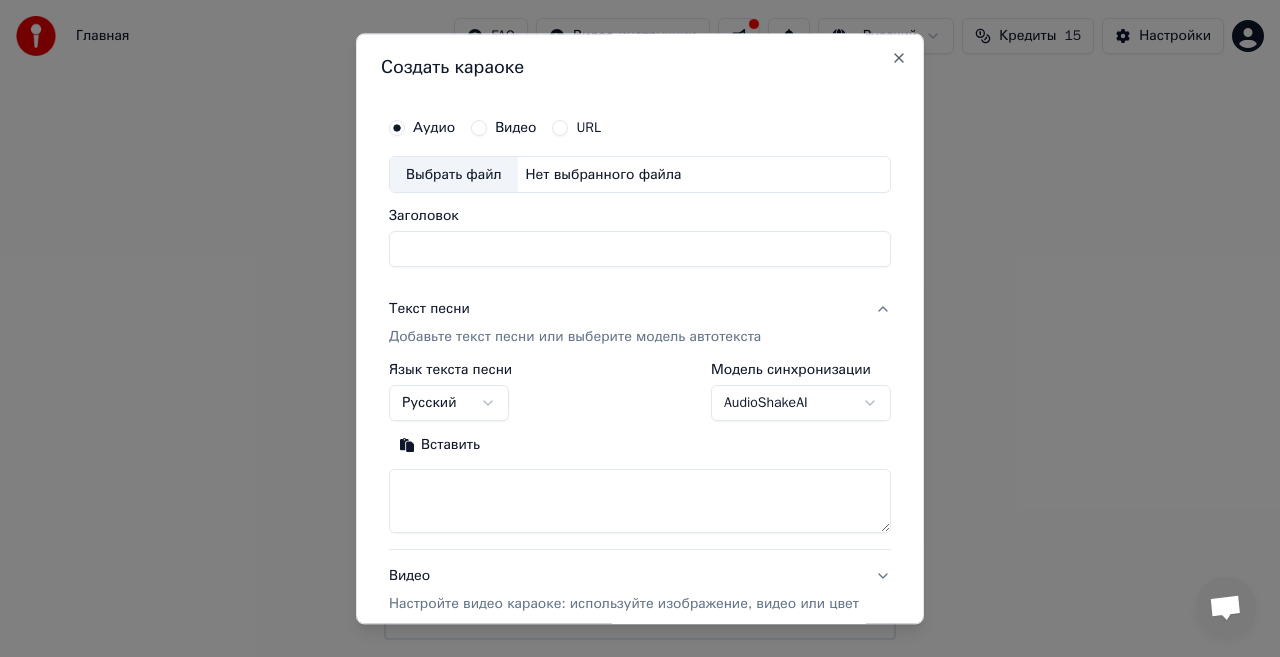 click at bounding box center [640, 502] 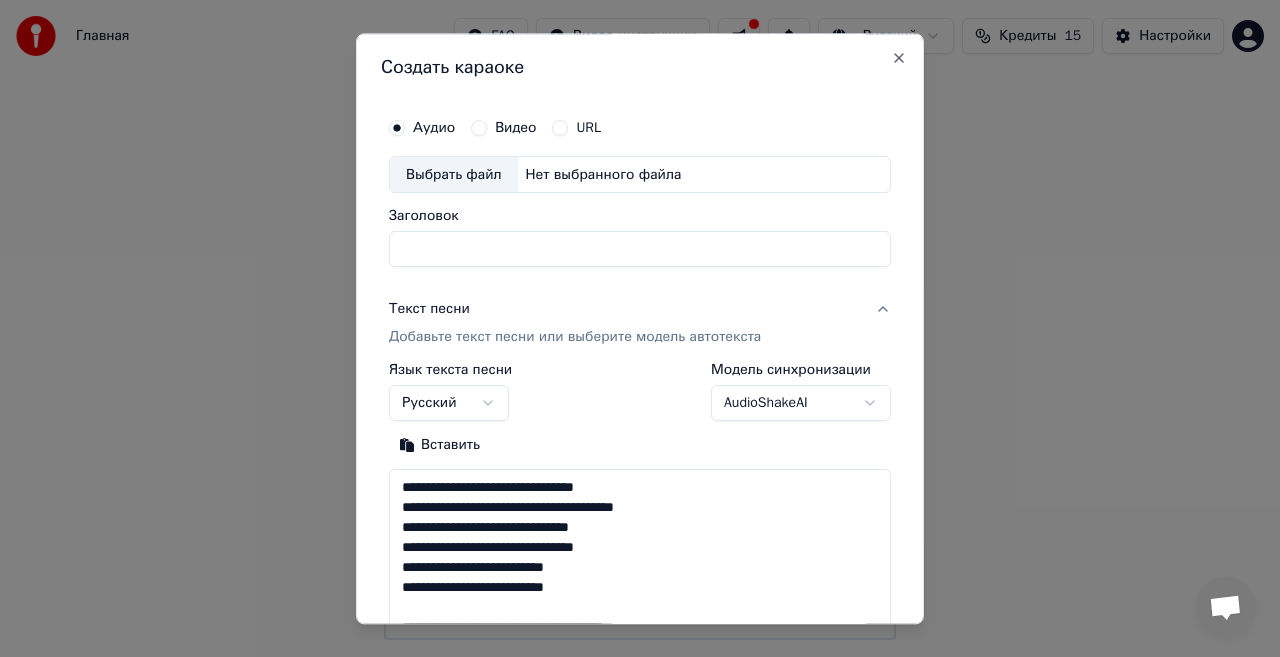scroll, scrollTop: 385, scrollLeft: 0, axis: vertical 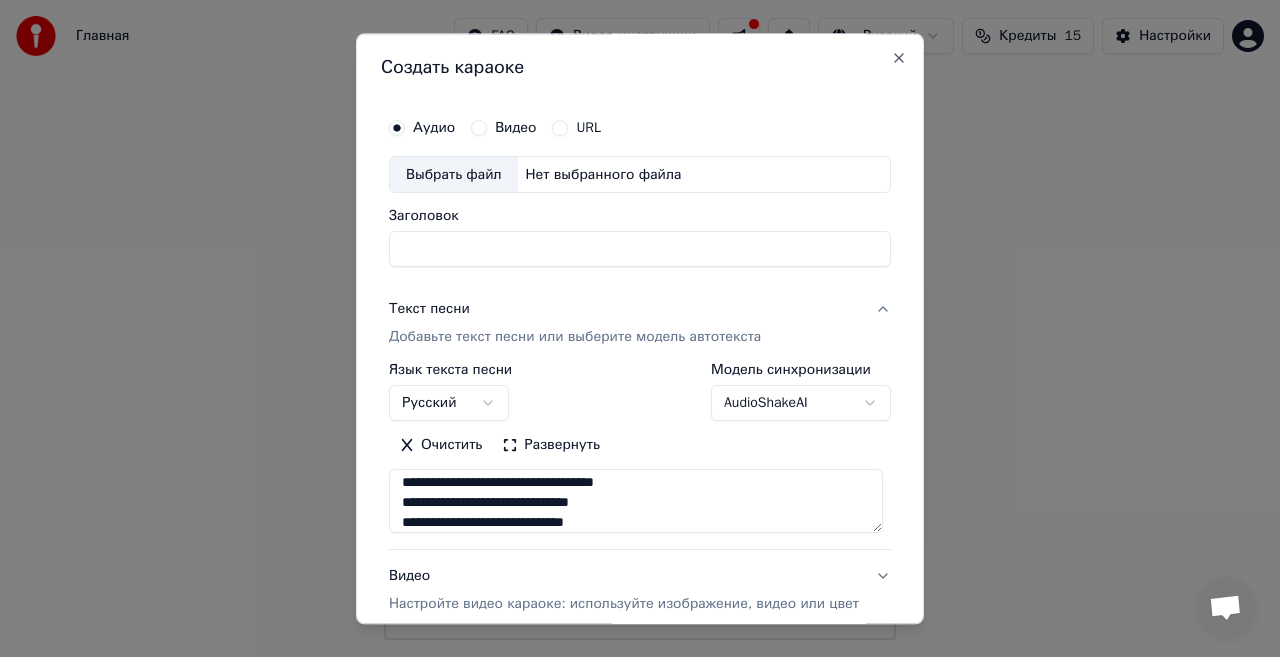 type on "**********" 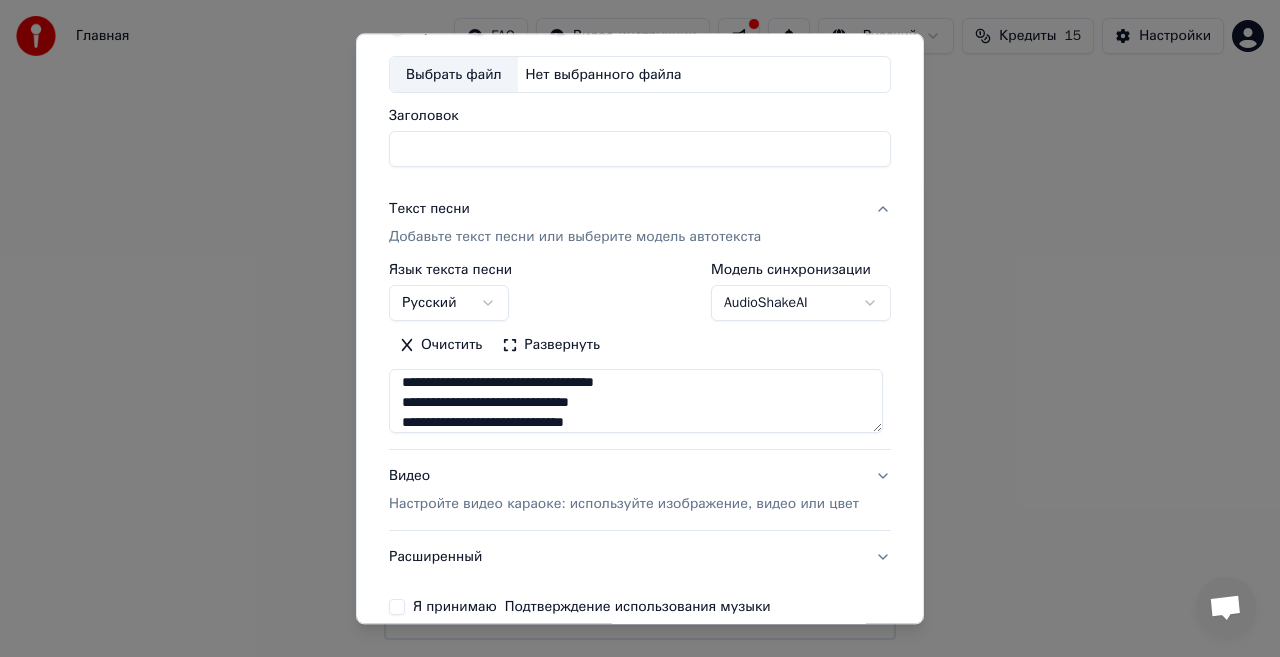scroll, scrollTop: 0, scrollLeft: 0, axis: both 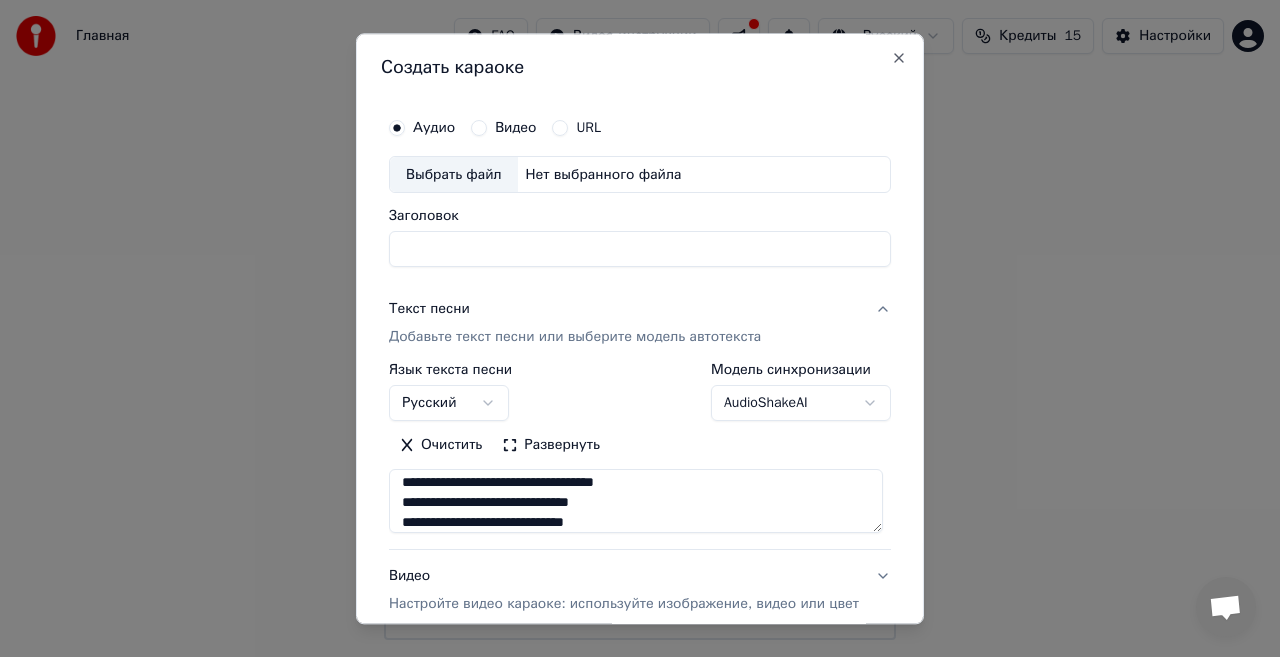 click on "Видео" at bounding box center (503, 128) 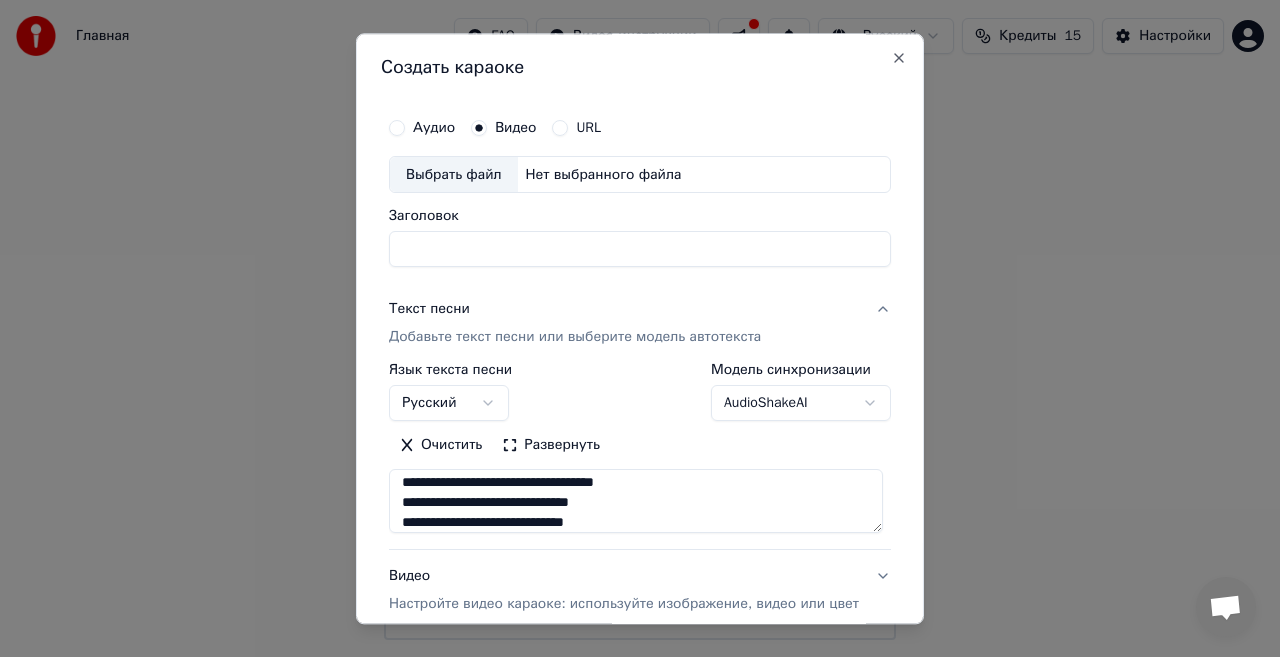 click on "Нет выбранного файла" at bounding box center [604, 175] 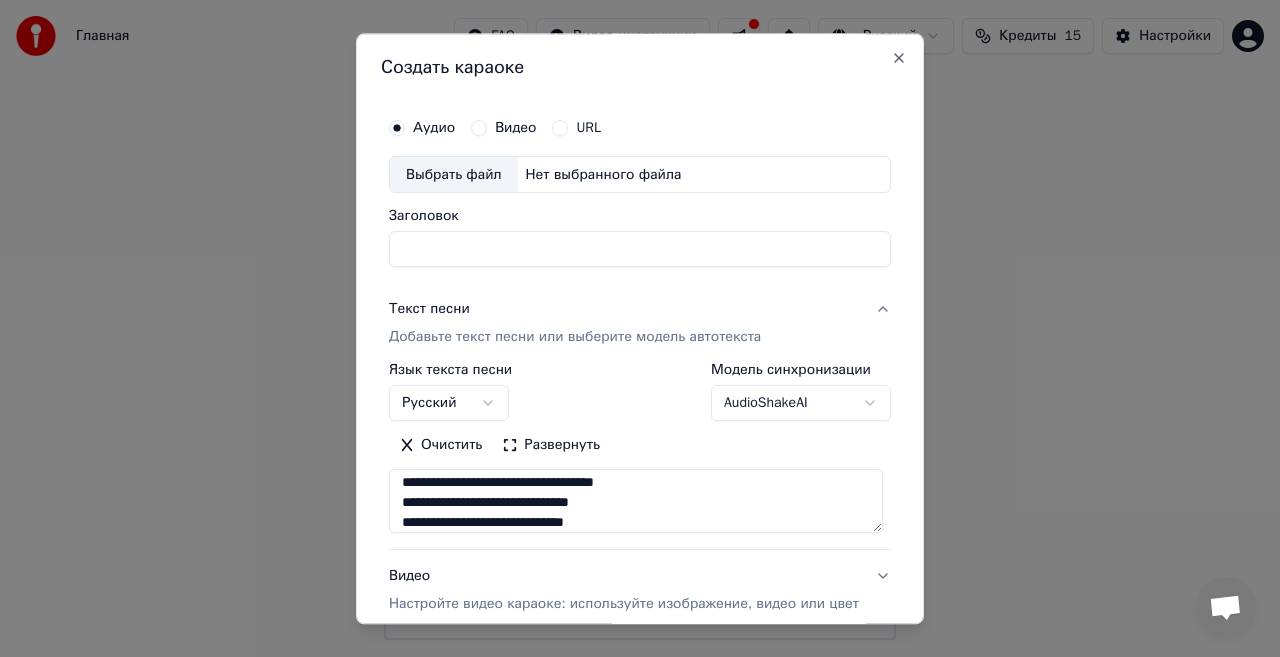 click on "Нет выбранного файла" at bounding box center [604, 175] 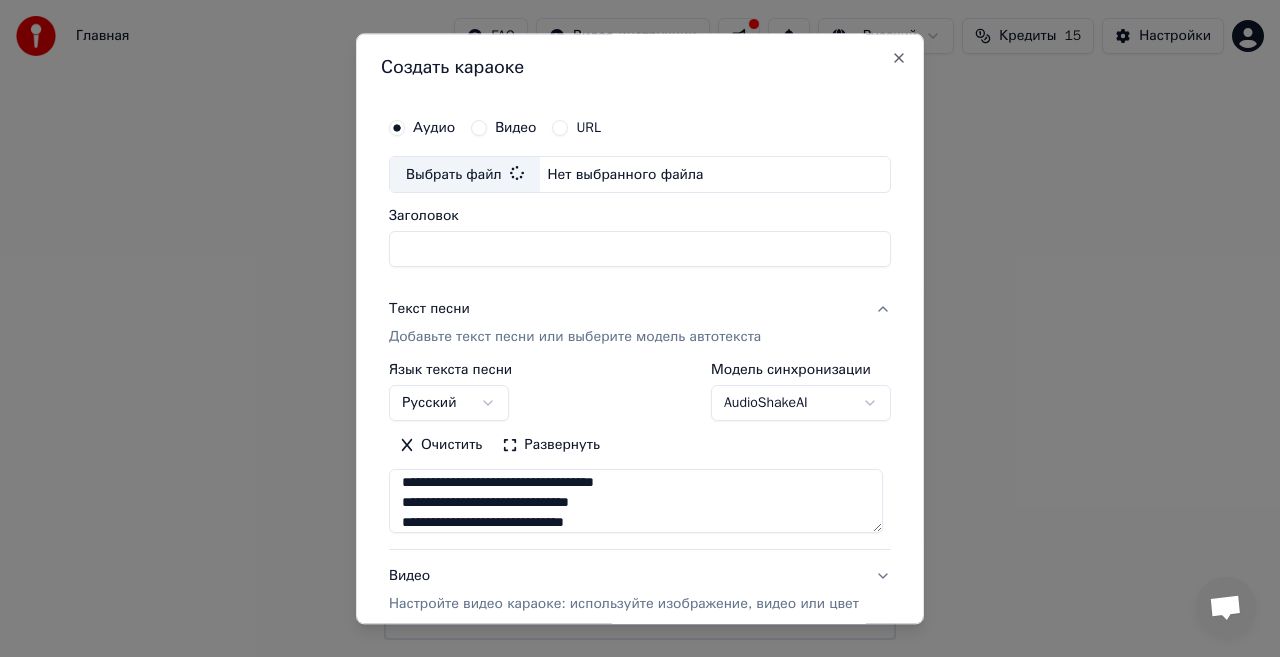 type on "**********" 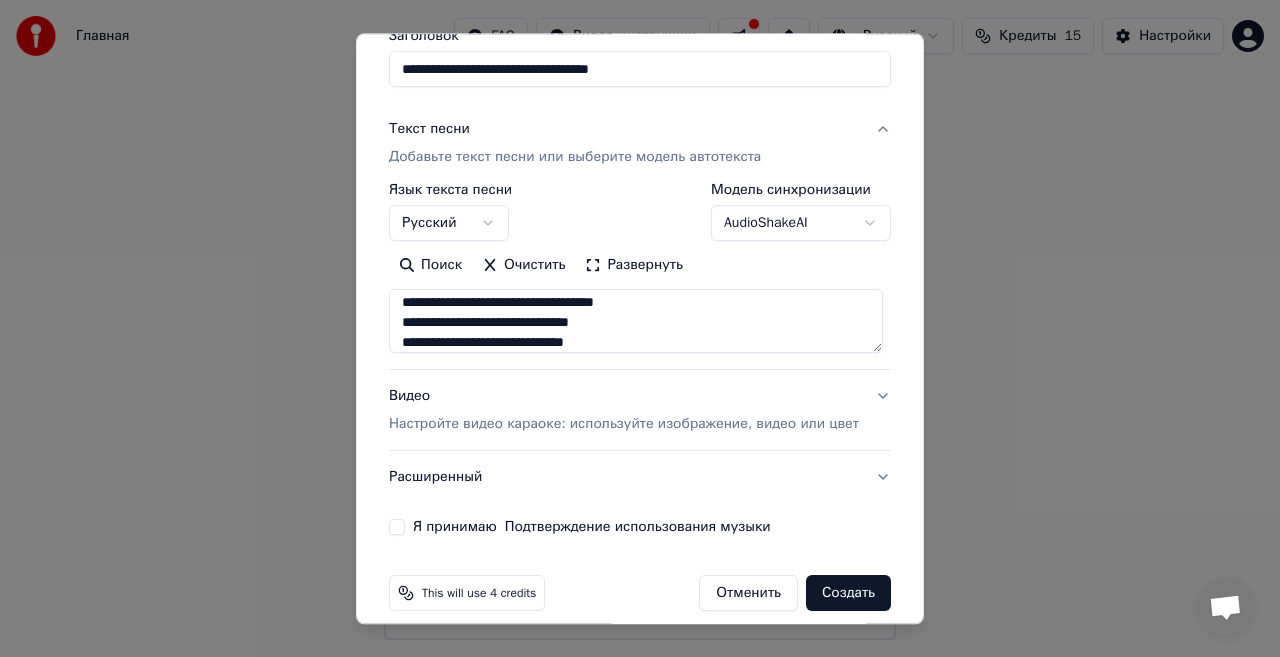 scroll, scrollTop: 200, scrollLeft: 0, axis: vertical 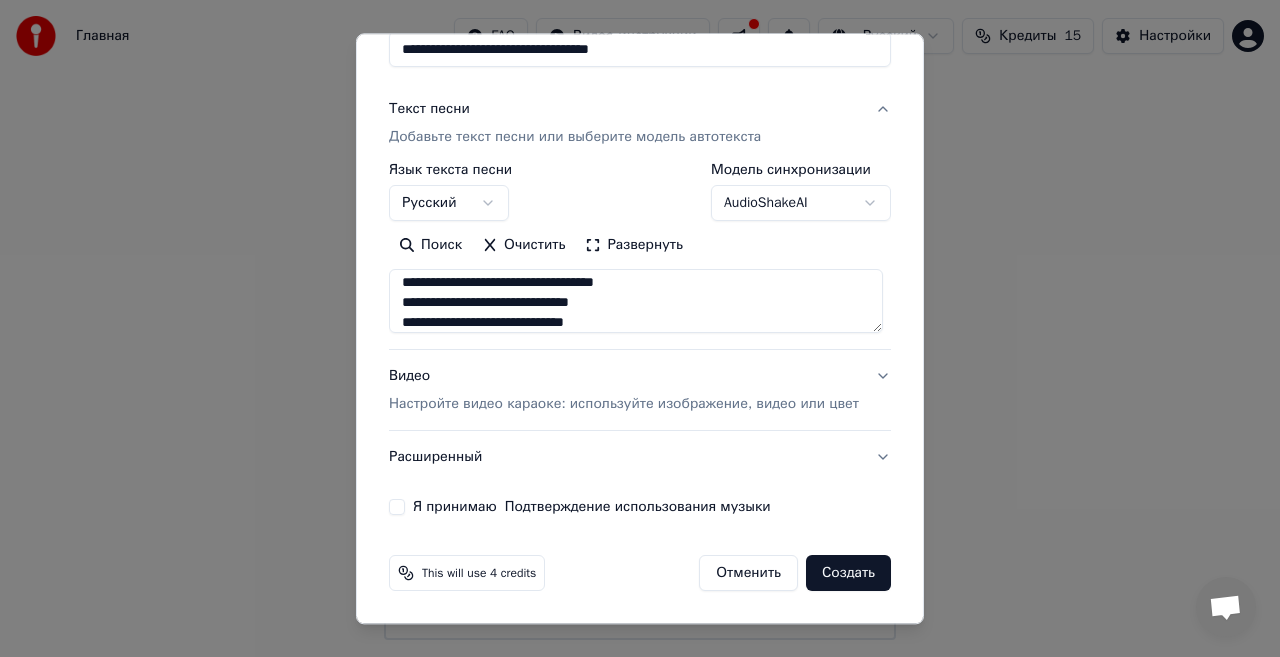 click on "Настройте видео караоке: используйте изображение, видео или цвет" at bounding box center [624, 405] 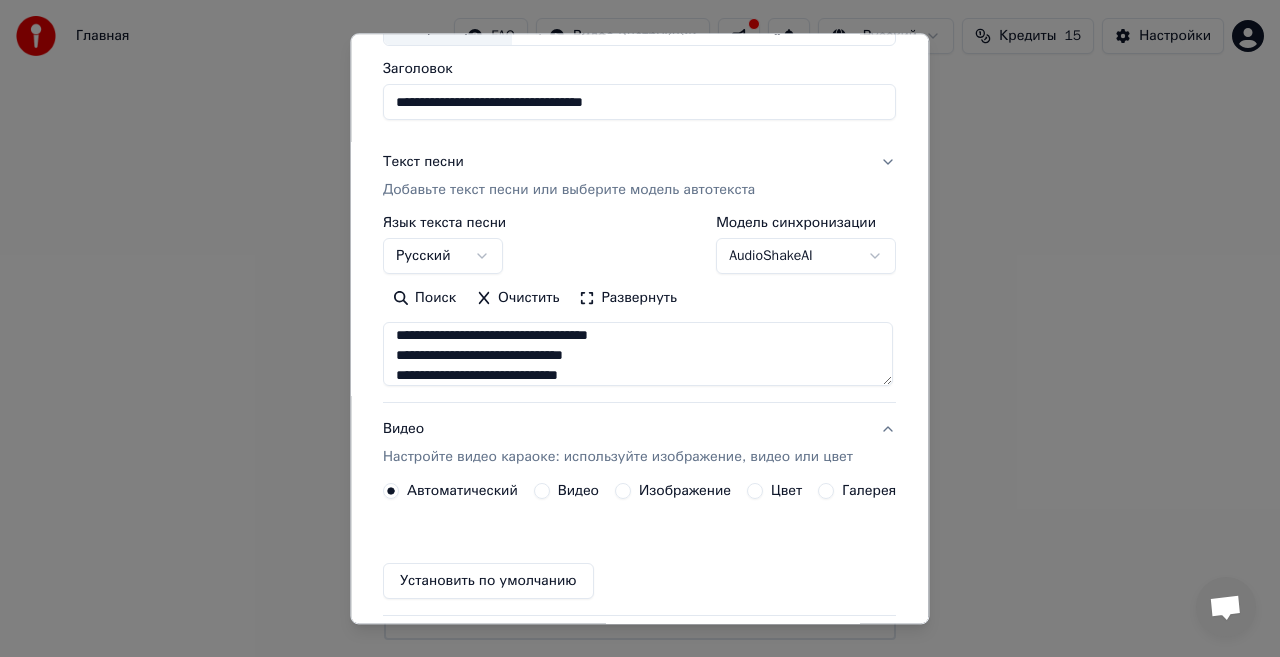 scroll, scrollTop: 147, scrollLeft: 0, axis: vertical 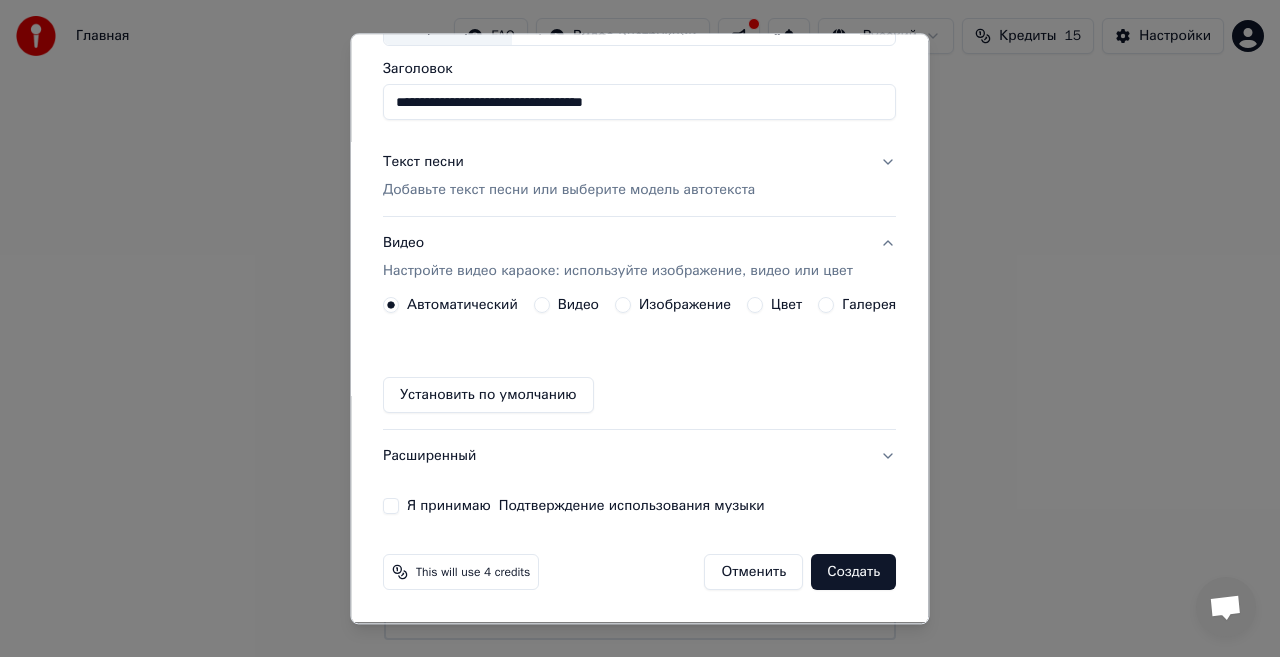 click on "Цвет" at bounding box center [756, 306] 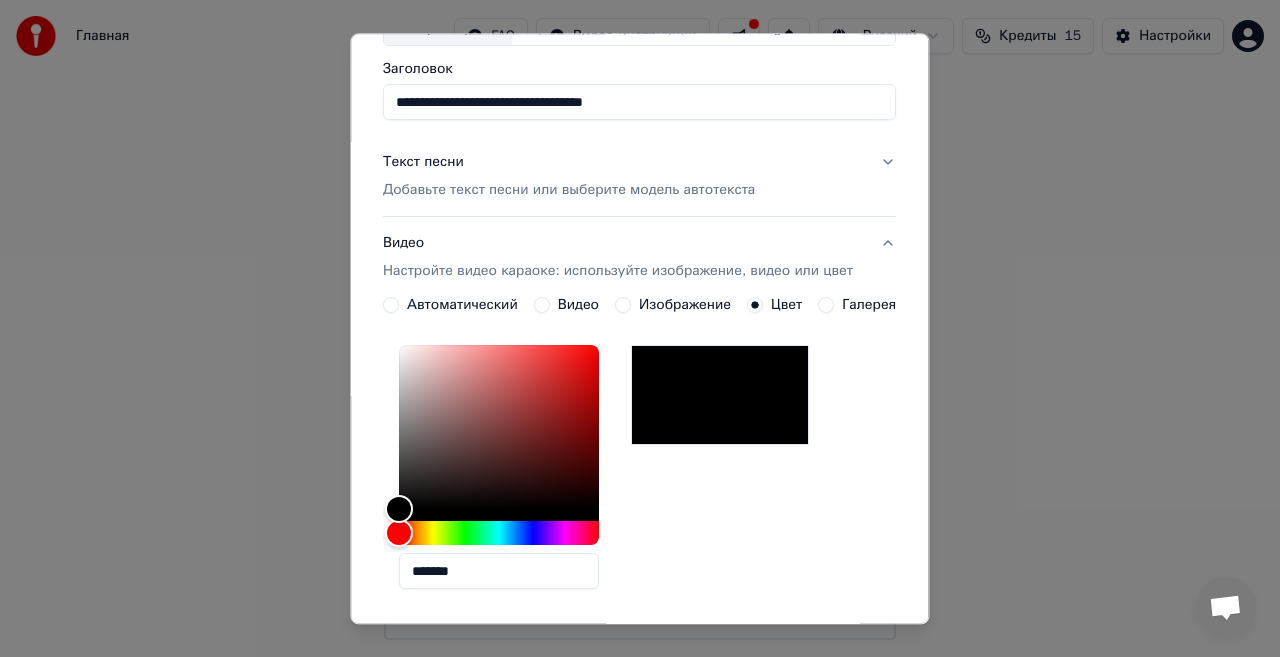 drag, startPoint x: 758, startPoint y: 393, endPoint x: 803, endPoint y: 429, distance: 57.628117 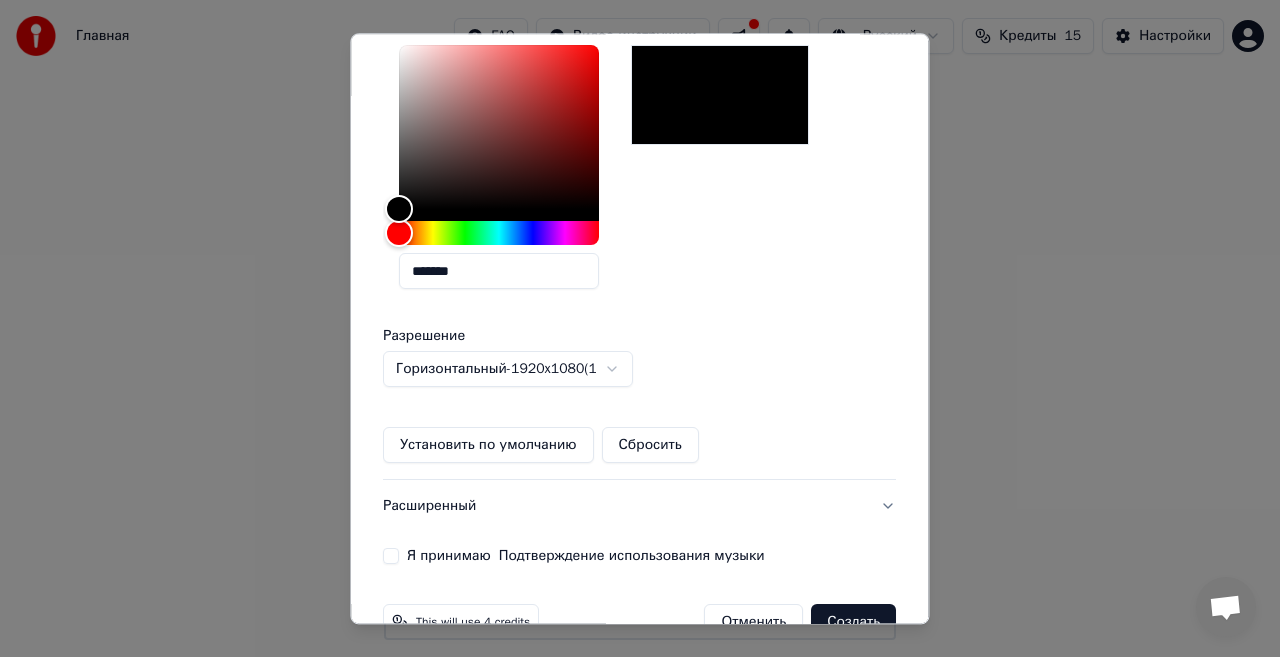 scroll, scrollTop: 496, scrollLeft: 0, axis: vertical 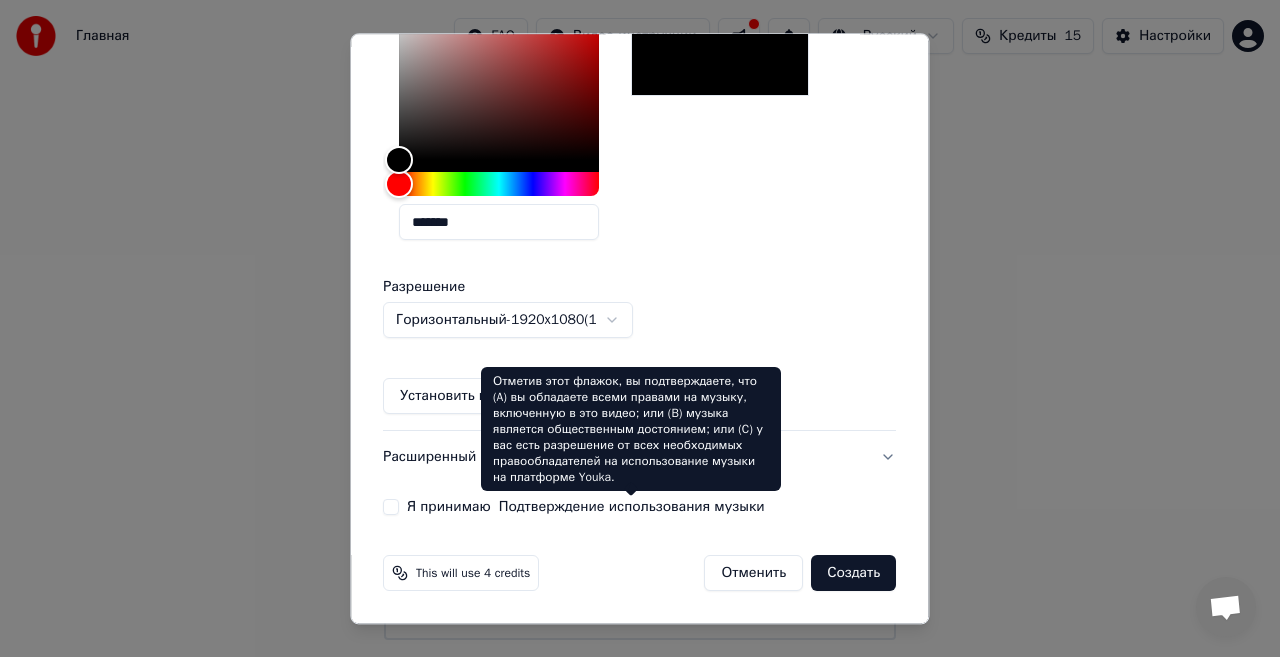click on "Подтверждение использования музыки" at bounding box center [632, 508] 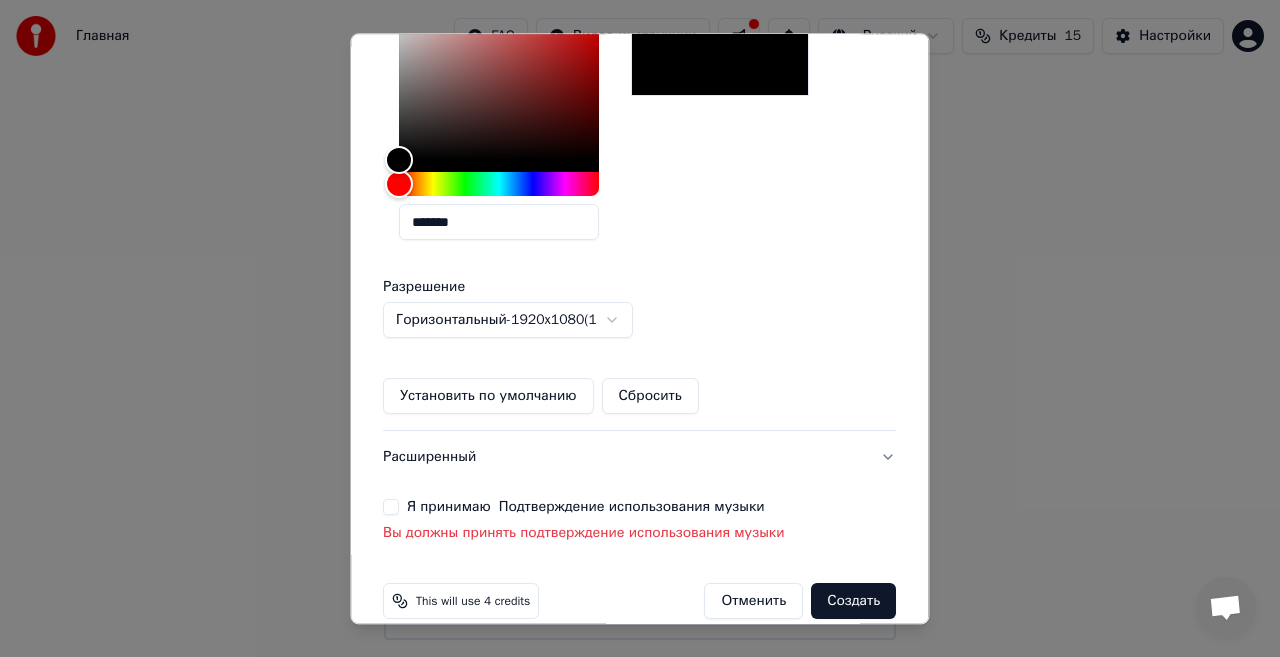 click on "Я принимаю   Подтверждение использования музыки" at bounding box center (391, 508) 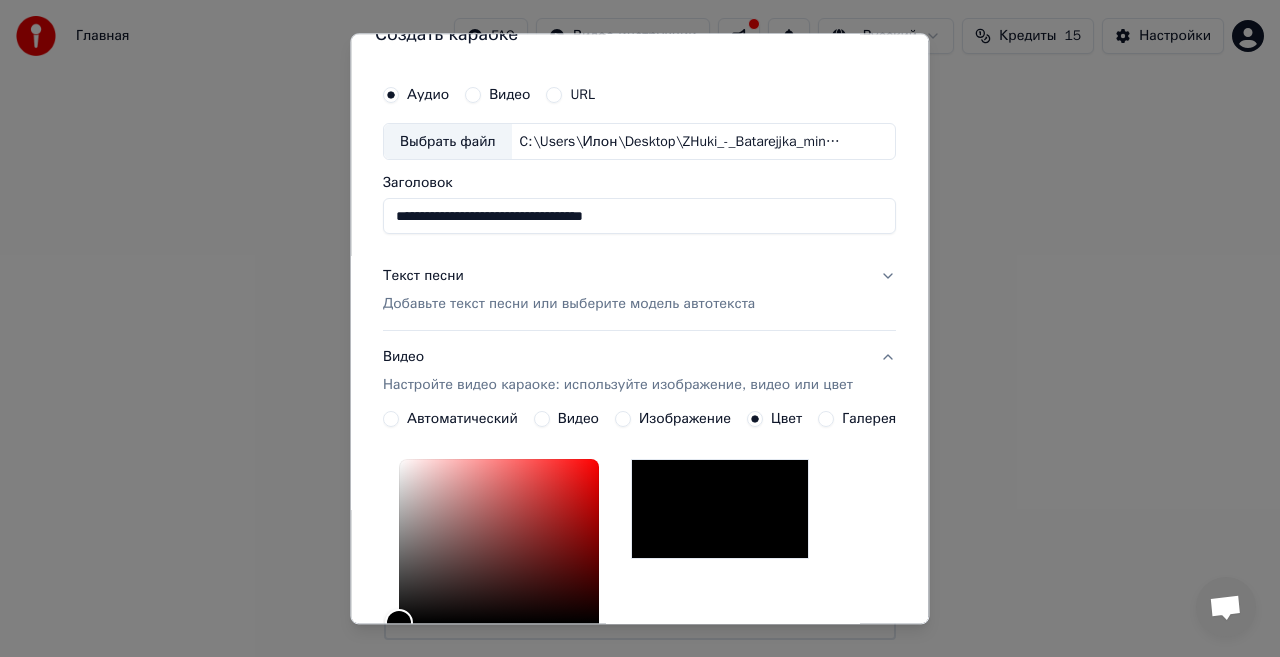 scroll, scrollTop: 0, scrollLeft: 0, axis: both 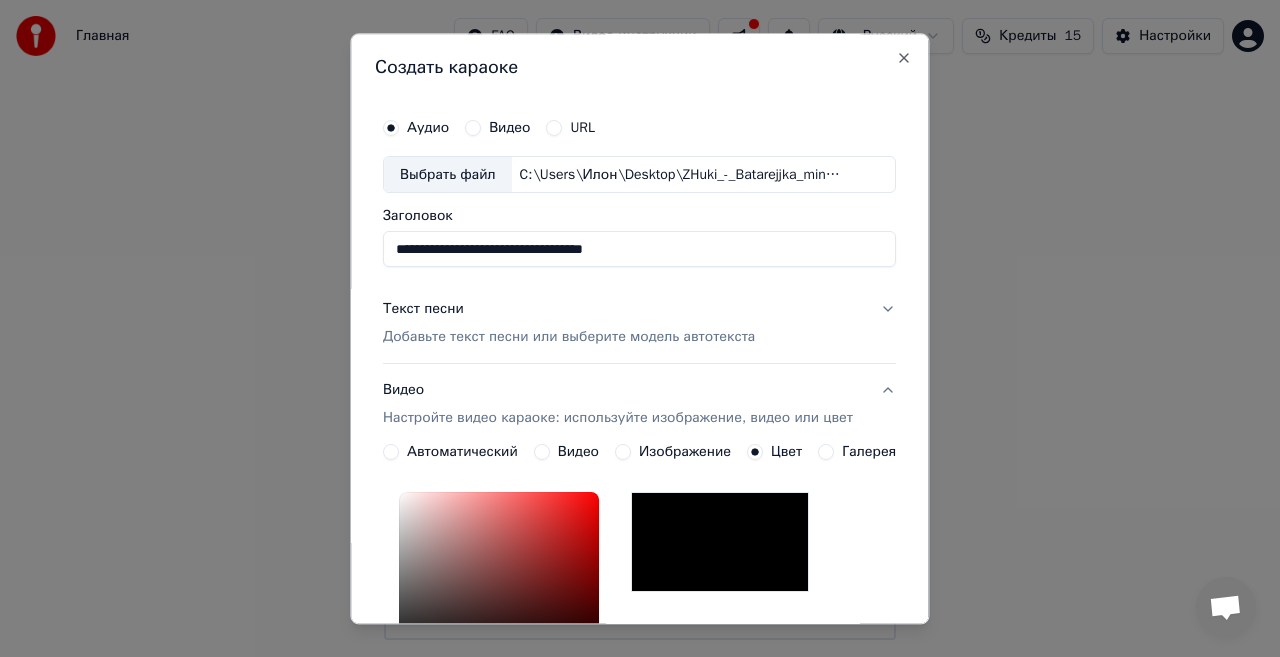 click on "Добавьте текст песни или выберите модель автотекста" at bounding box center [569, 338] 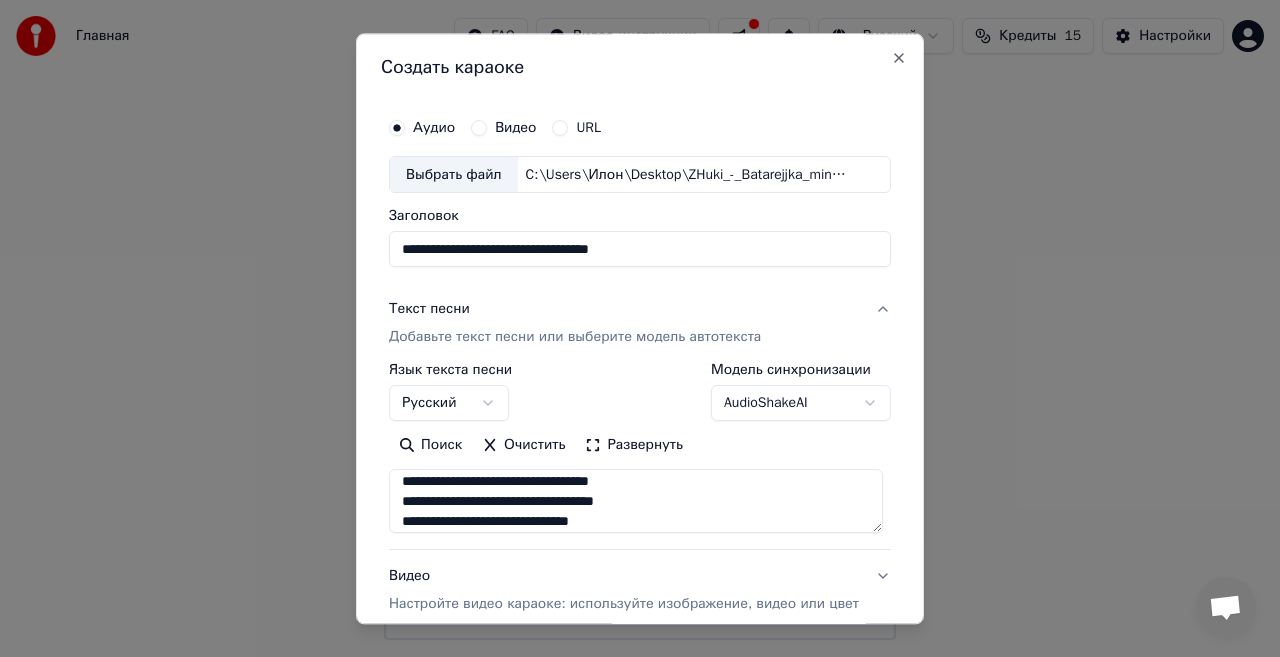 scroll, scrollTop: 394, scrollLeft: 0, axis: vertical 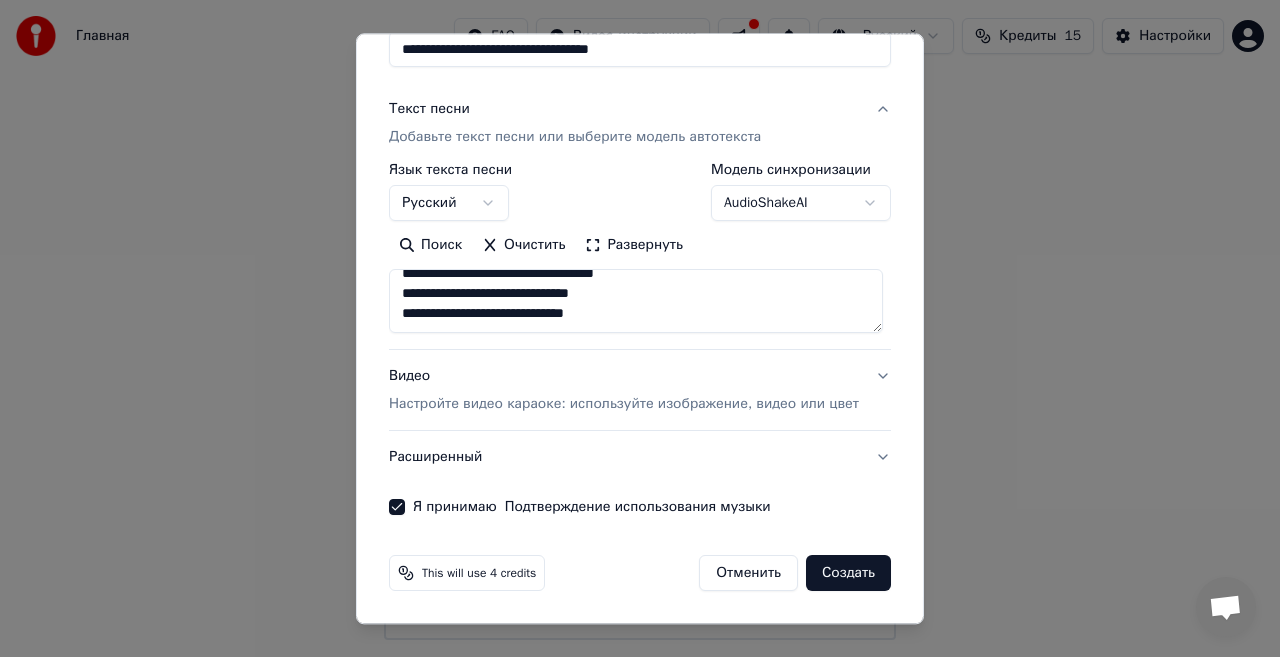 click on "Создать" at bounding box center [848, 574] 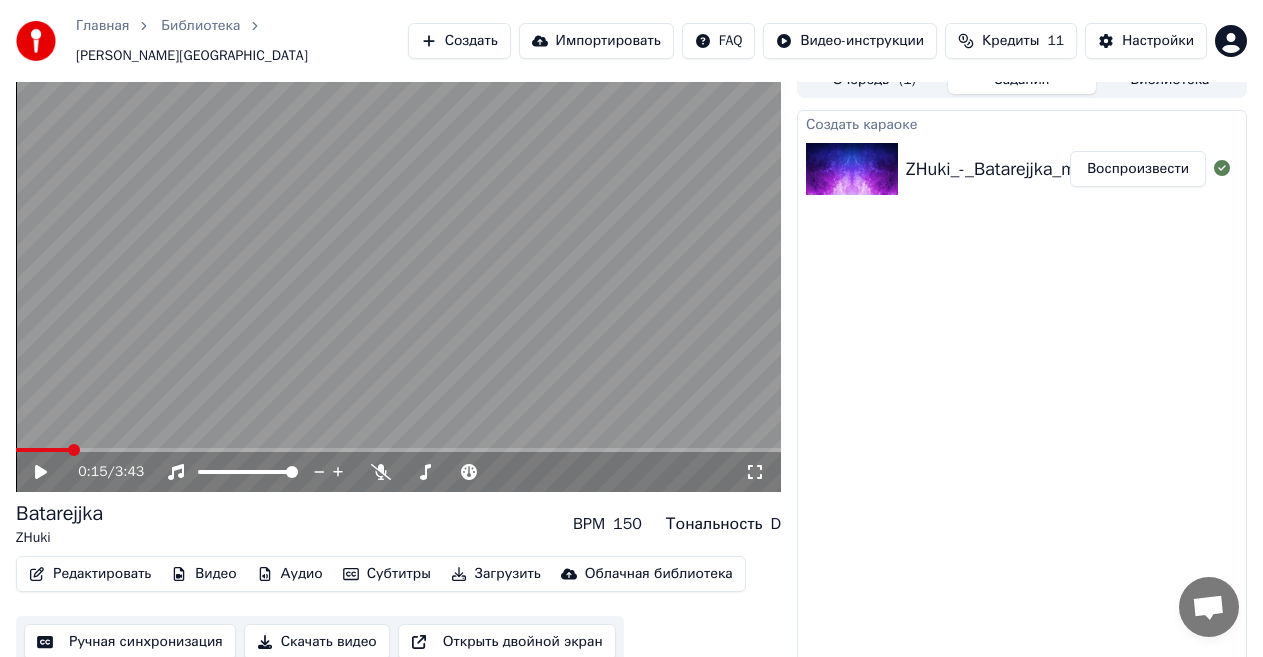 scroll, scrollTop: 21, scrollLeft: 0, axis: vertical 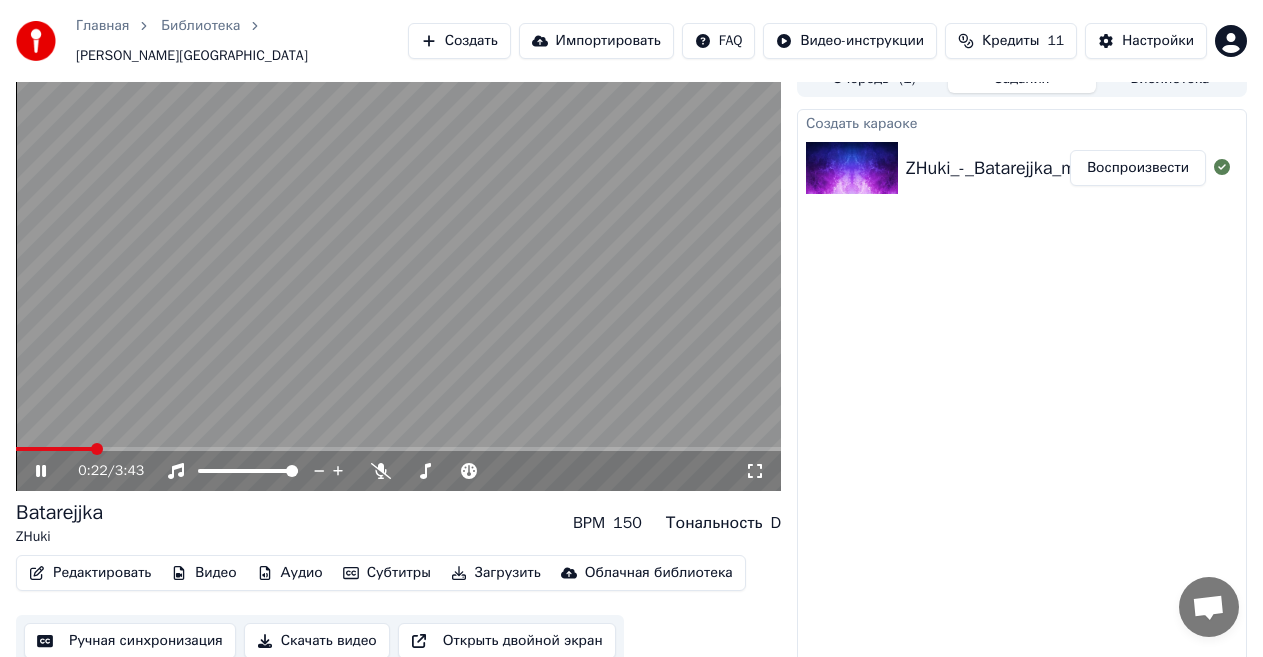 click at bounding box center (54, 449) 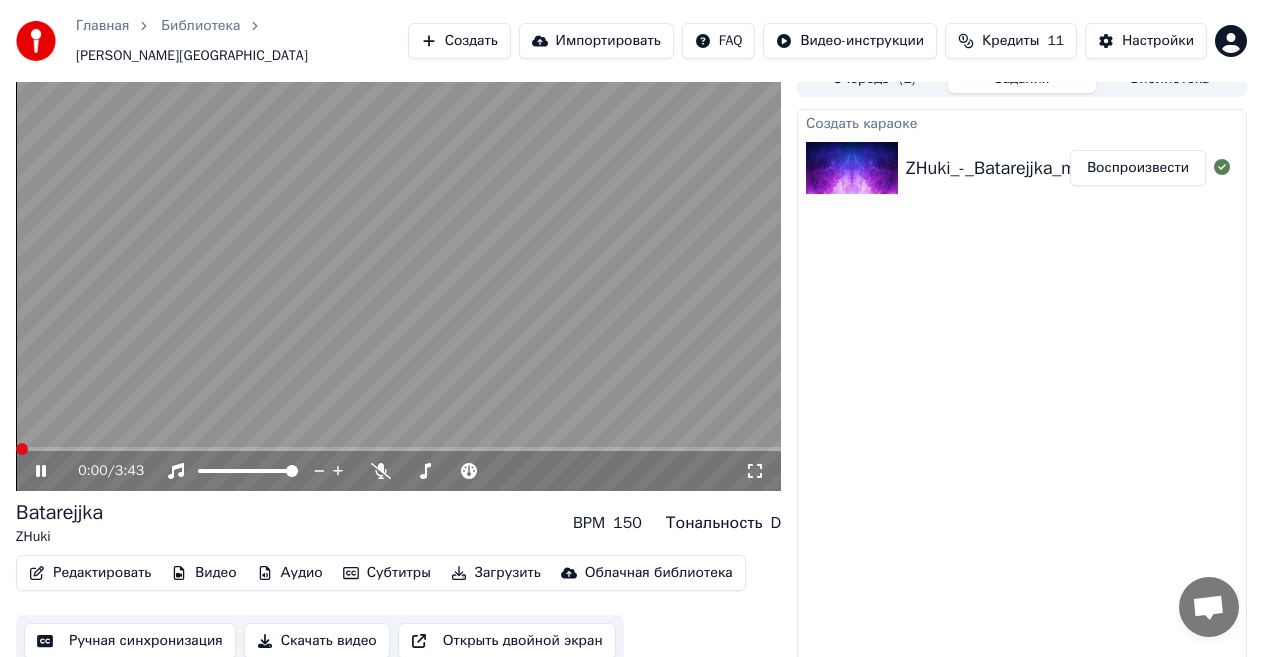 click at bounding box center [22, 449] 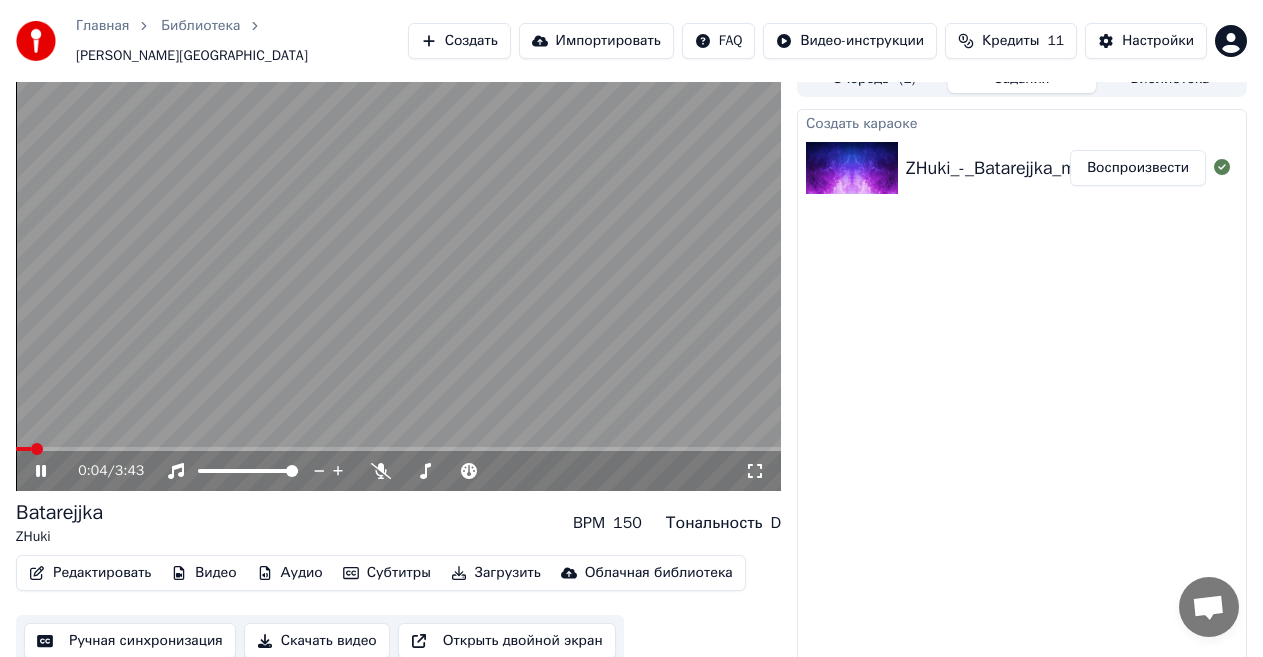 click on "Редактировать" at bounding box center [90, 573] 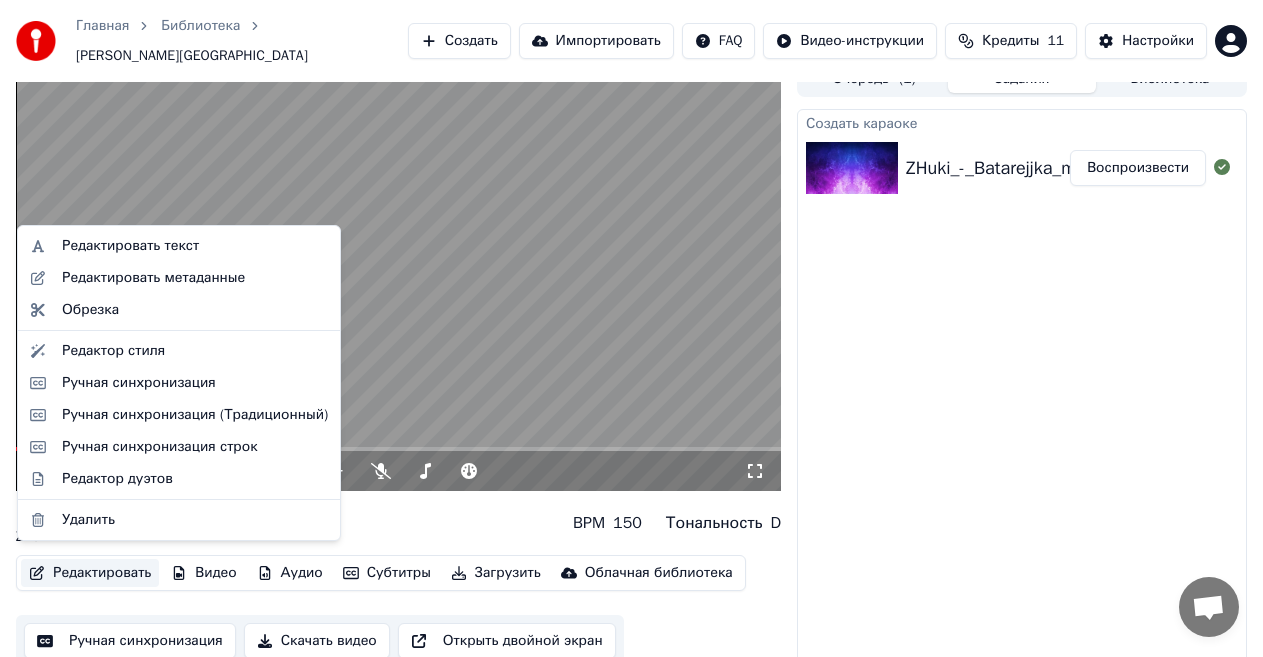 click at bounding box center [398, 276] 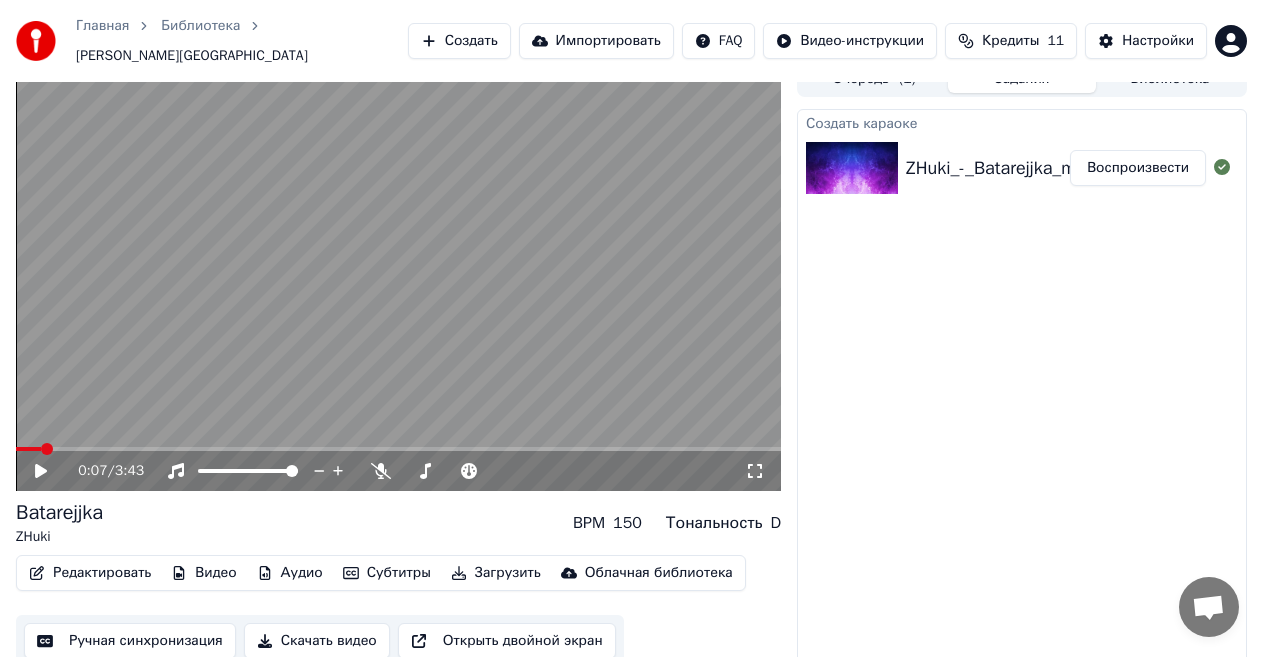 click at bounding box center [398, 276] 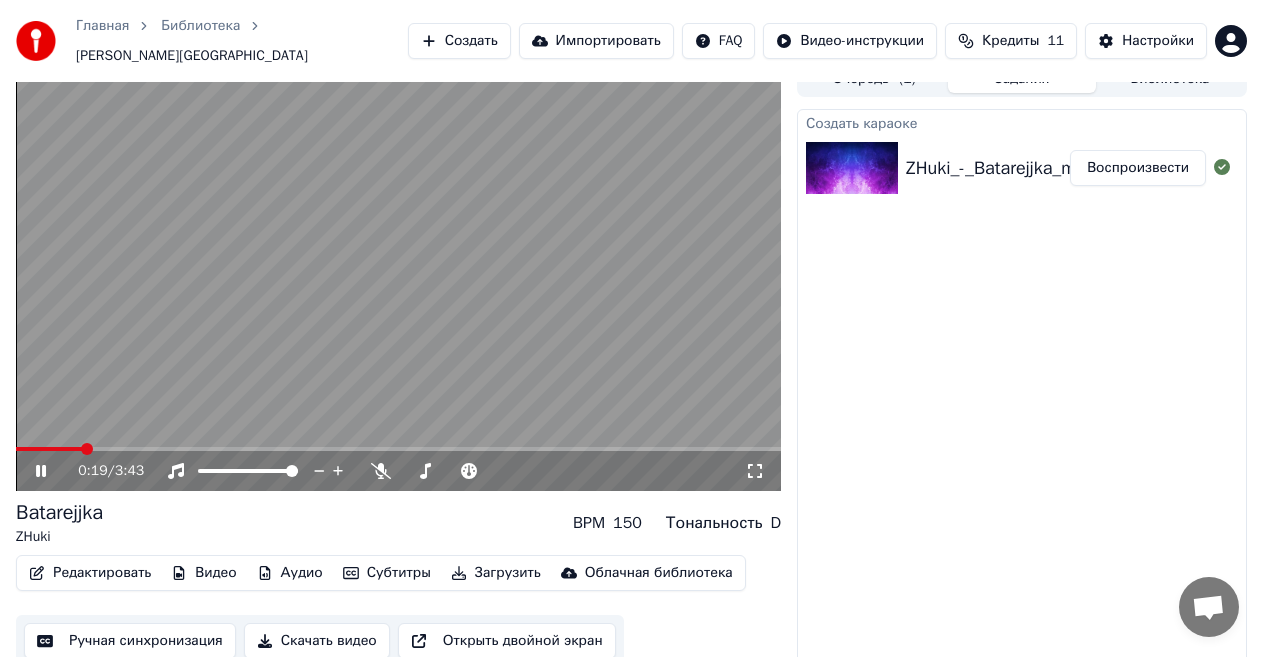 click on "Ручная синхронизация" at bounding box center [130, 641] 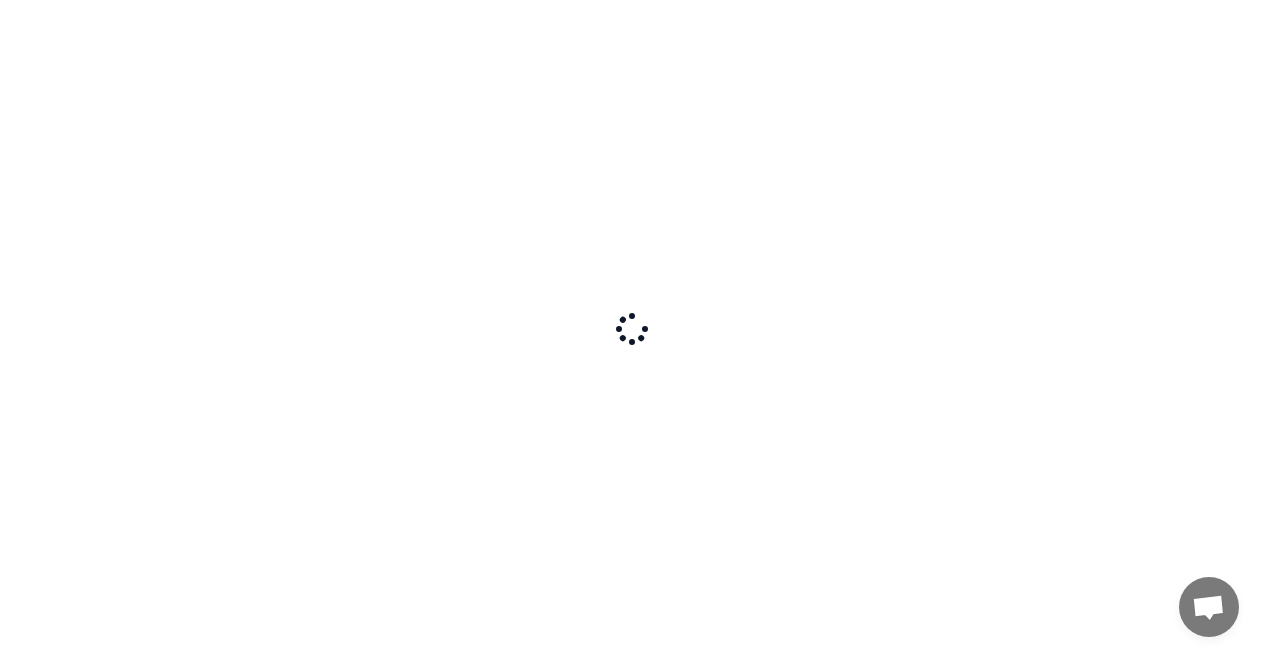 scroll, scrollTop: 0, scrollLeft: 0, axis: both 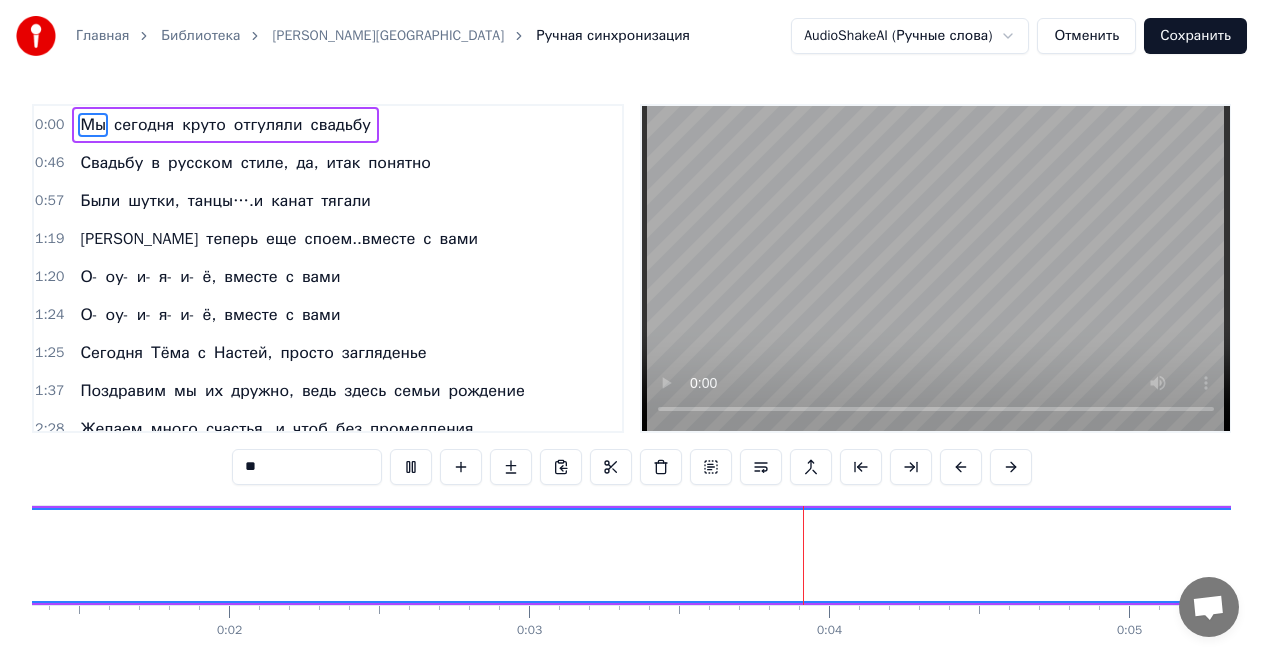 click on "0:00" at bounding box center [49, 125] 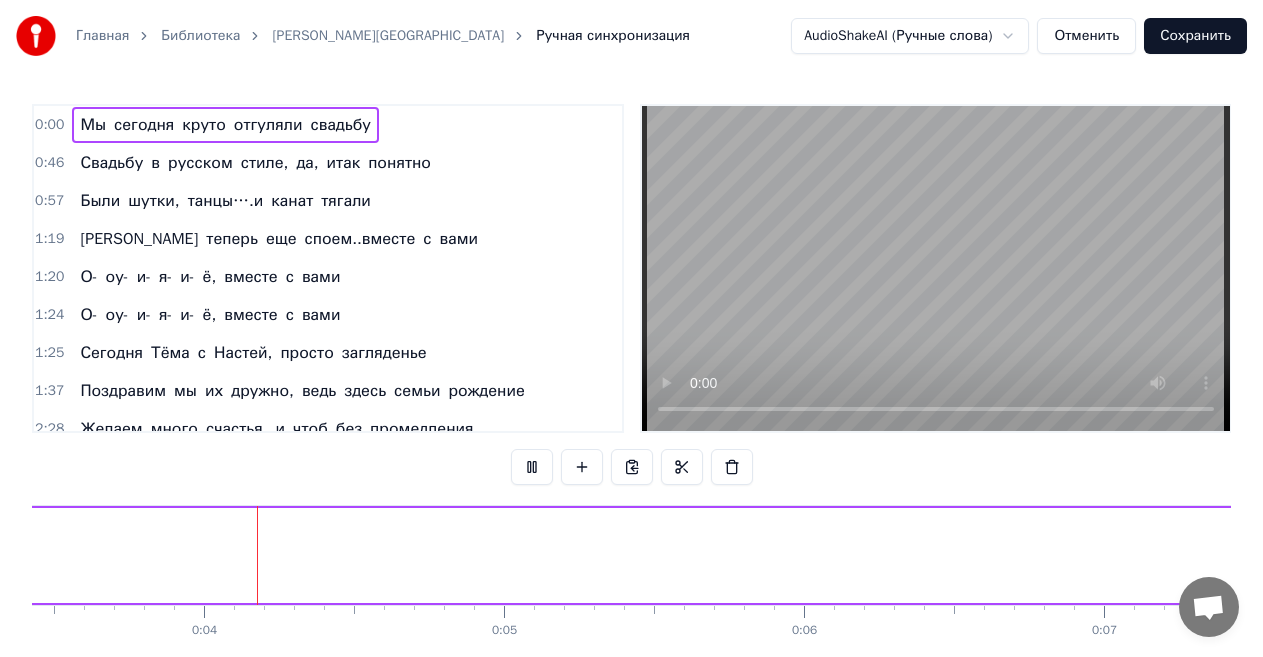 click on "0:00" at bounding box center [49, 125] 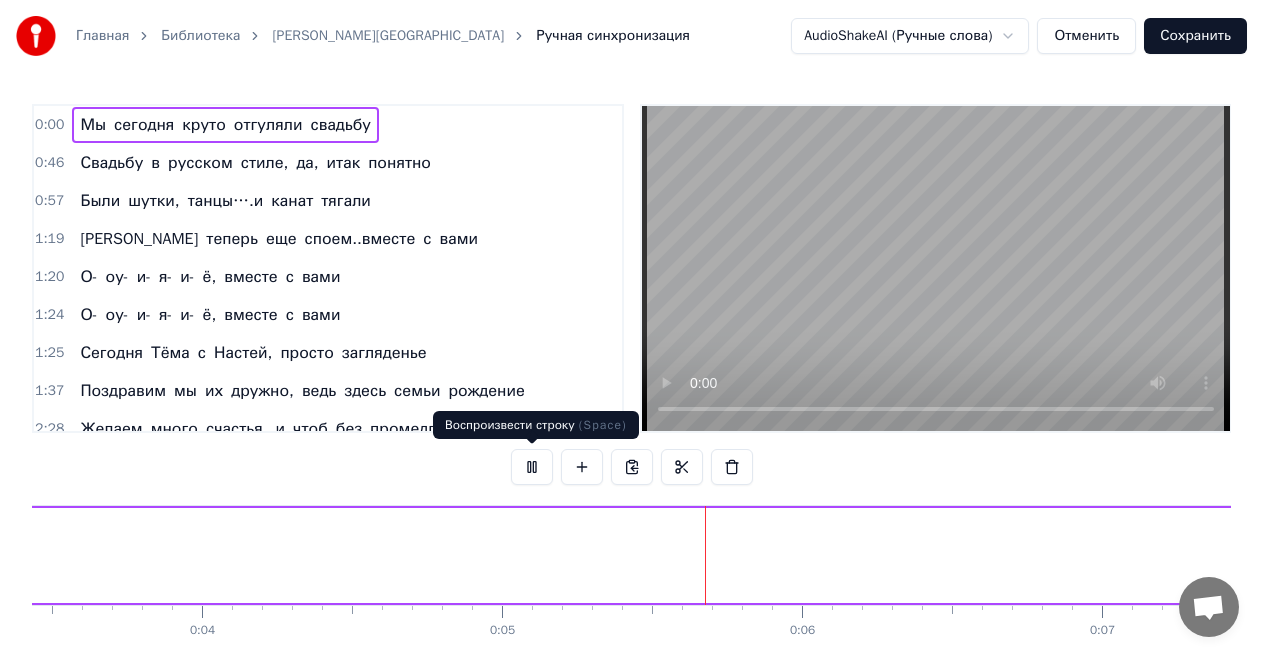 click at bounding box center (532, 467) 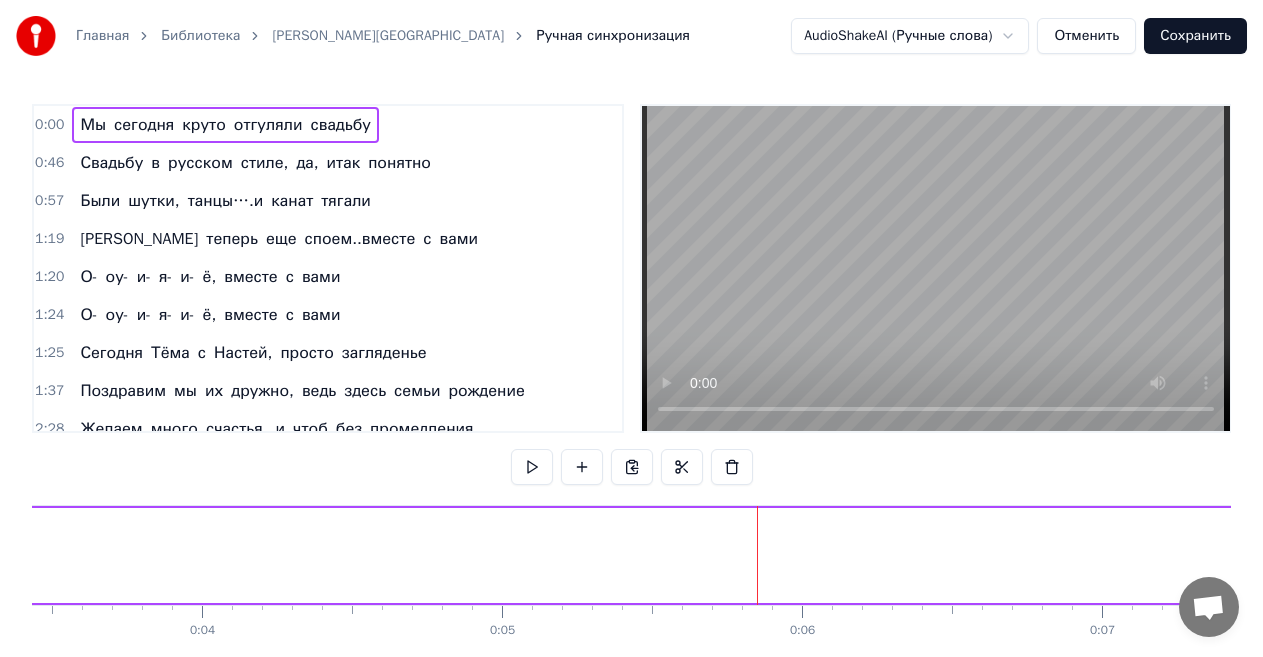 click on "круто" at bounding box center (203, 125) 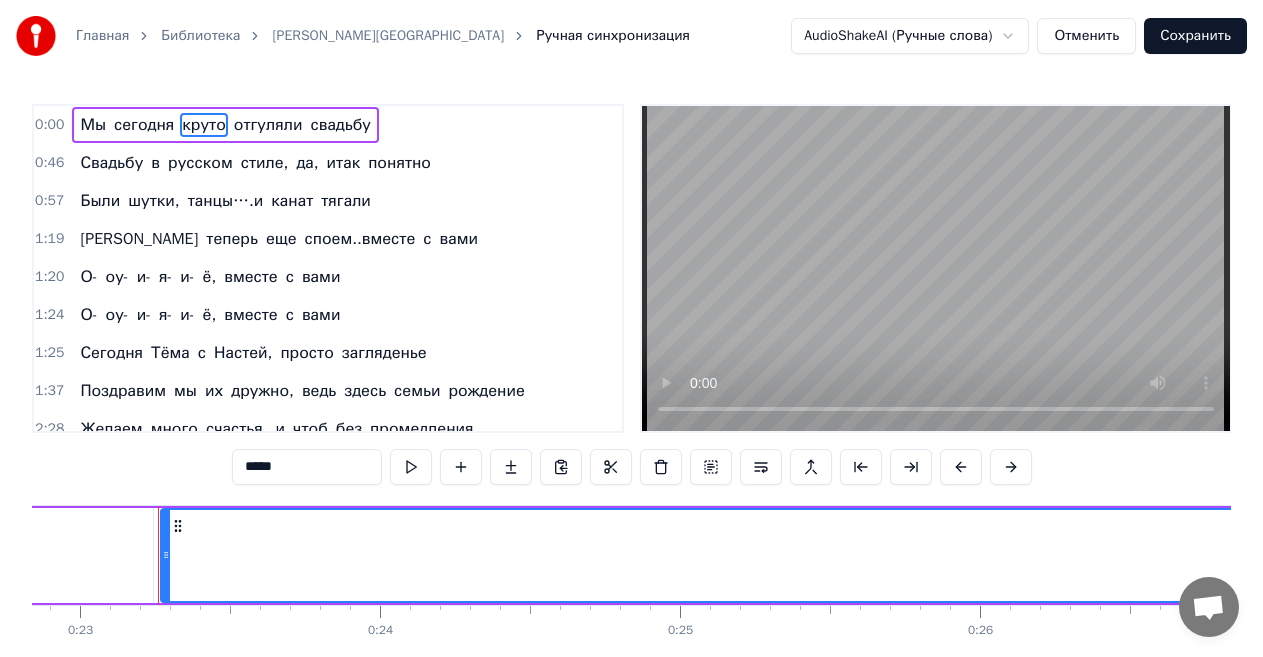 scroll, scrollTop: 0, scrollLeft: 6878, axis: horizontal 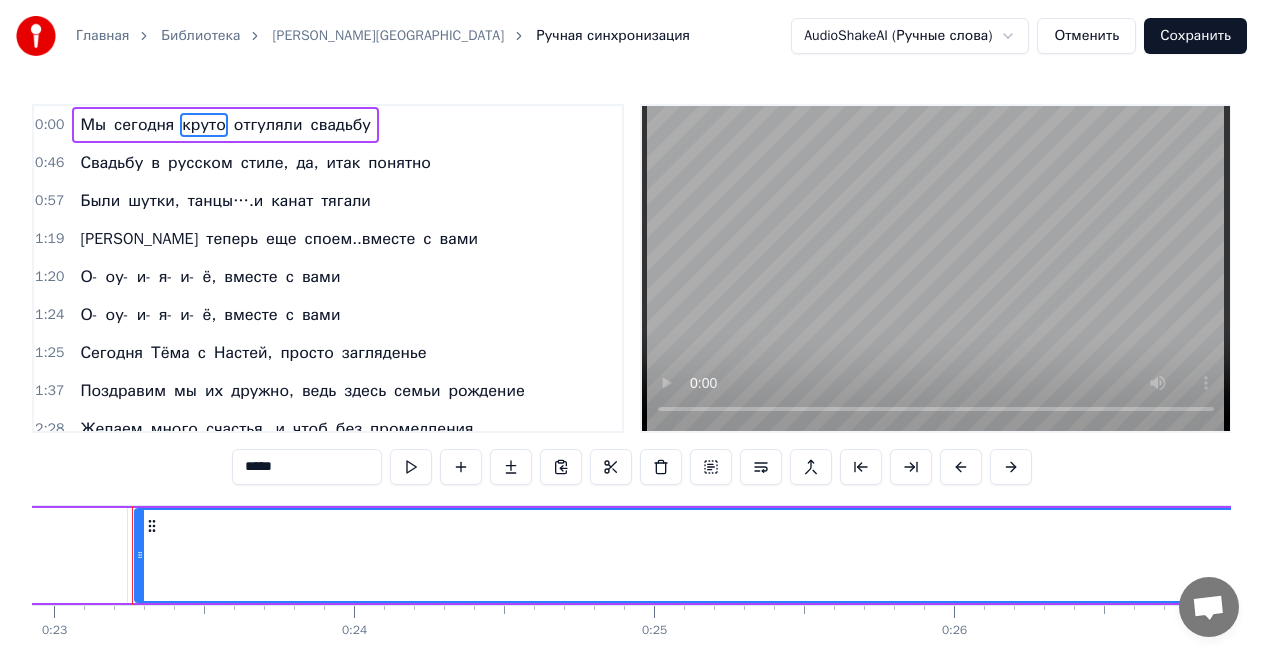 click on "Мы" at bounding box center (93, 125) 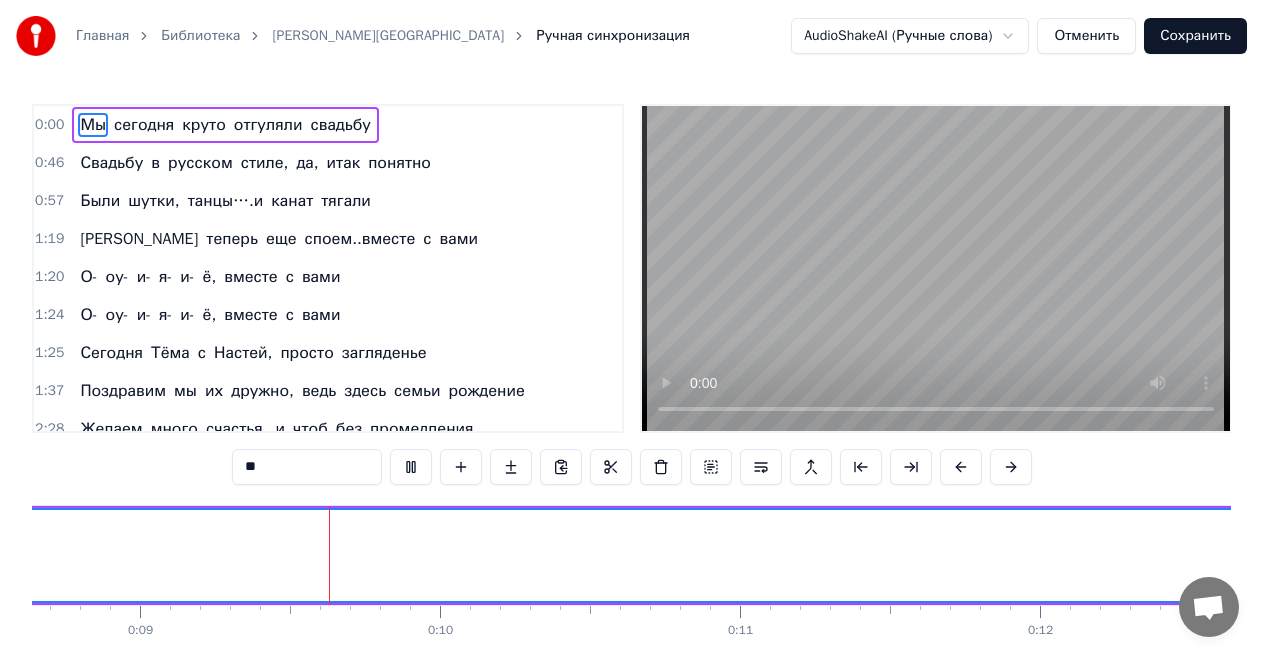 scroll, scrollTop: 0, scrollLeft: 2615, axis: horizontal 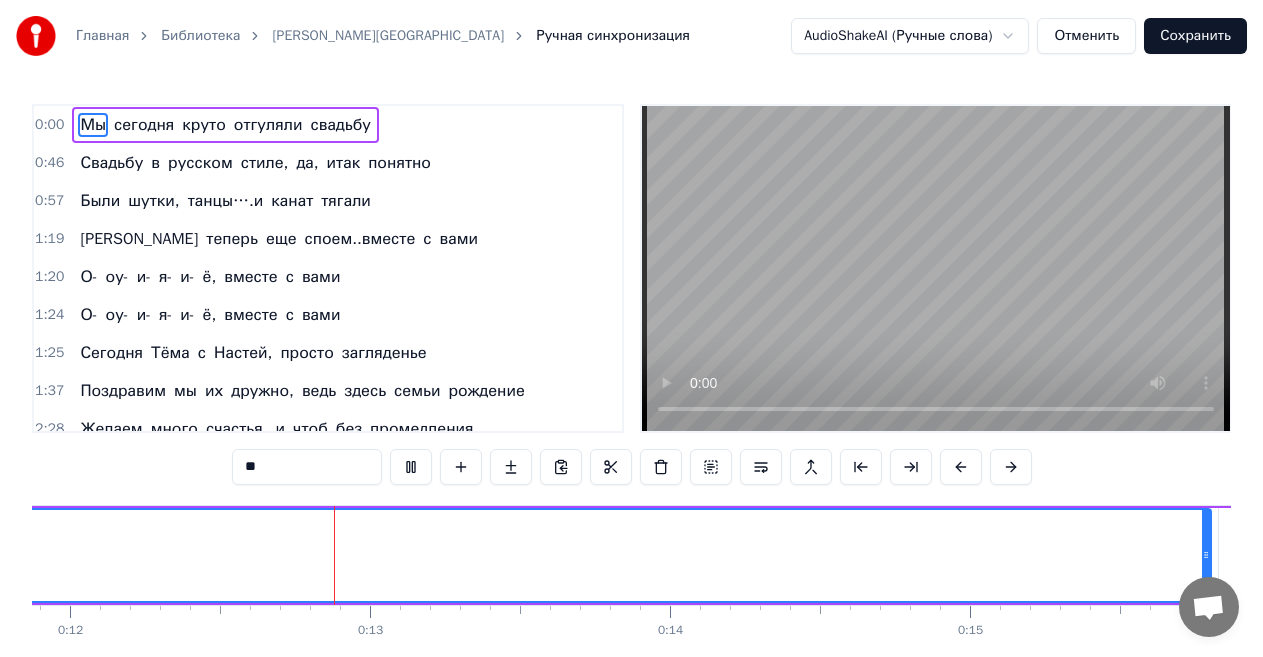 click on "Мы" at bounding box center (93, 125) 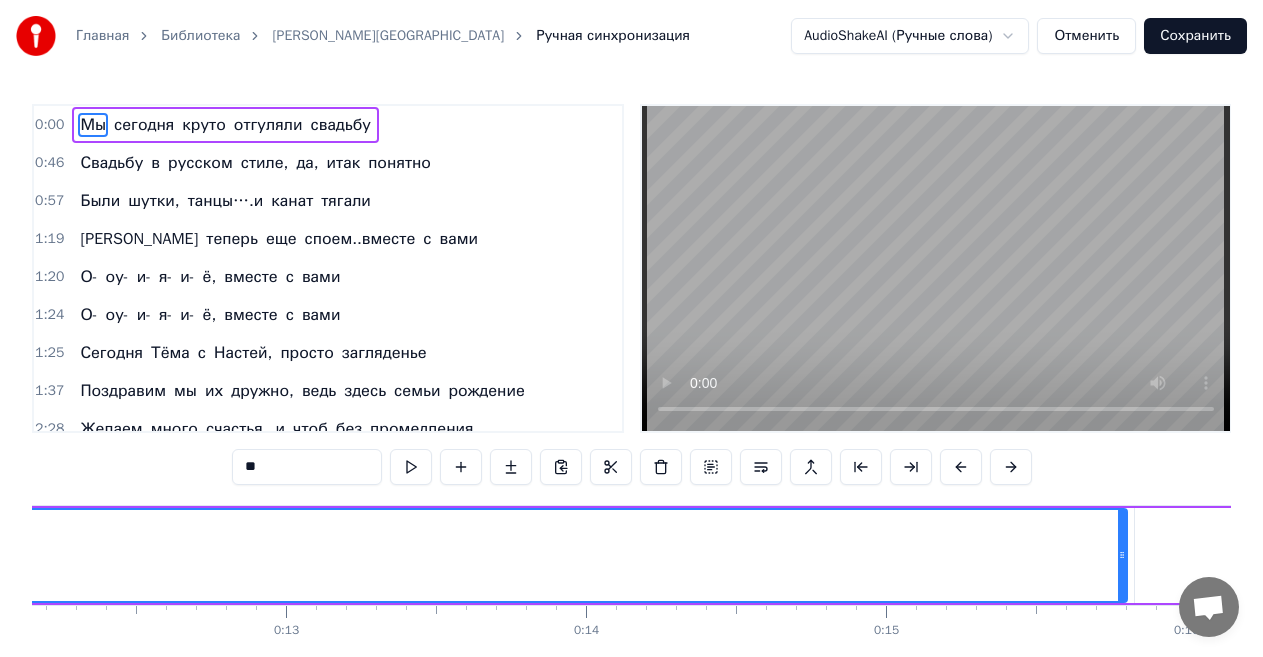 scroll, scrollTop: 0, scrollLeft: 3656, axis: horizontal 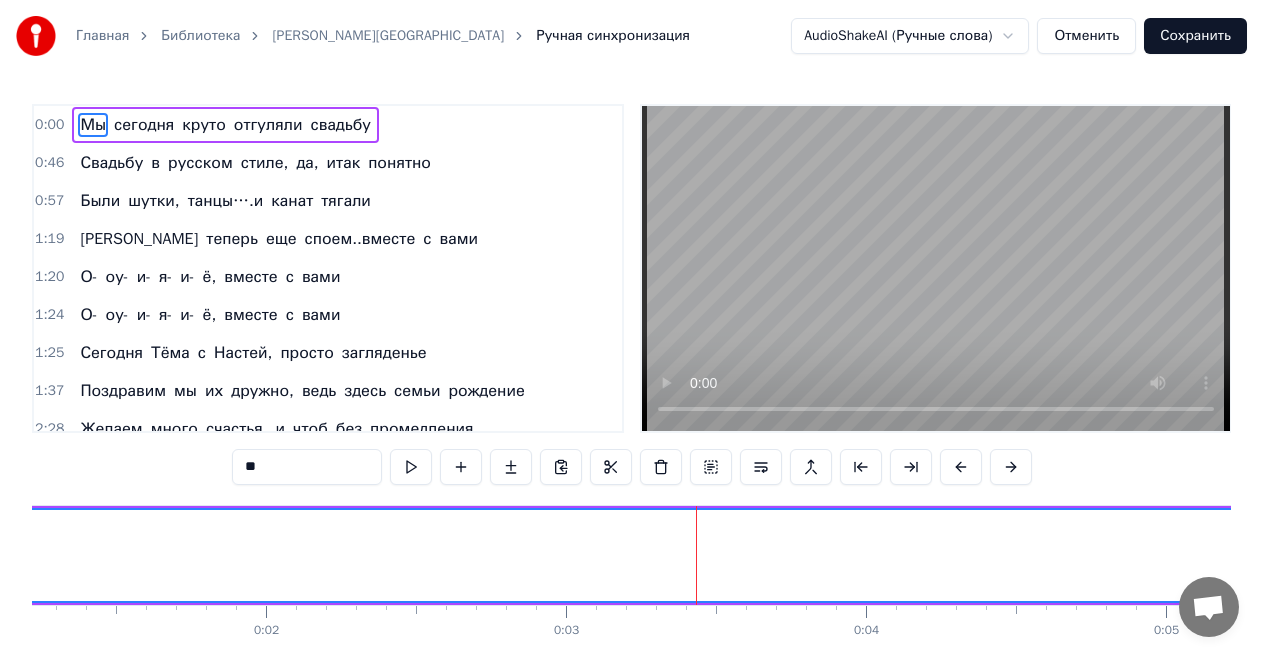 click on "**" at bounding box center (307, 467) 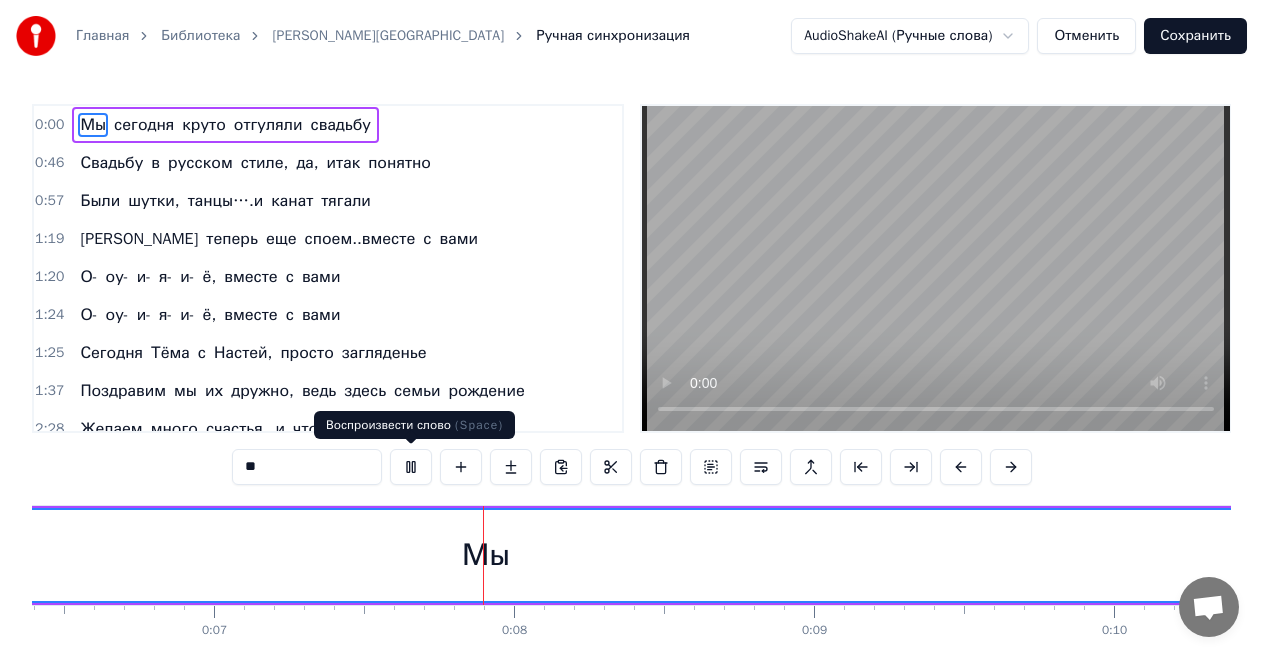 scroll, scrollTop: 0, scrollLeft: 2147, axis: horizontal 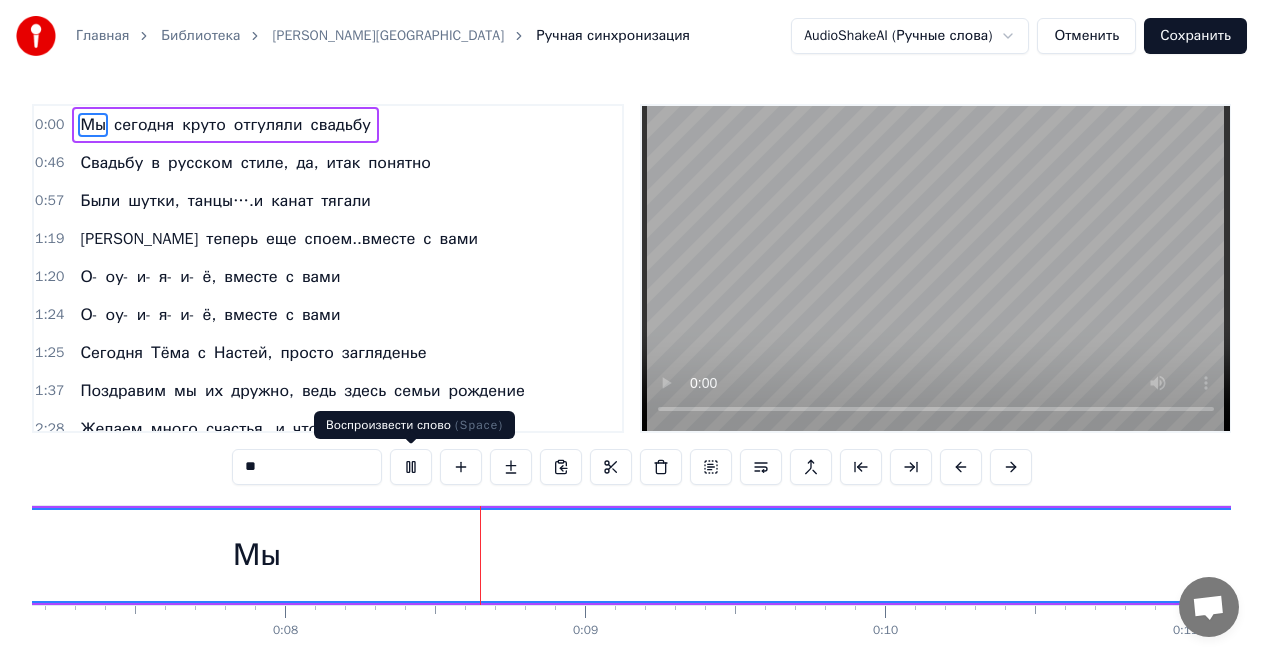 click at bounding box center (411, 467) 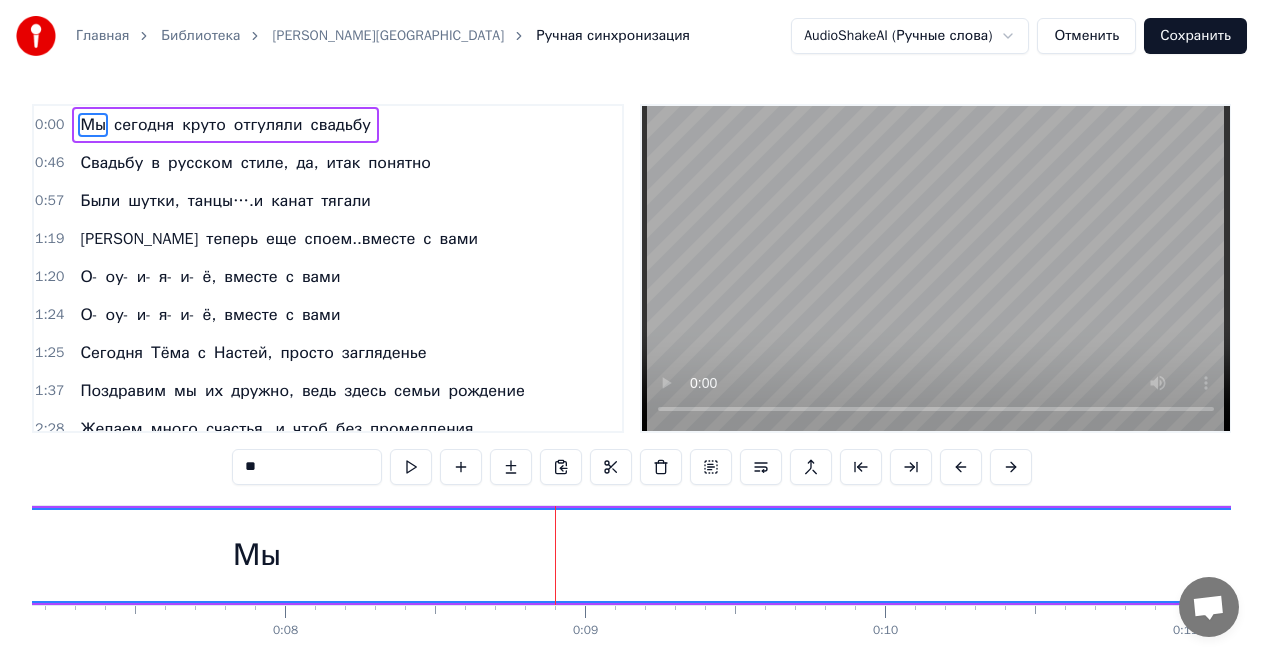 click on "сегодня" at bounding box center [144, 125] 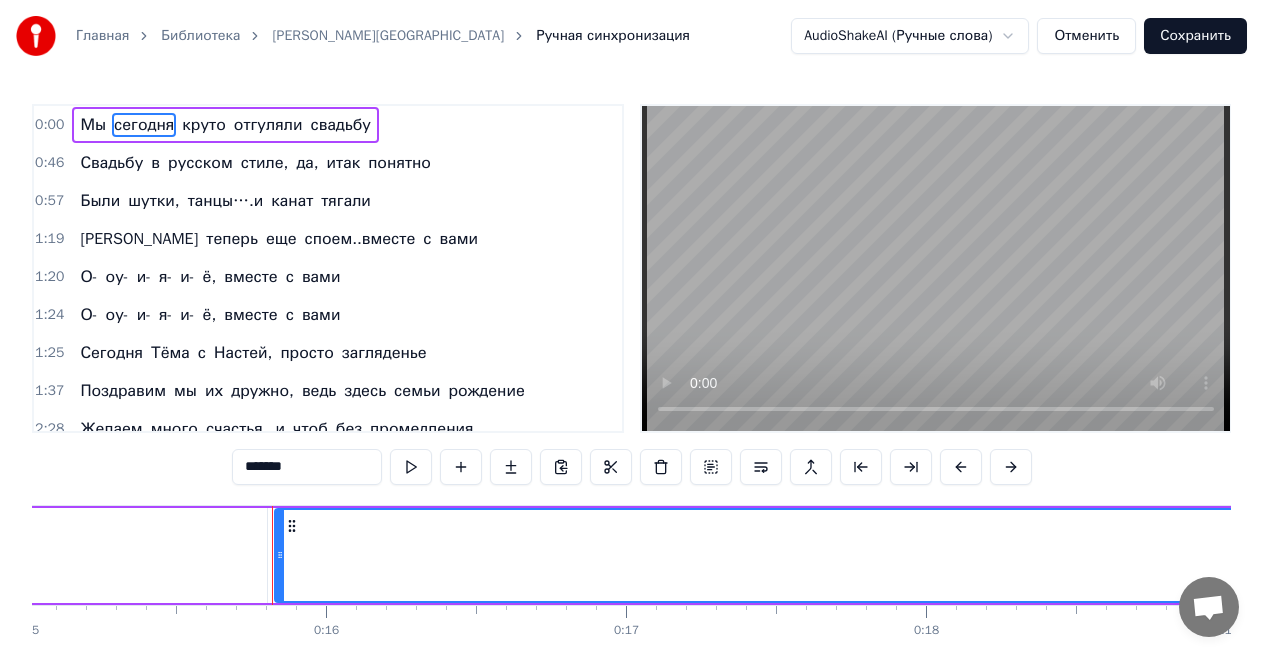 scroll, scrollTop: 0, scrollLeft: 4646, axis: horizontal 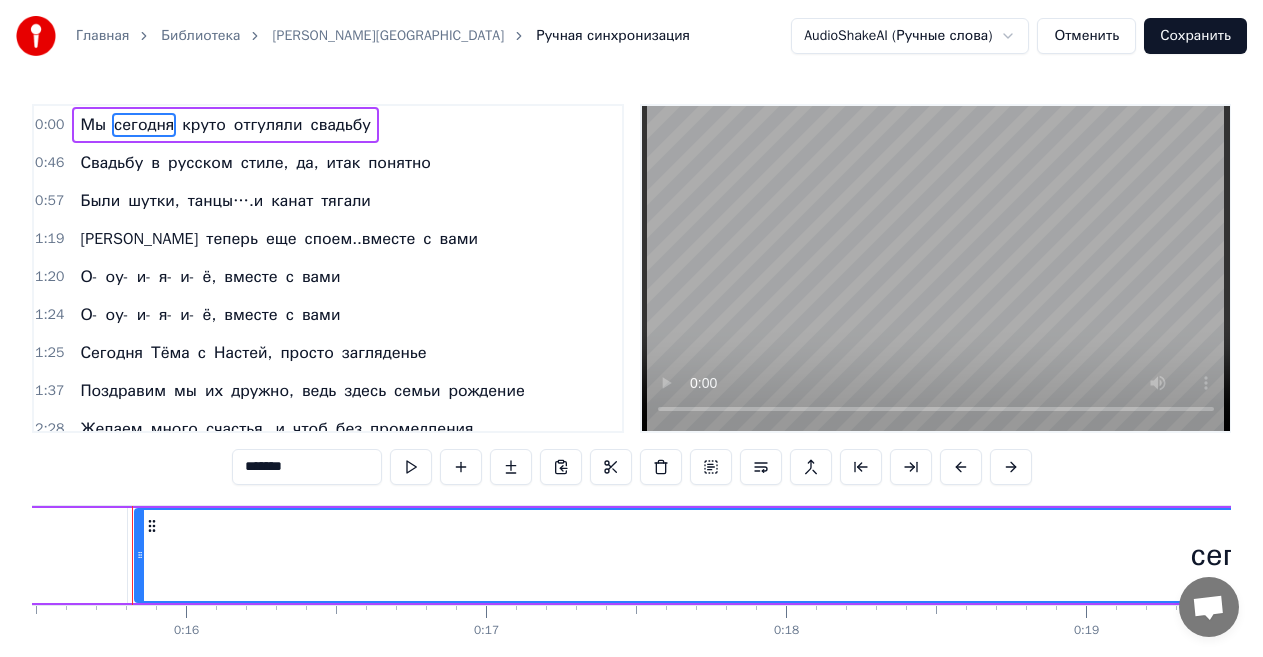 click on "Мы" at bounding box center (93, 125) 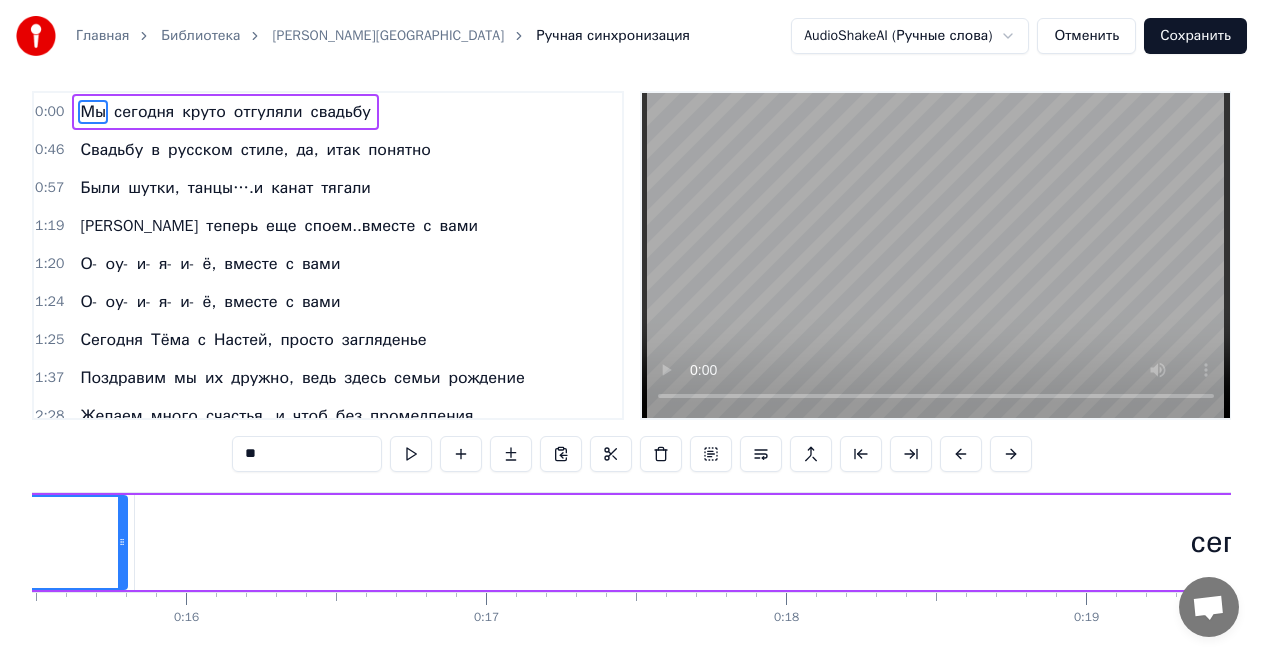 scroll, scrollTop: 99, scrollLeft: 0, axis: vertical 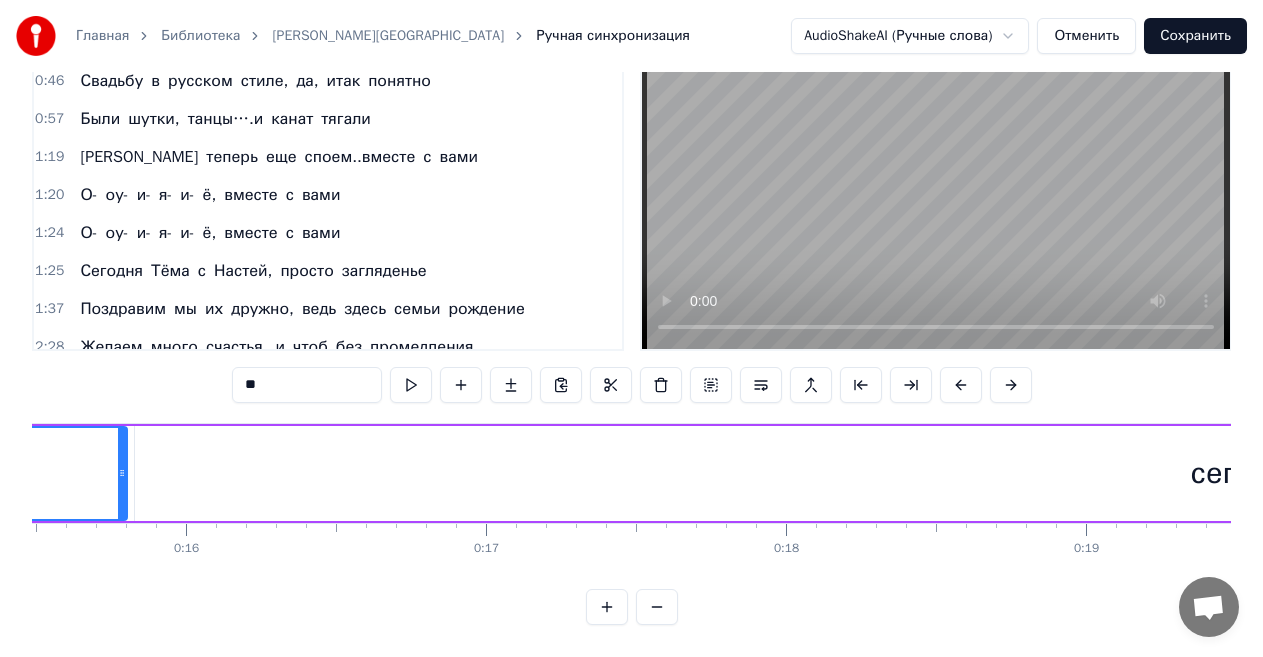 click on "Мы" at bounding box center (-2242, 473) 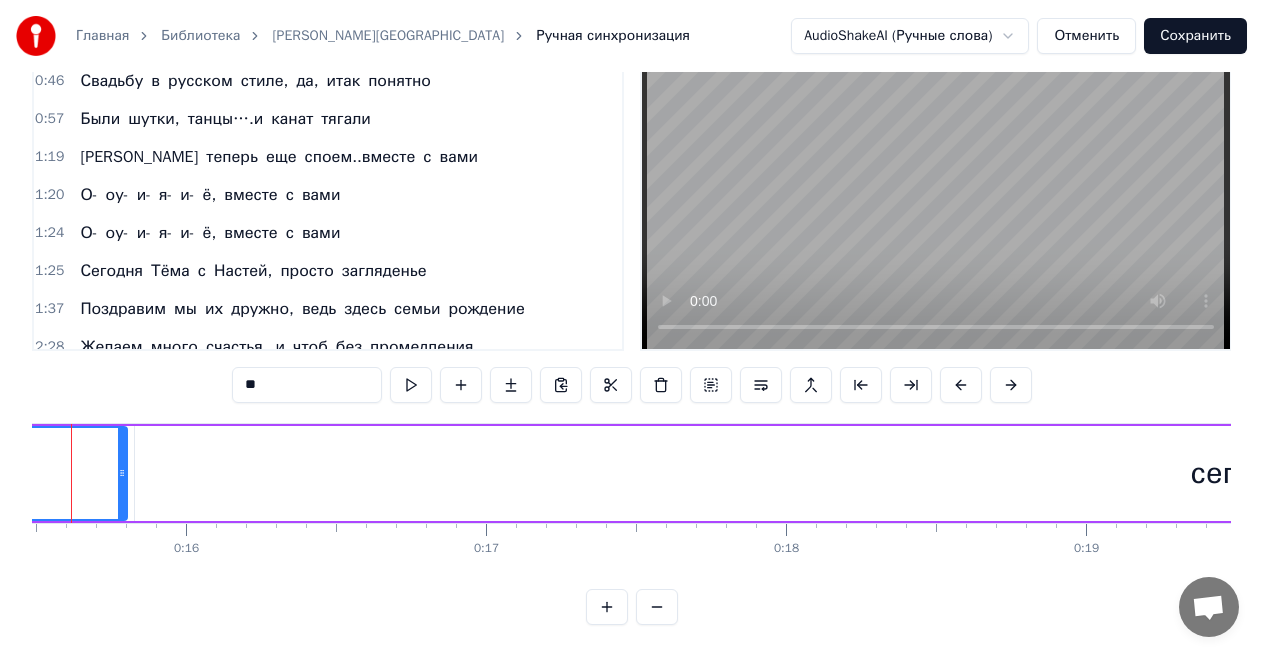scroll, scrollTop: 0, scrollLeft: 0, axis: both 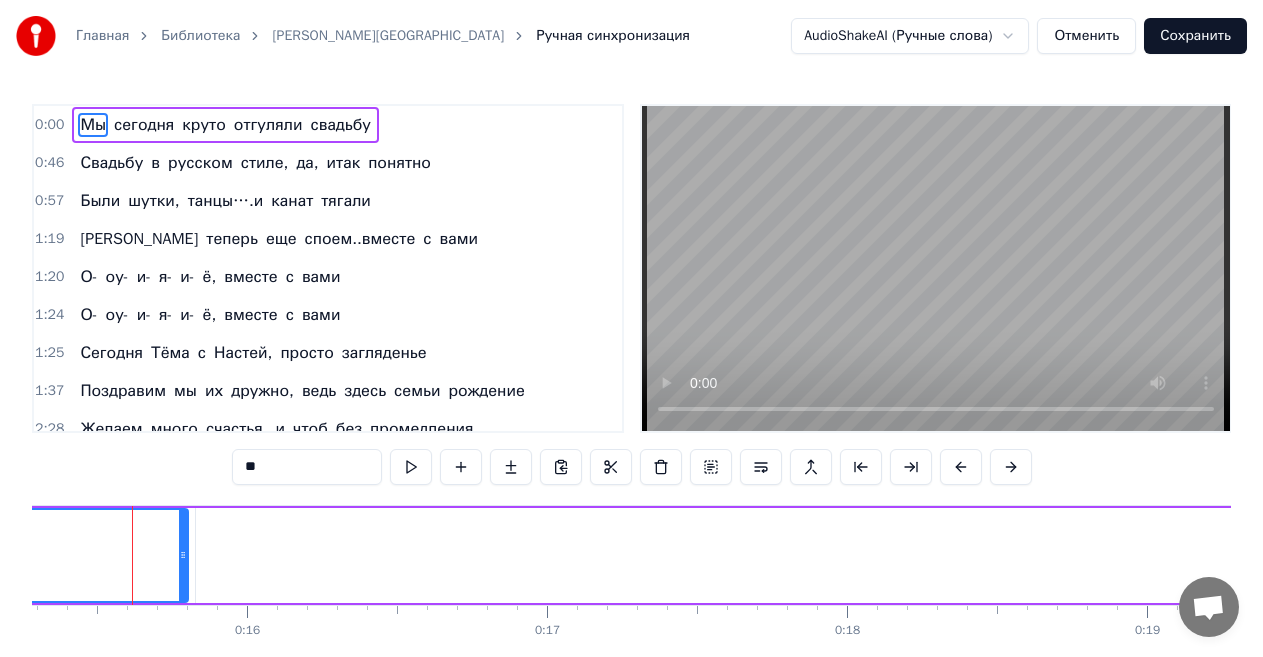 drag, startPoint x: 148, startPoint y: 554, endPoint x: 450, endPoint y: 562, distance: 302.10593 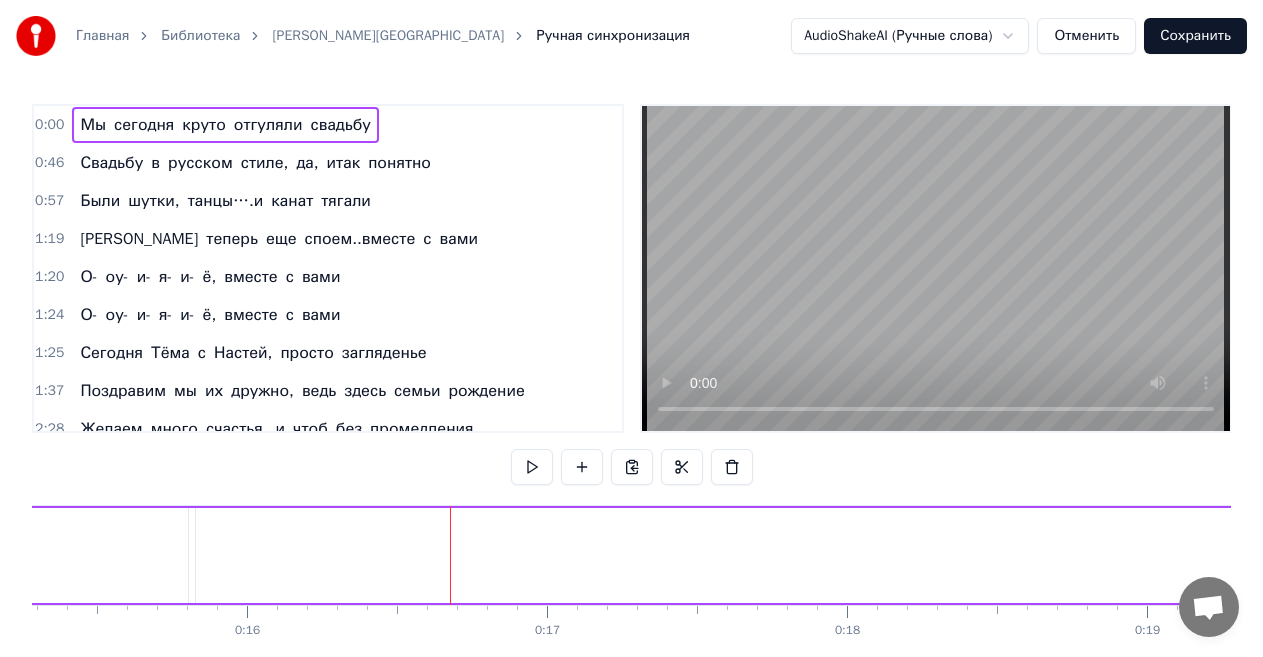 click on "Мы" at bounding box center [-2181, 555] 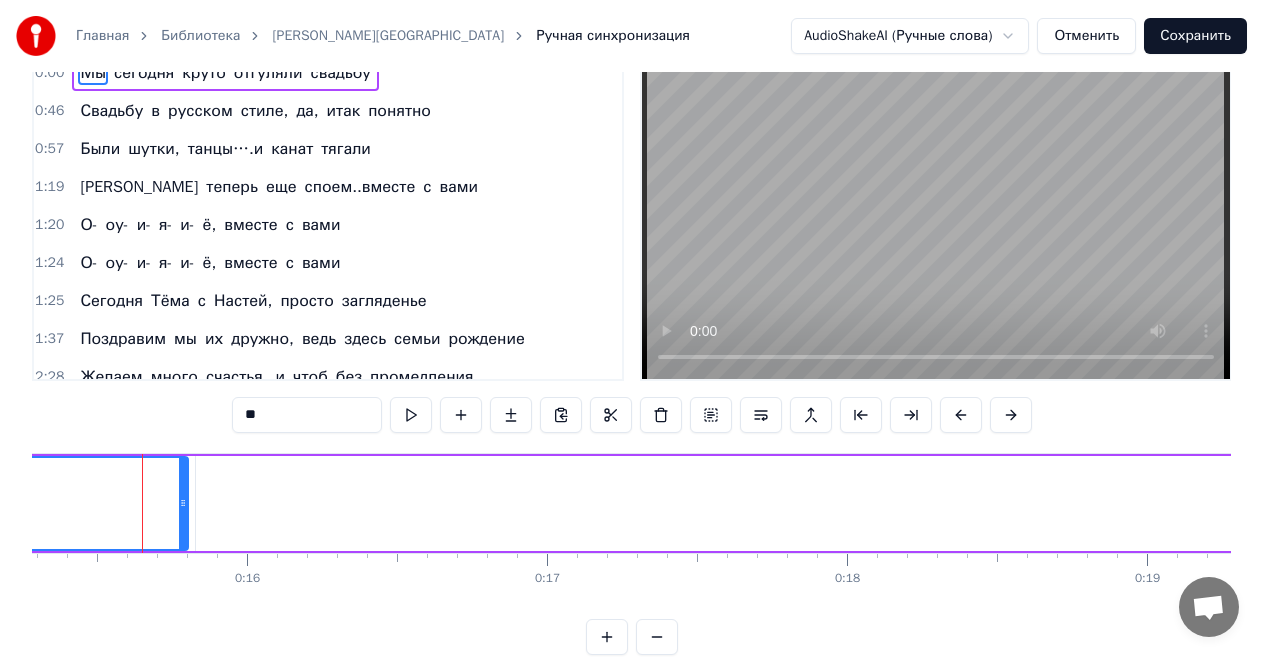 scroll, scrollTop: 99, scrollLeft: 0, axis: vertical 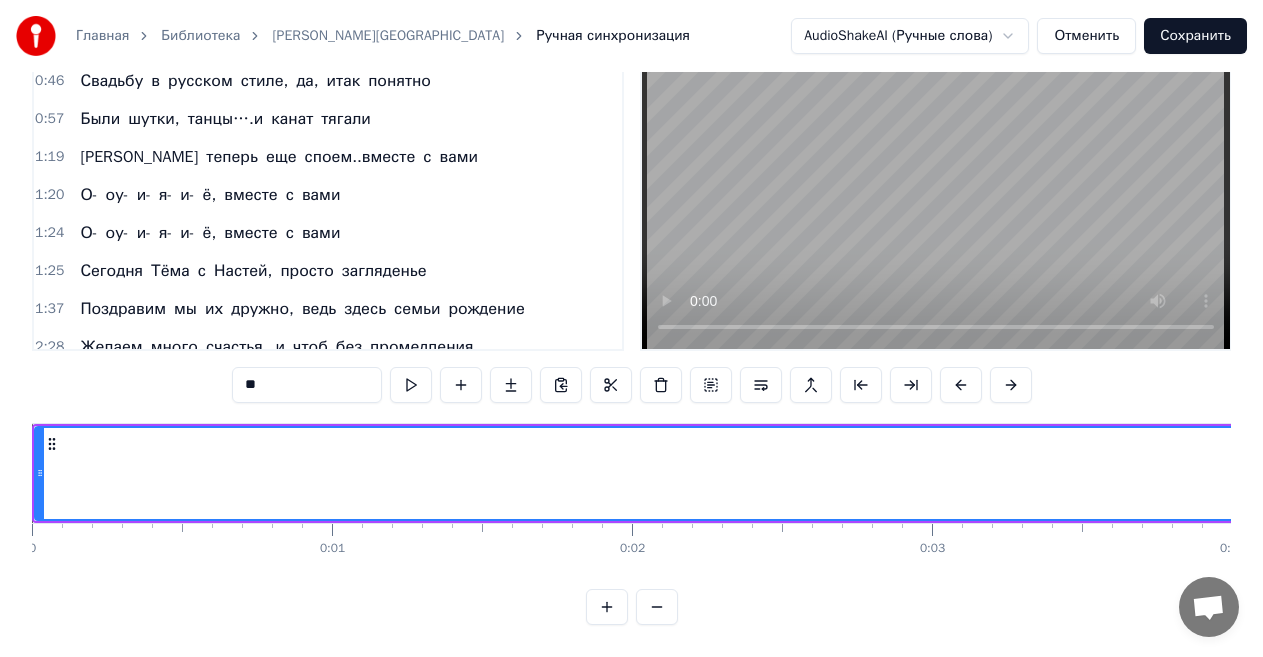 click on "Мы" at bounding box center [2404, 473] 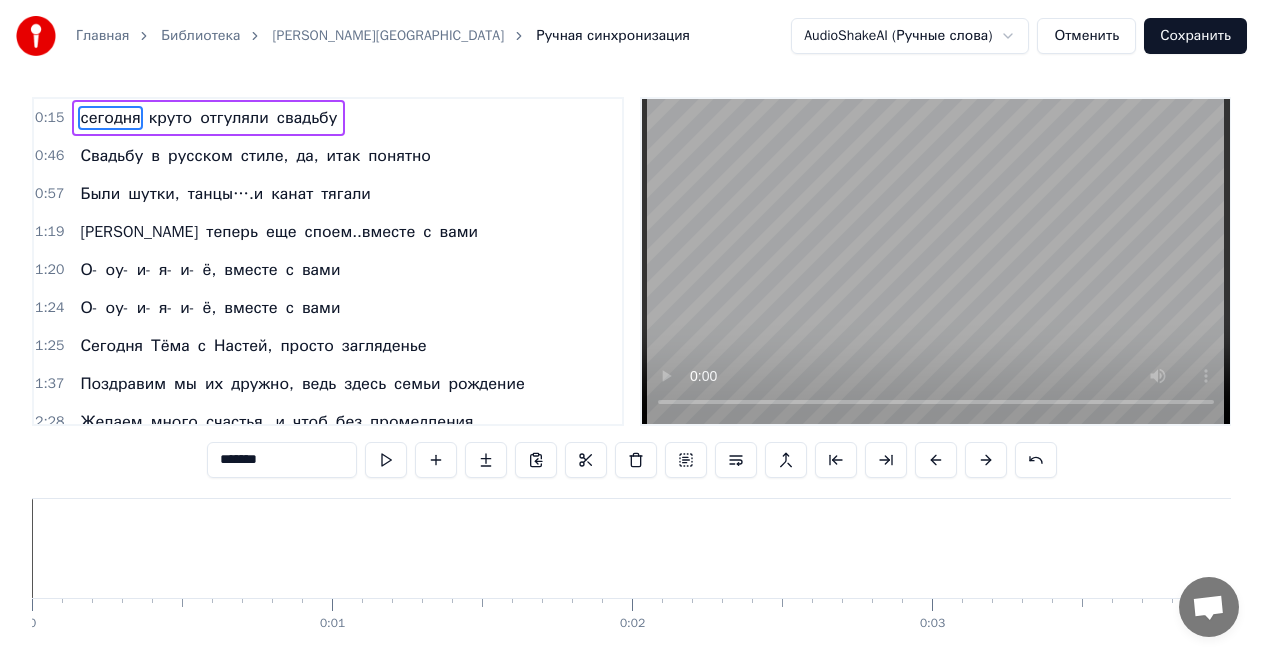 scroll, scrollTop: 0, scrollLeft: 0, axis: both 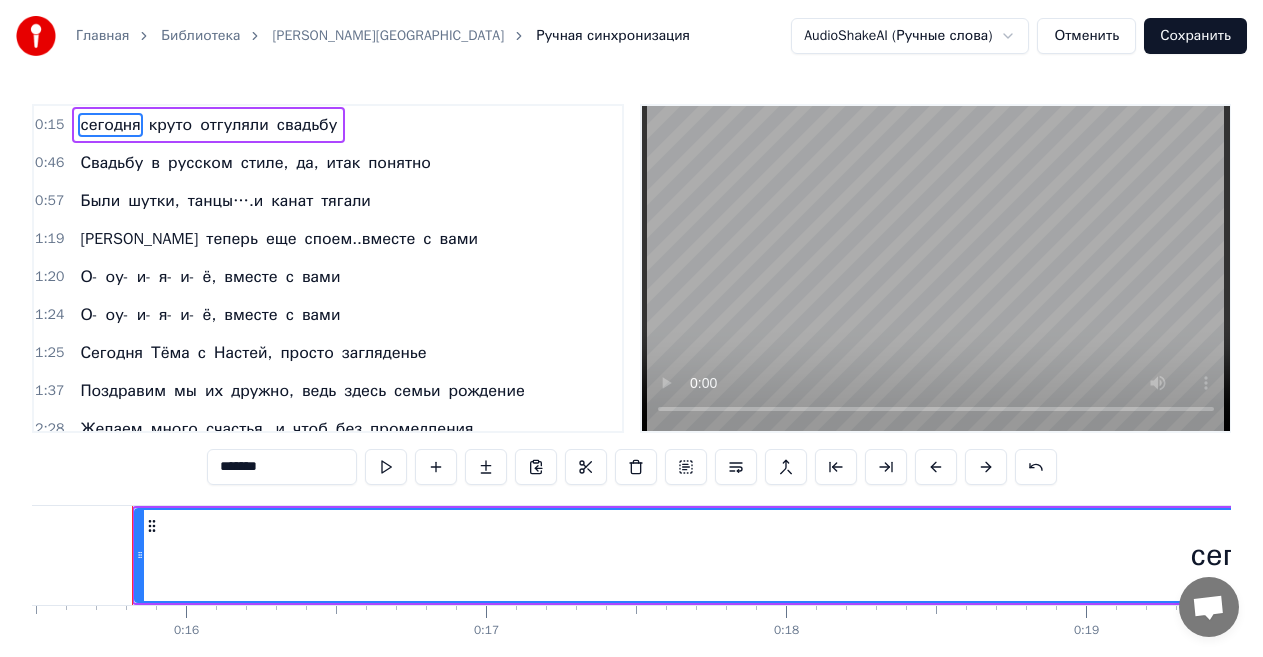 click on "сегодня" at bounding box center (110, 125) 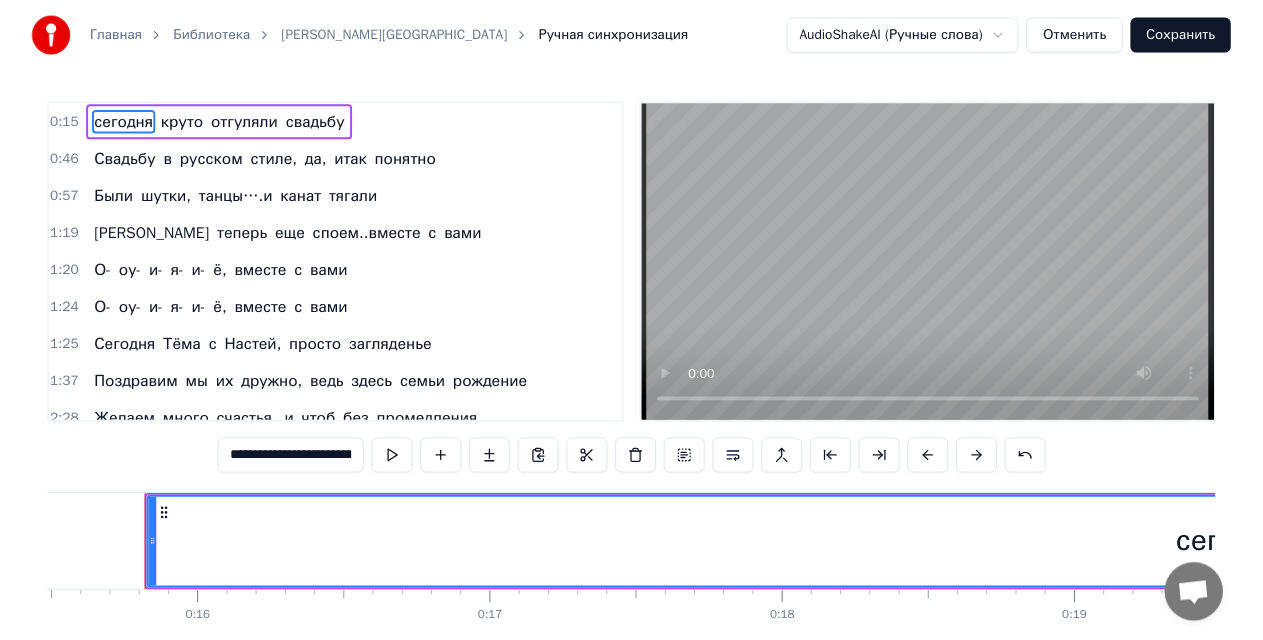 scroll, scrollTop: 0, scrollLeft: 268, axis: horizontal 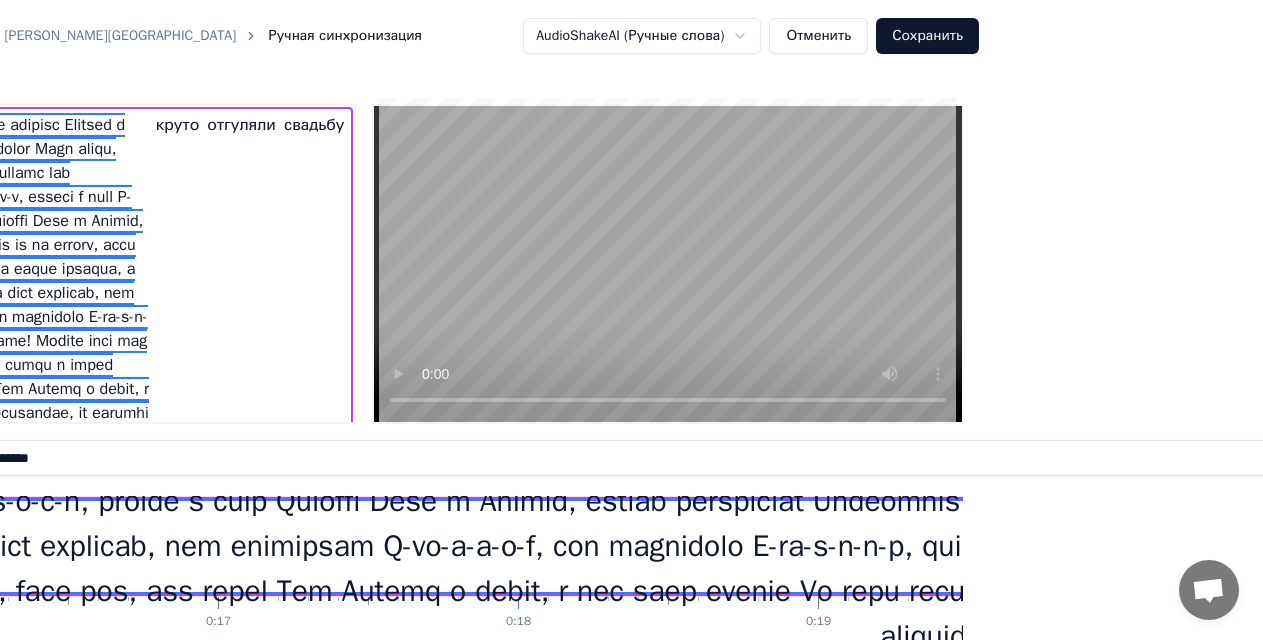 type on "**********" 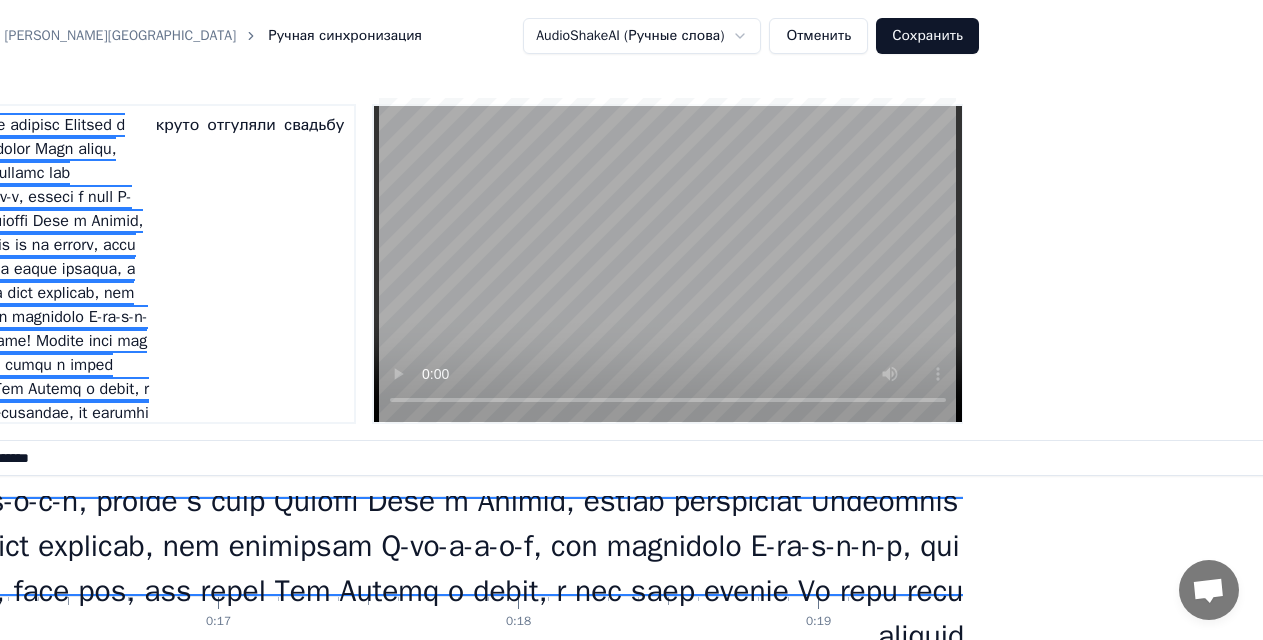 click on "Главная Библиотека Batarejjka • ZHuki Ручная синхронизация AudioShakeAI (Ручные слова) Отменить Сохранить" at bounding box center [363, 36] 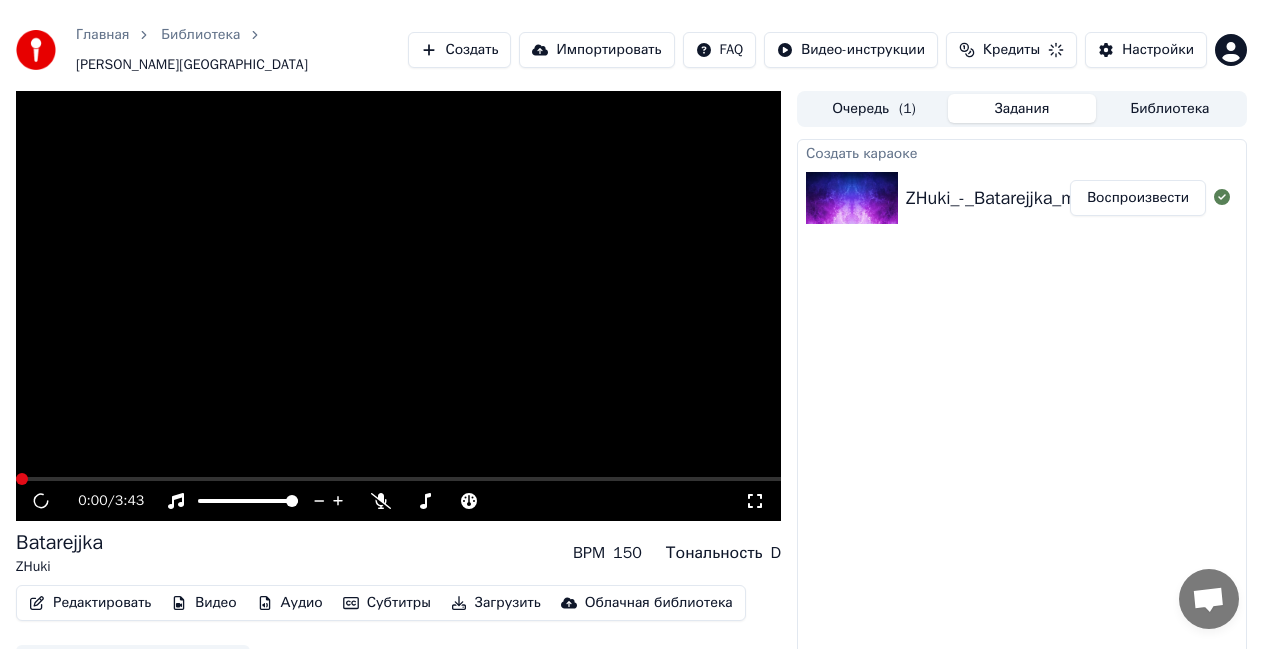 scroll, scrollTop: 21, scrollLeft: 0, axis: vertical 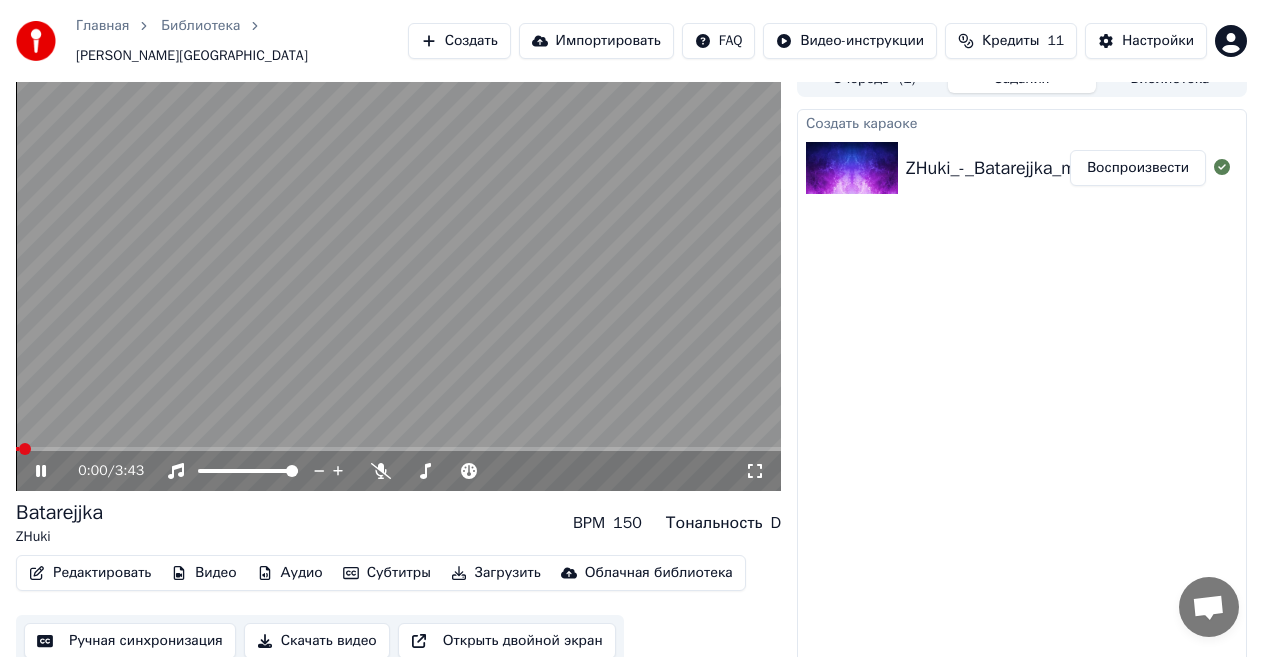 click on "Ручная синхронизация" at bounding box center [130, 641] 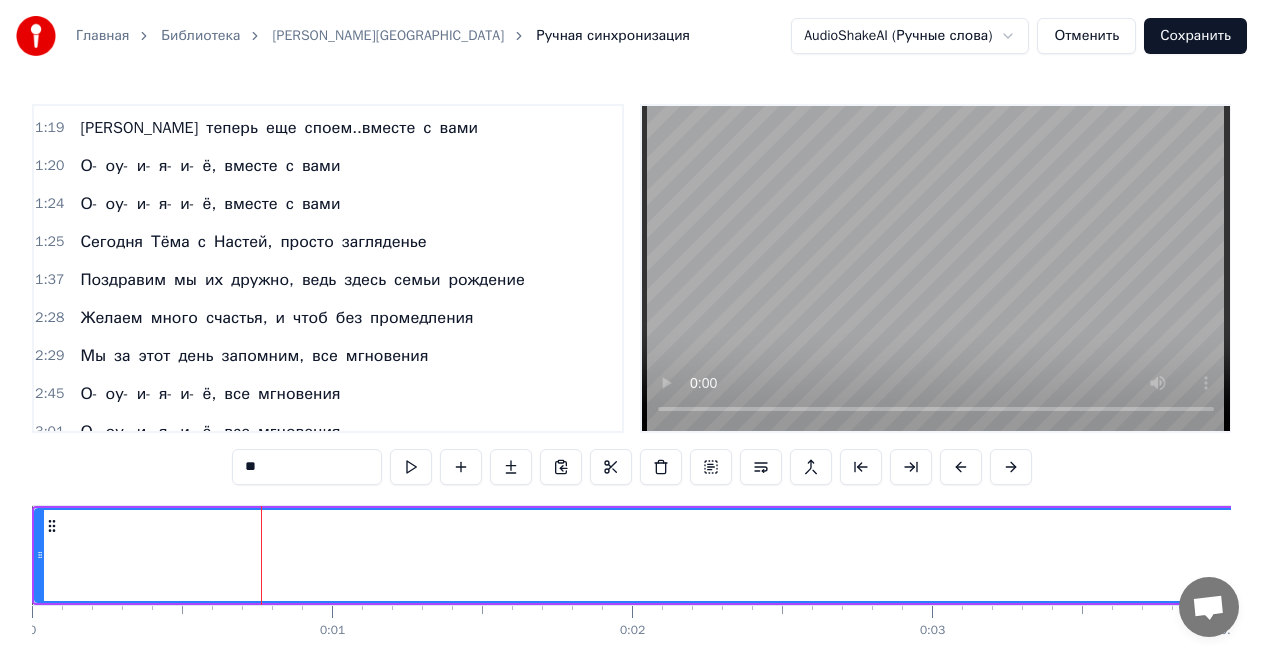 scroll, scrollTop: 300, scrollLeft: 0, axis: vertical 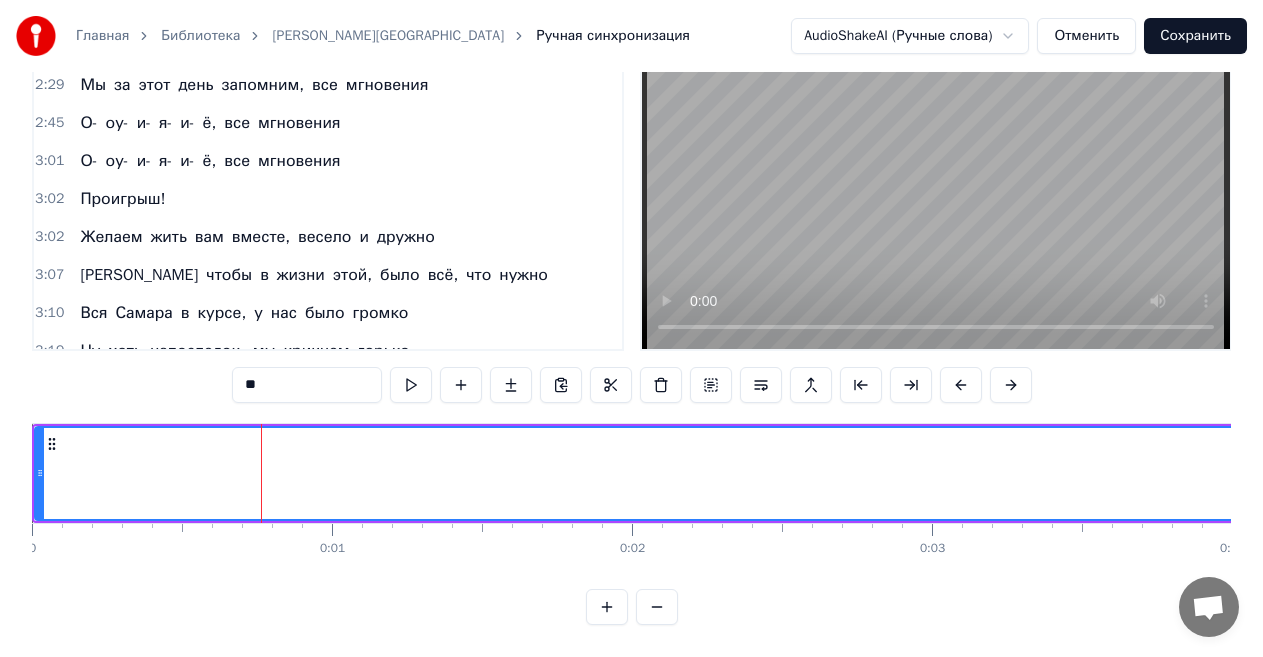 drag, startPoint x: 280, startPoint y: 364, endPoint x: 191, endPoint y: 365, distance: 89.005615 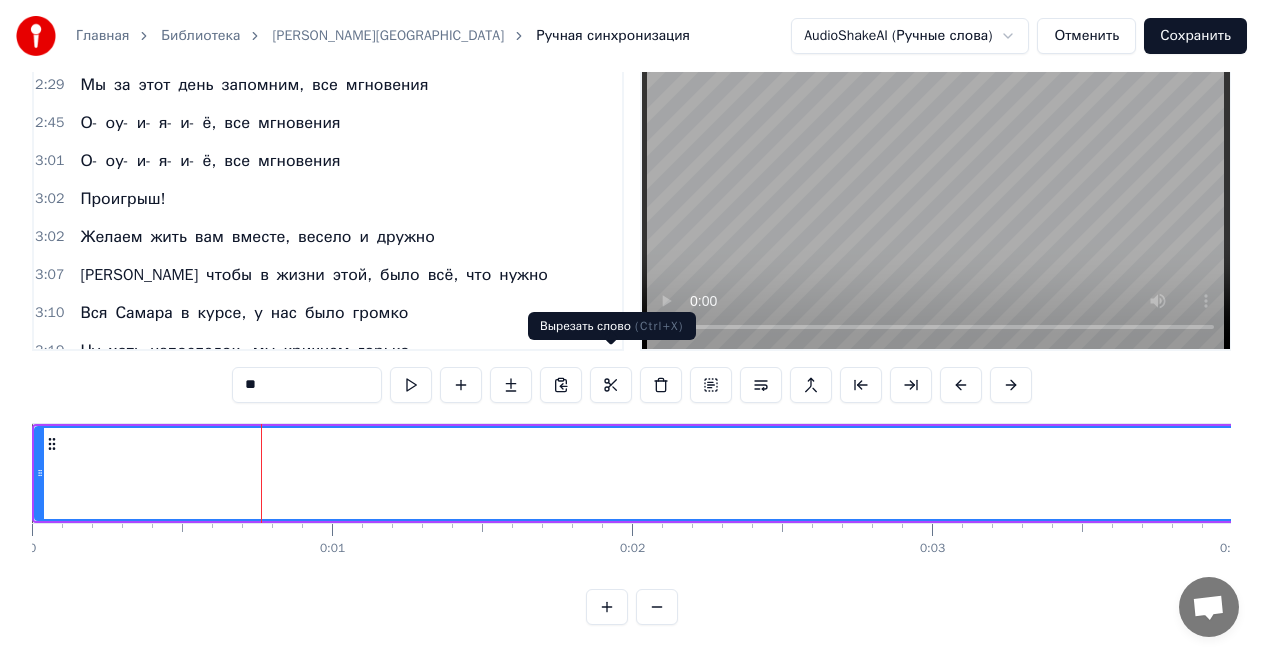 click at bounding box center [611, 385] 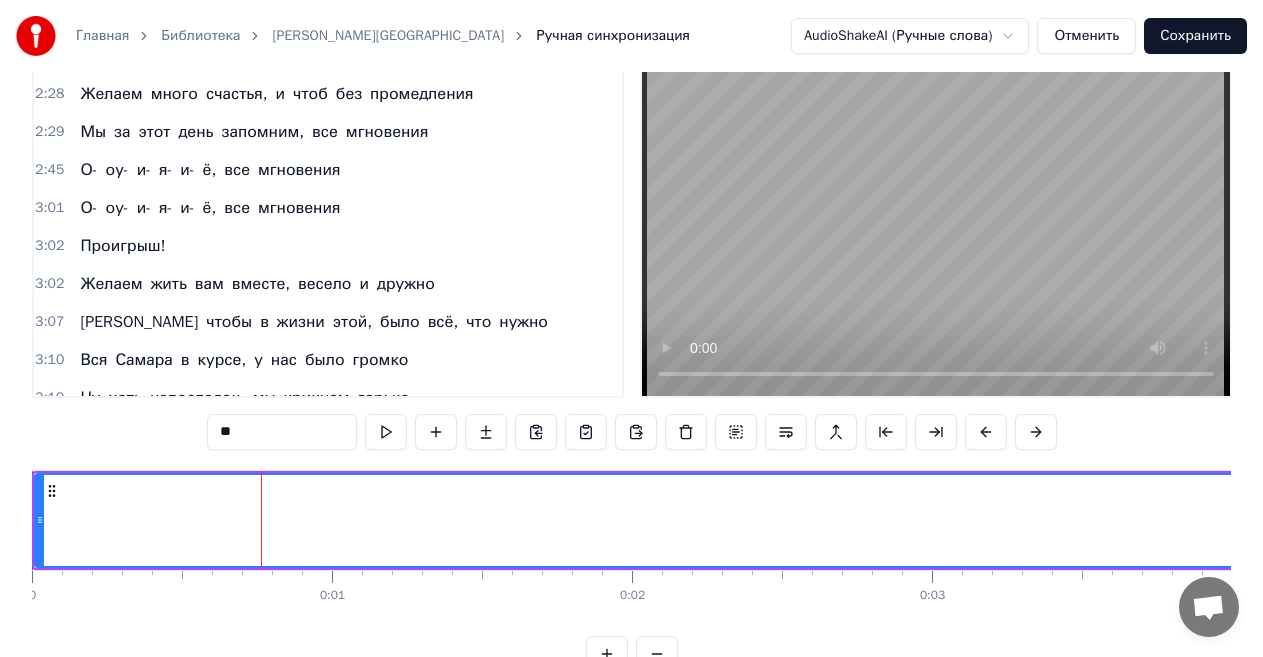 scroll, scrollTop: 0, scrollLeft: 0, axis: both 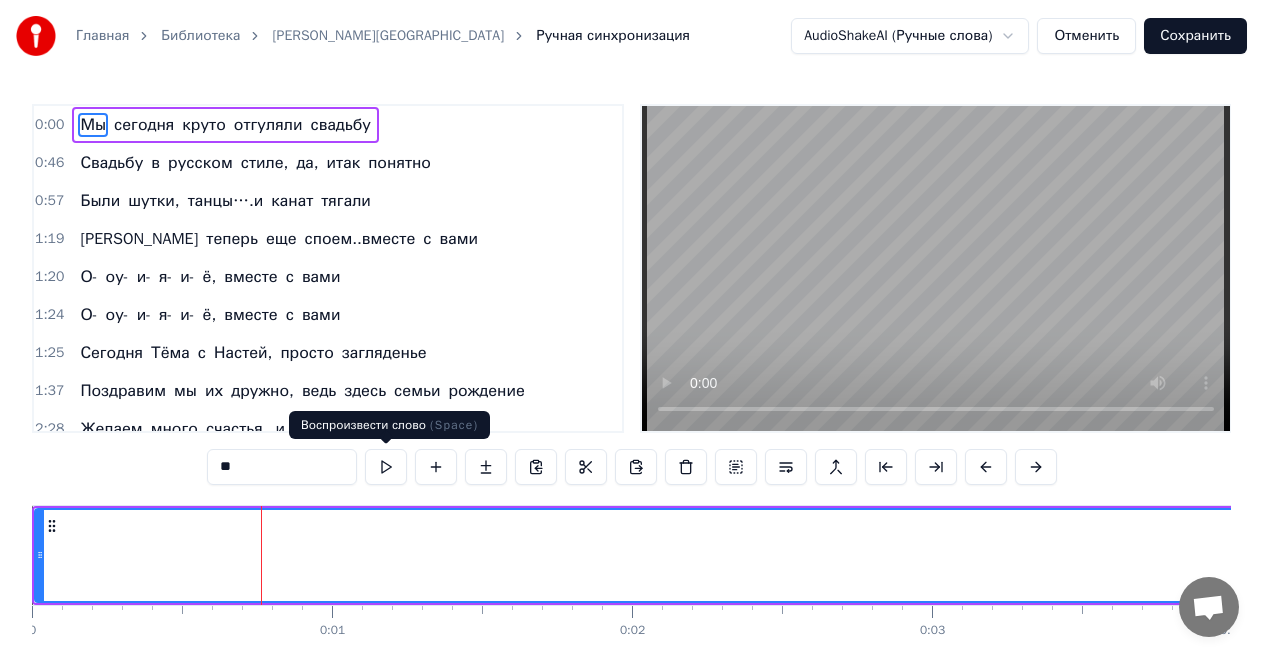 click at bounding box center [386, 467] 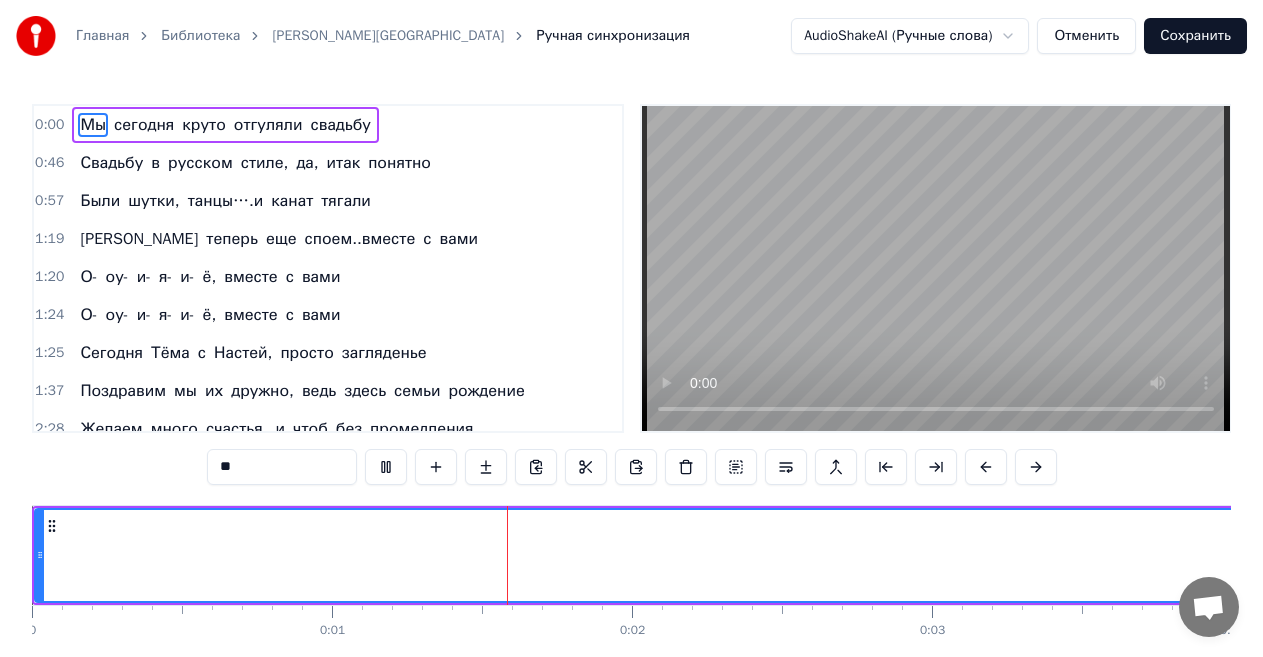 click at bounding box center (386, 467) 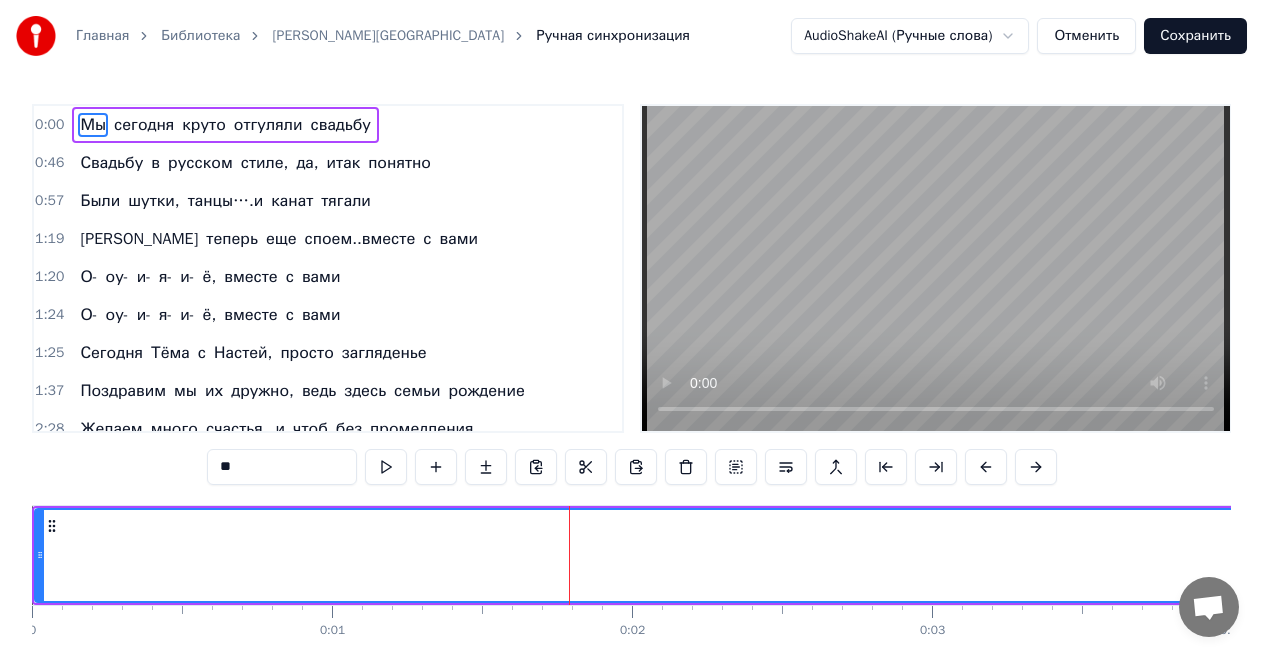 click at bounding box center [386, 467] 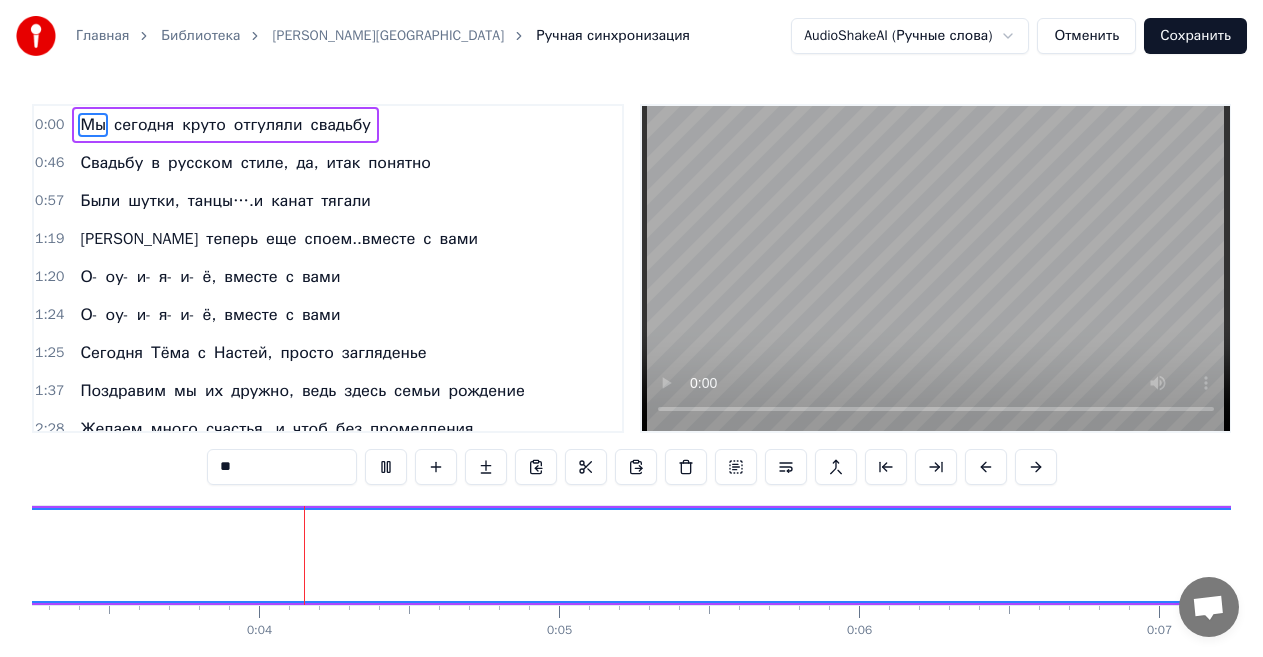 scroll, scrollTop: 0, scrollLeft: 999, axis: horizontal 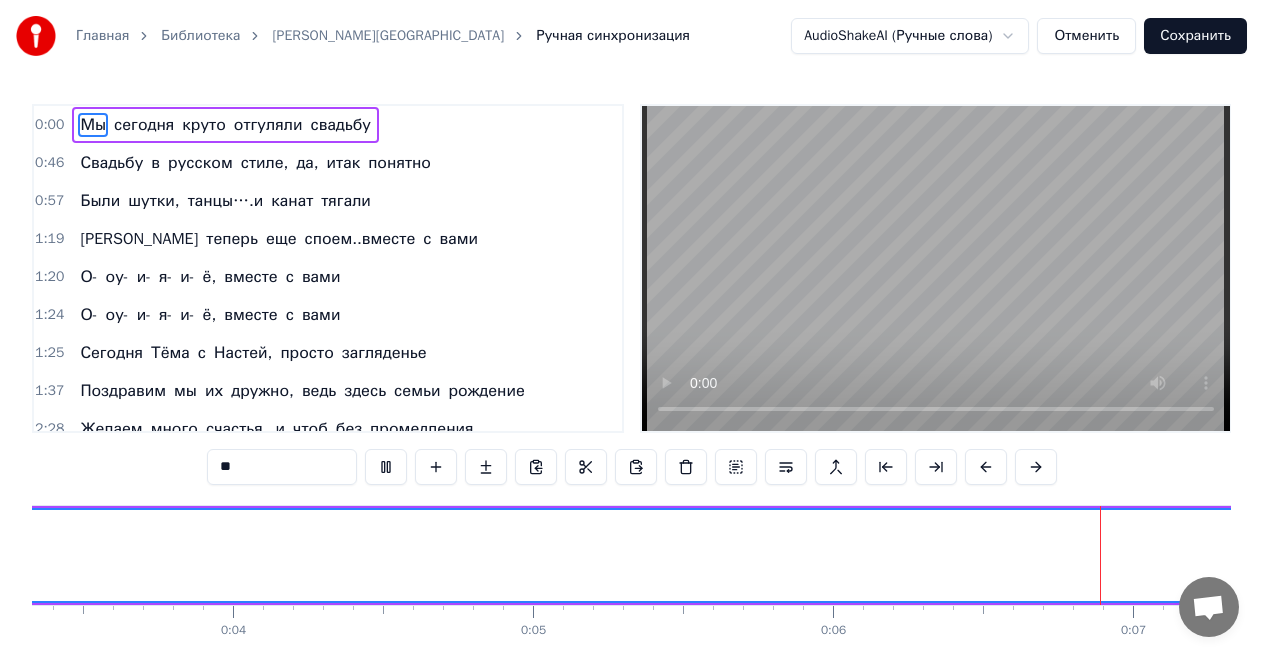 click at bounding box center [386, 467] 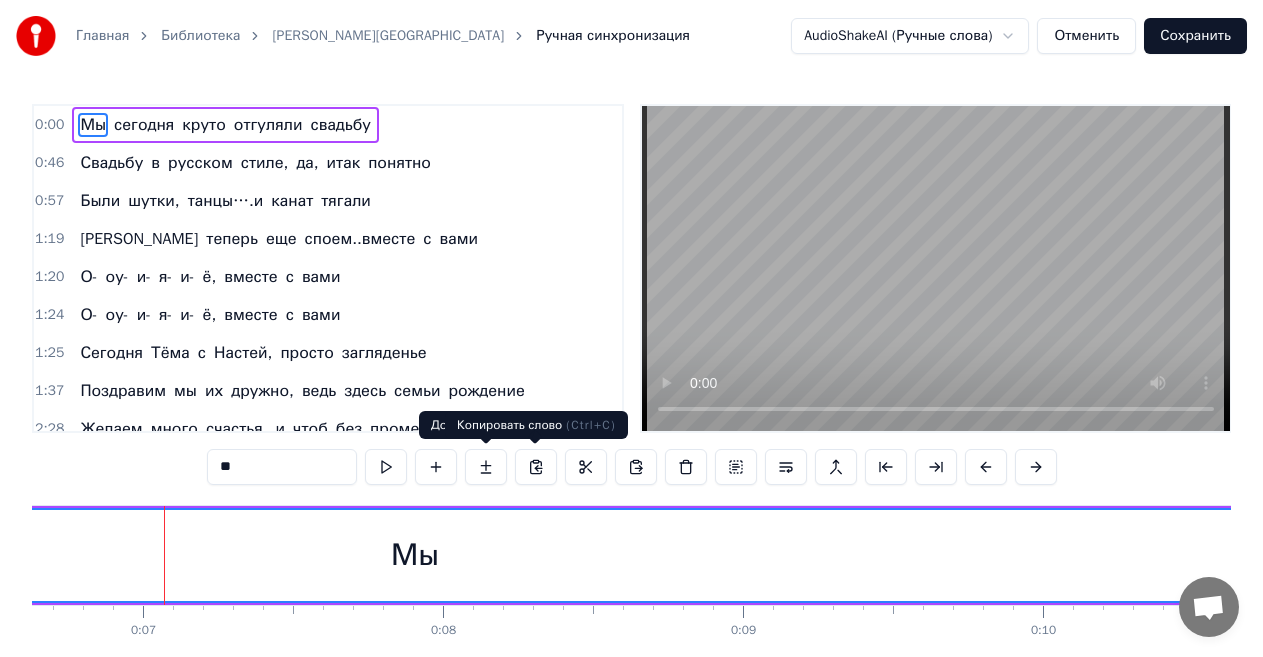 scroll, scrollTop: 0, scrollLeft: 2020, axis: horizontal 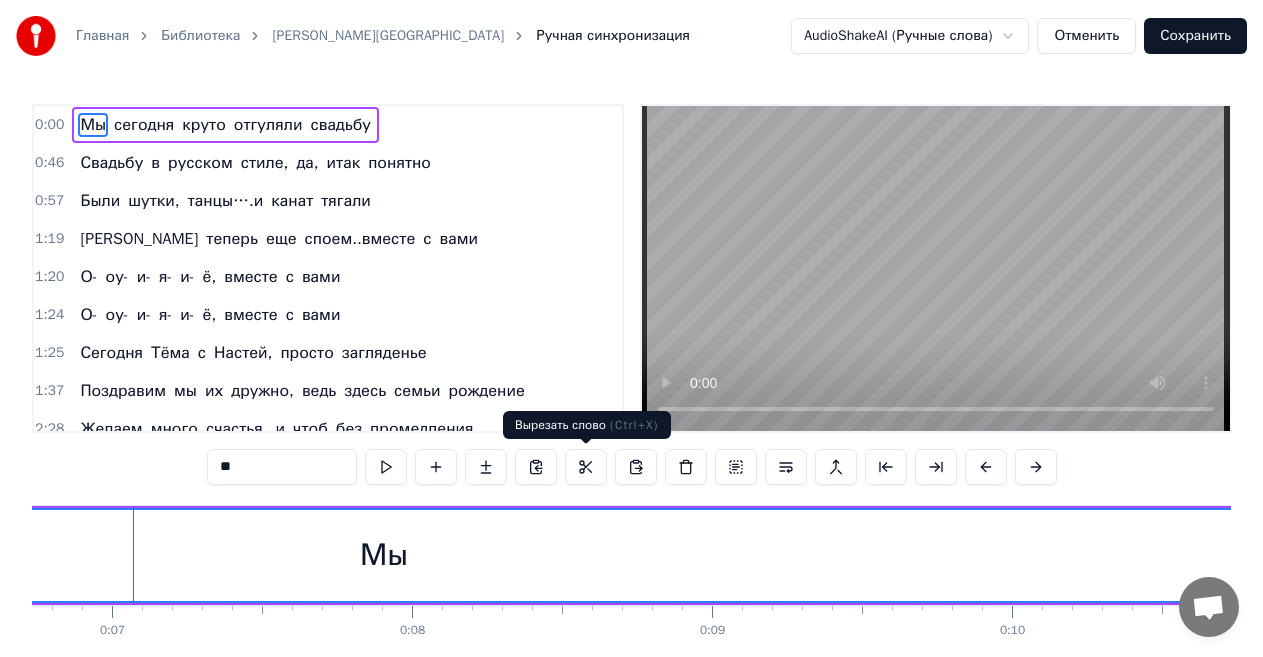 click at bounding box center (586, 467) 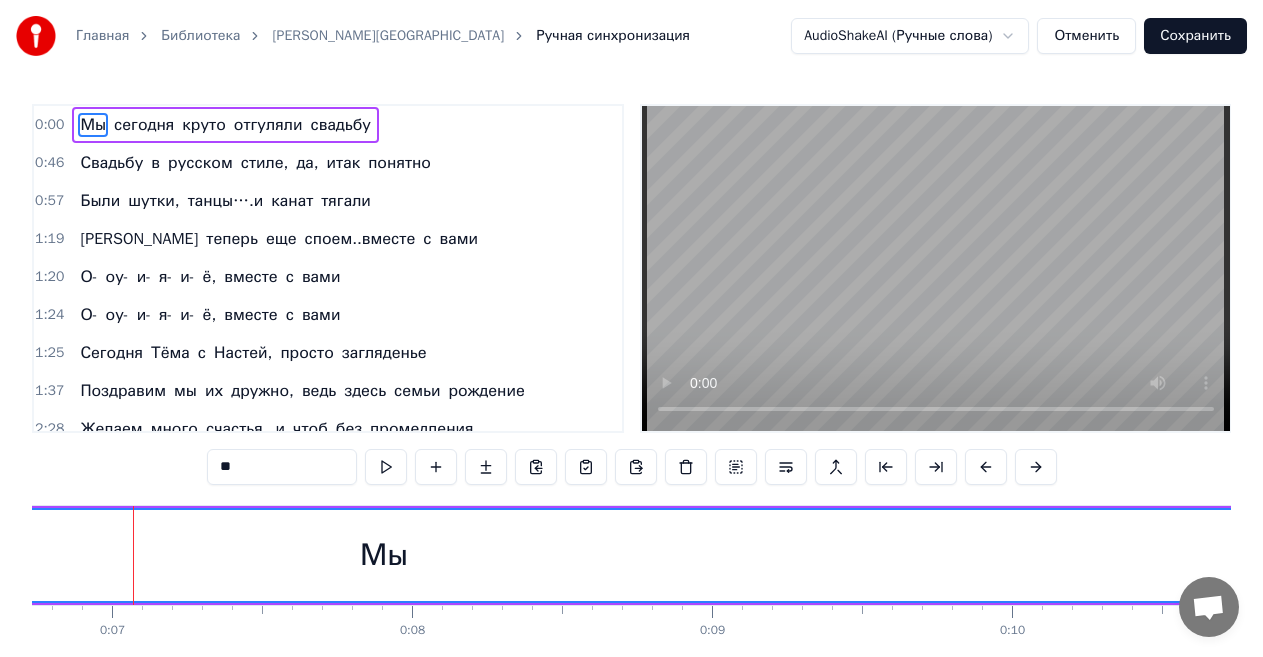 click on "Мы" at bounding box center [384, 555] 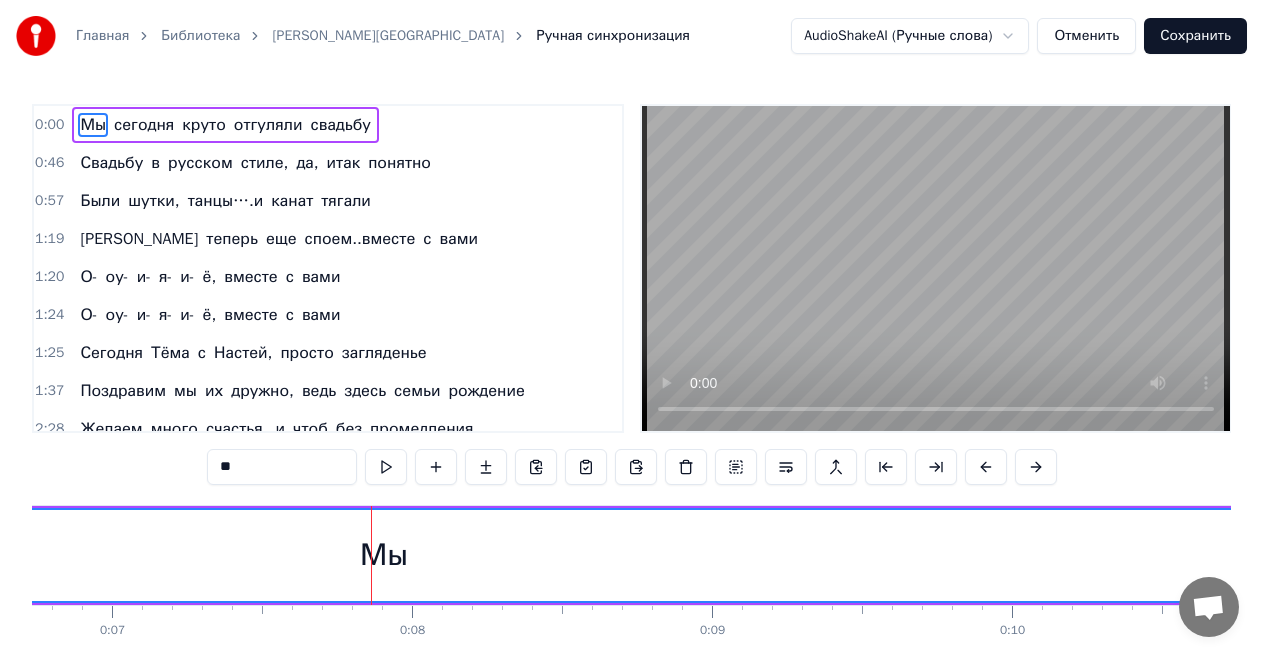 drag, startPoint x: 377, startPoint y: 561, endPoint x: 399, endPoint y: 560, distance: 22.022715 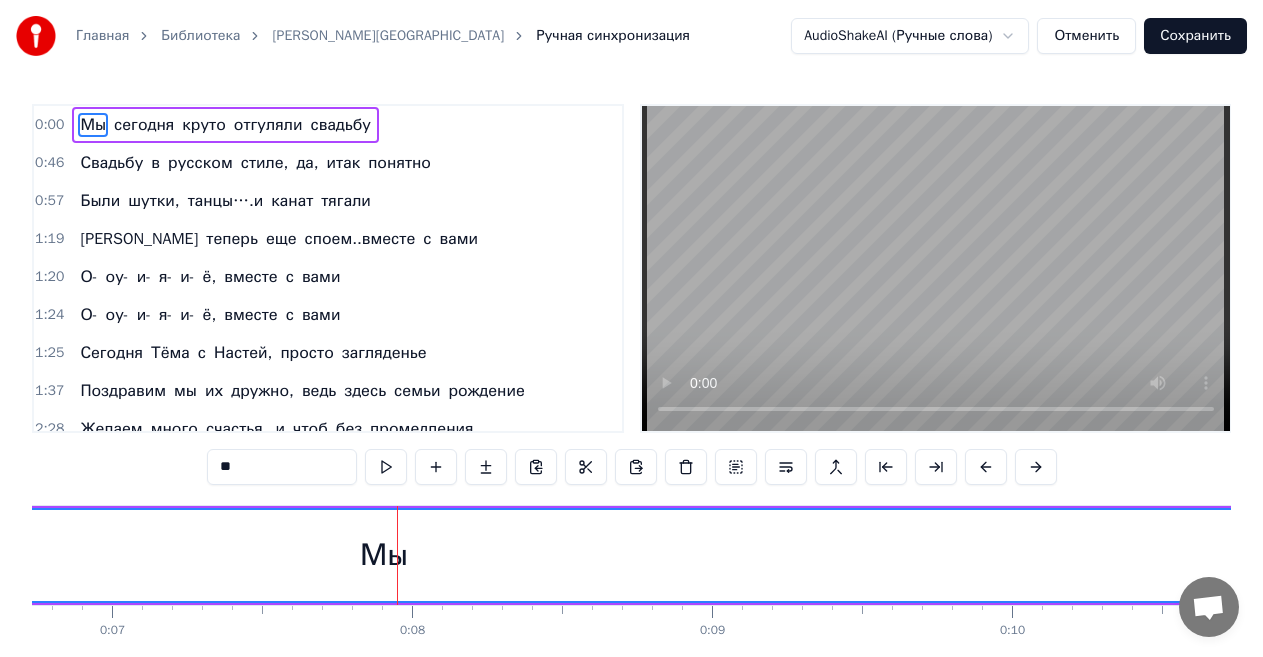 click on "Мы" at bounding box center (384, 555) 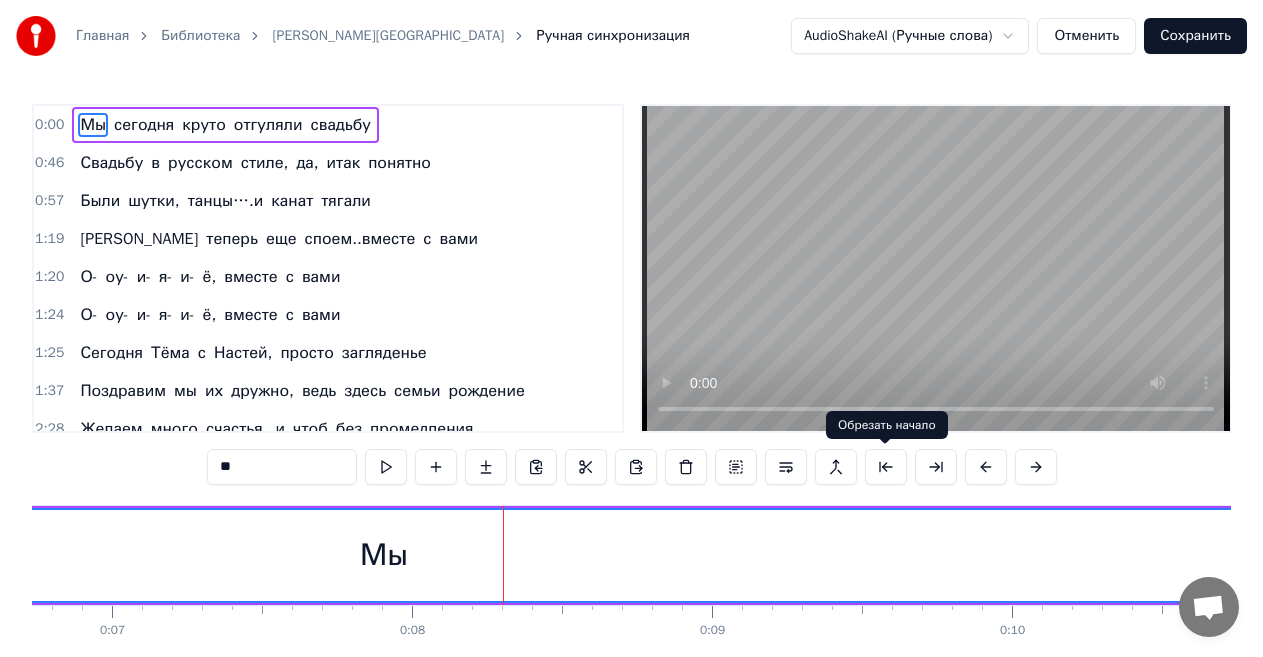 click at bounding box center [886, 467] 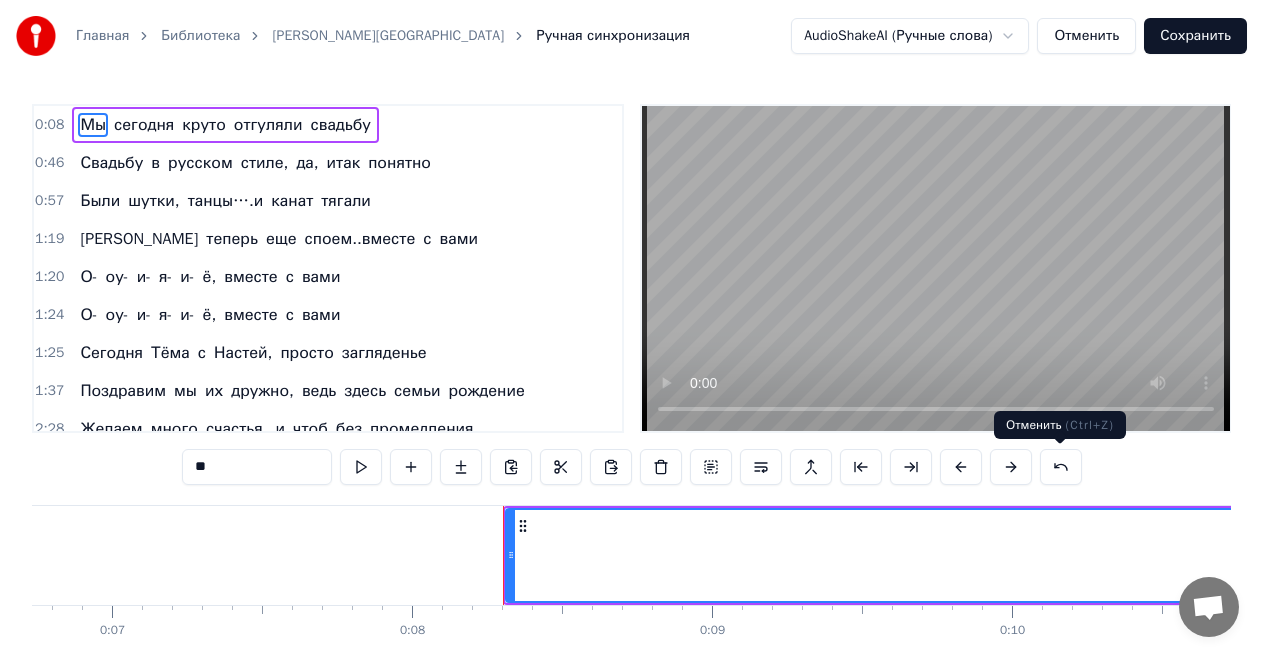 click at bounding box center (1061, 467) 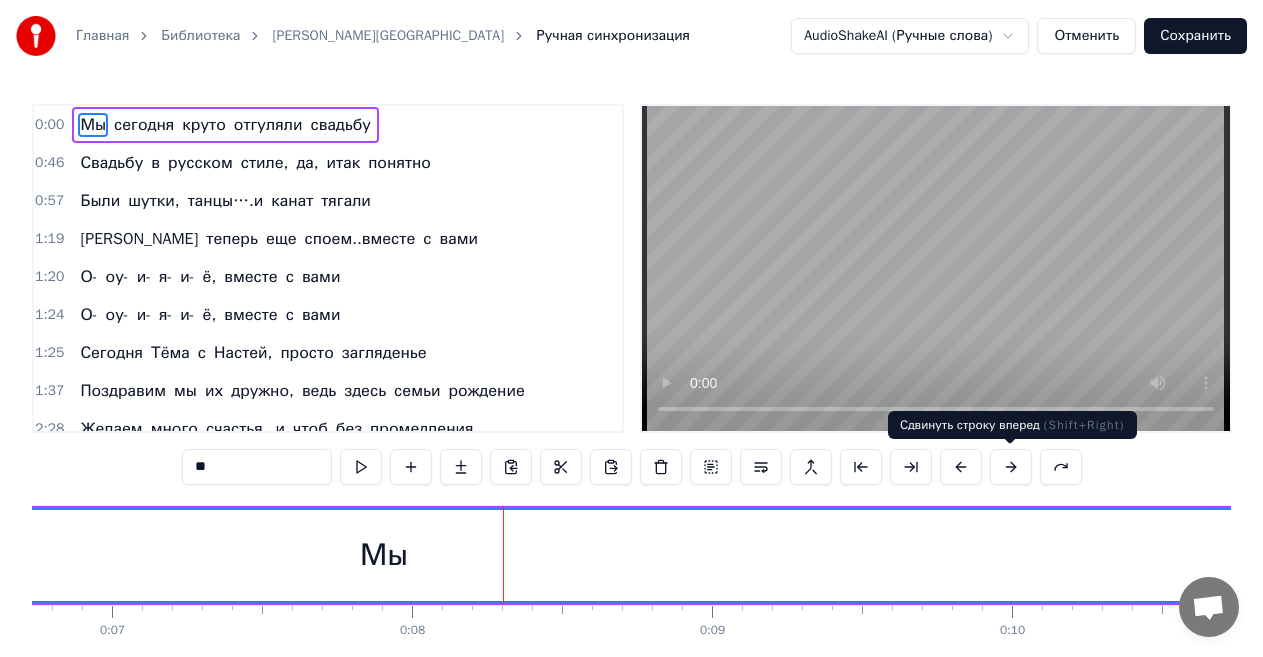 click at bounding box center [1011, 467] 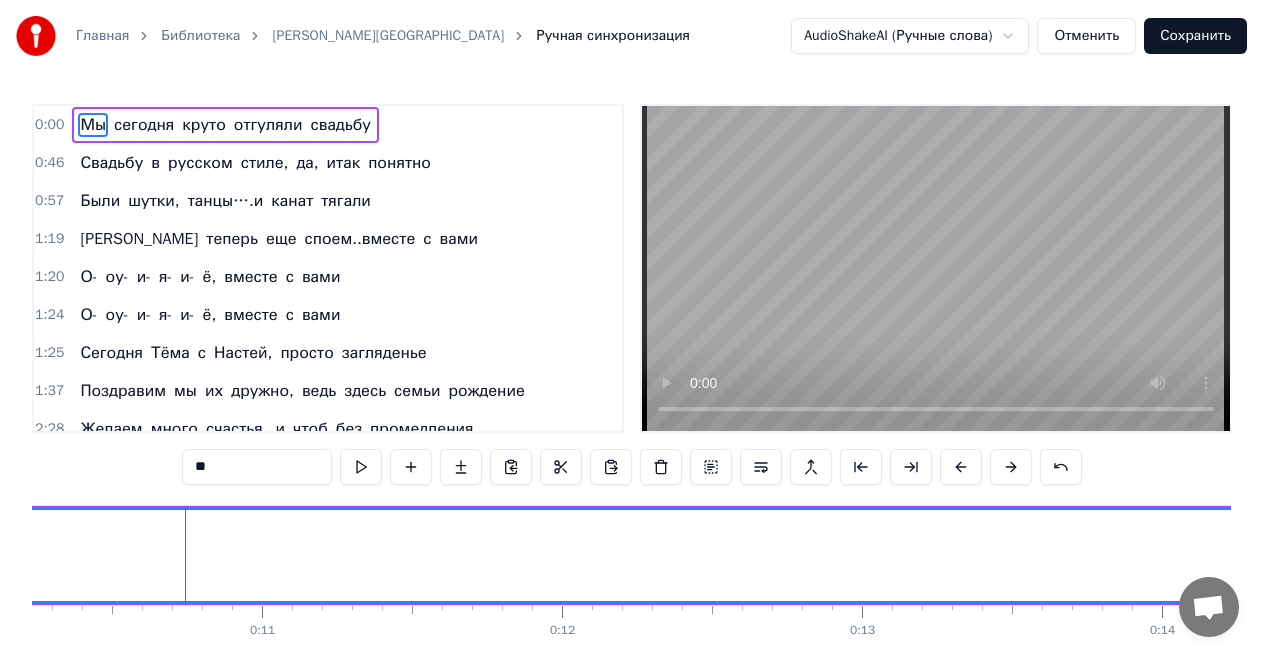 scroll, scrollTop: 0, scrollLeft: 3123, axis: horizontal 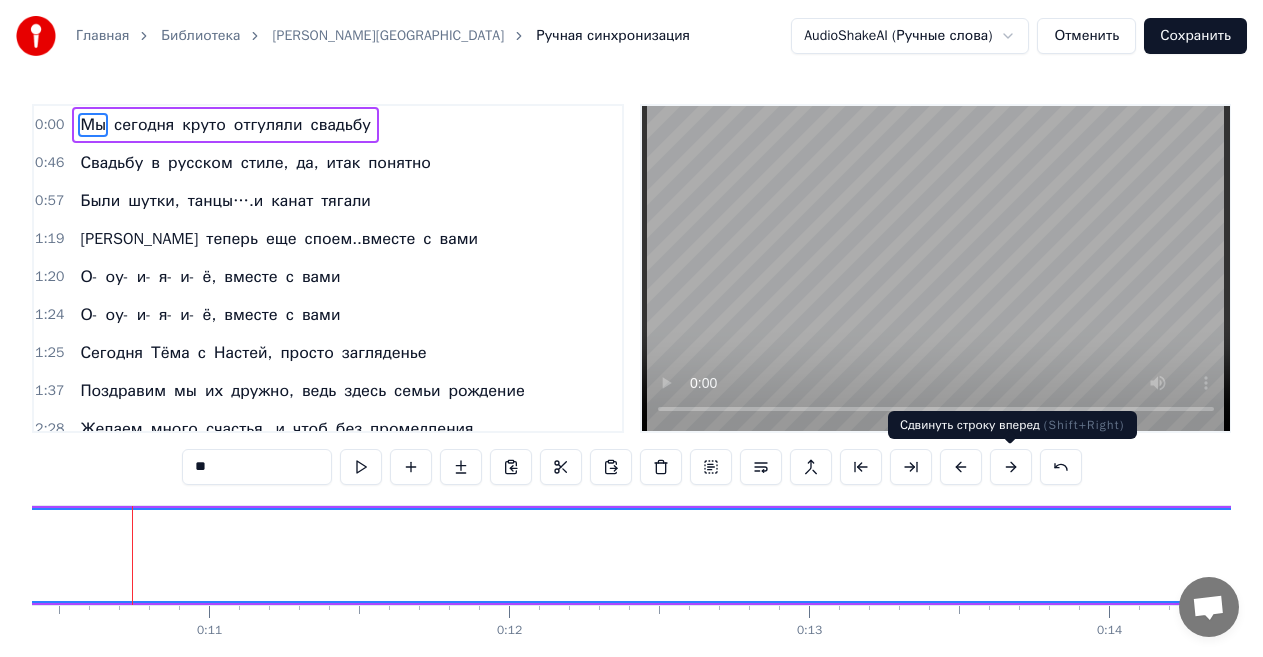 click at bounding box center [1011, 467] 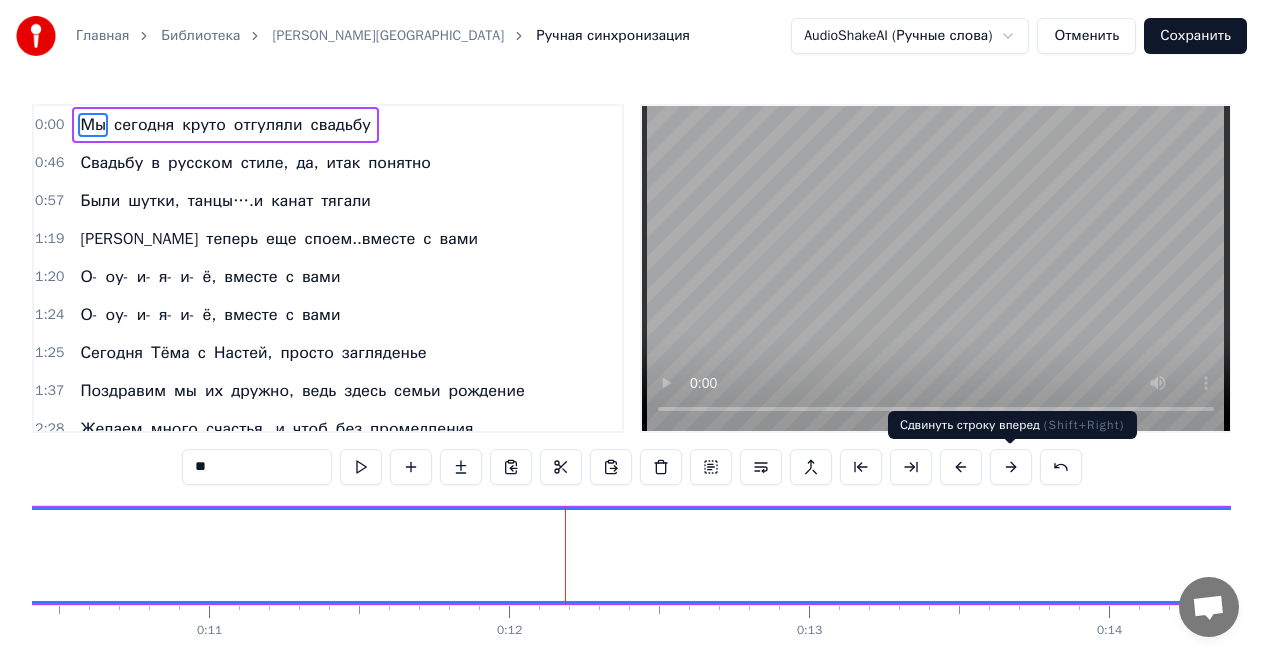 click at bounding box center [1011, 467] 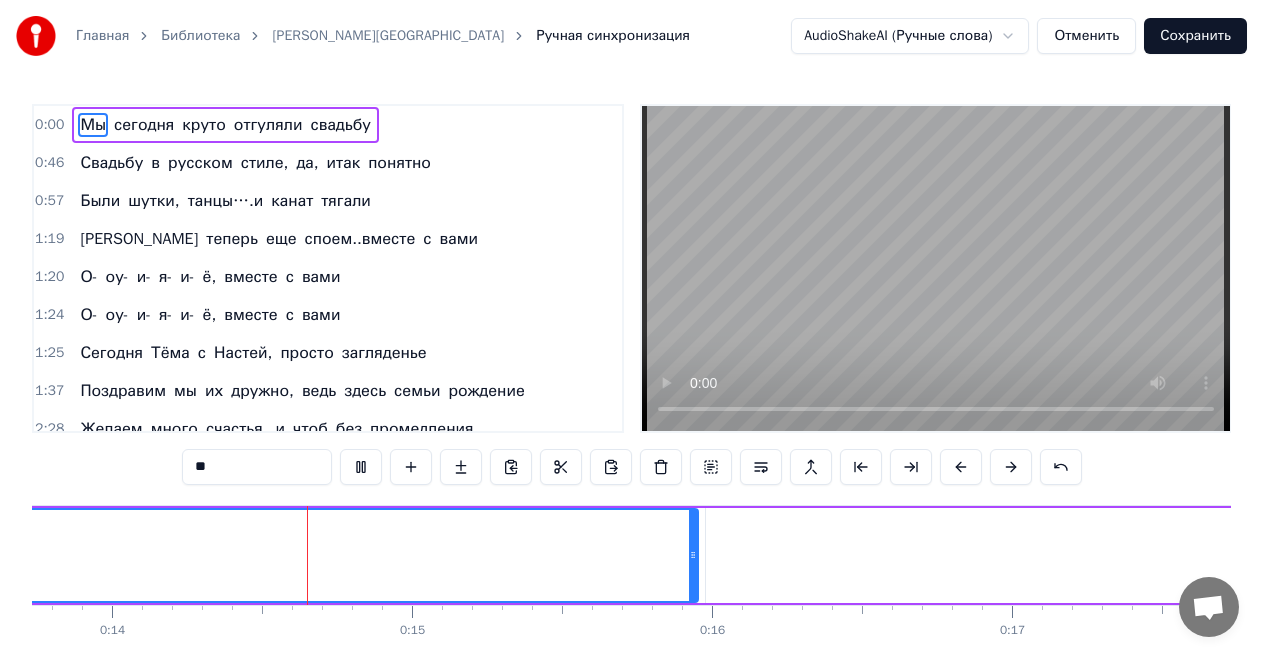 scroll, scrollTop: 0, scrollLeft: 4153, axis: horizontal 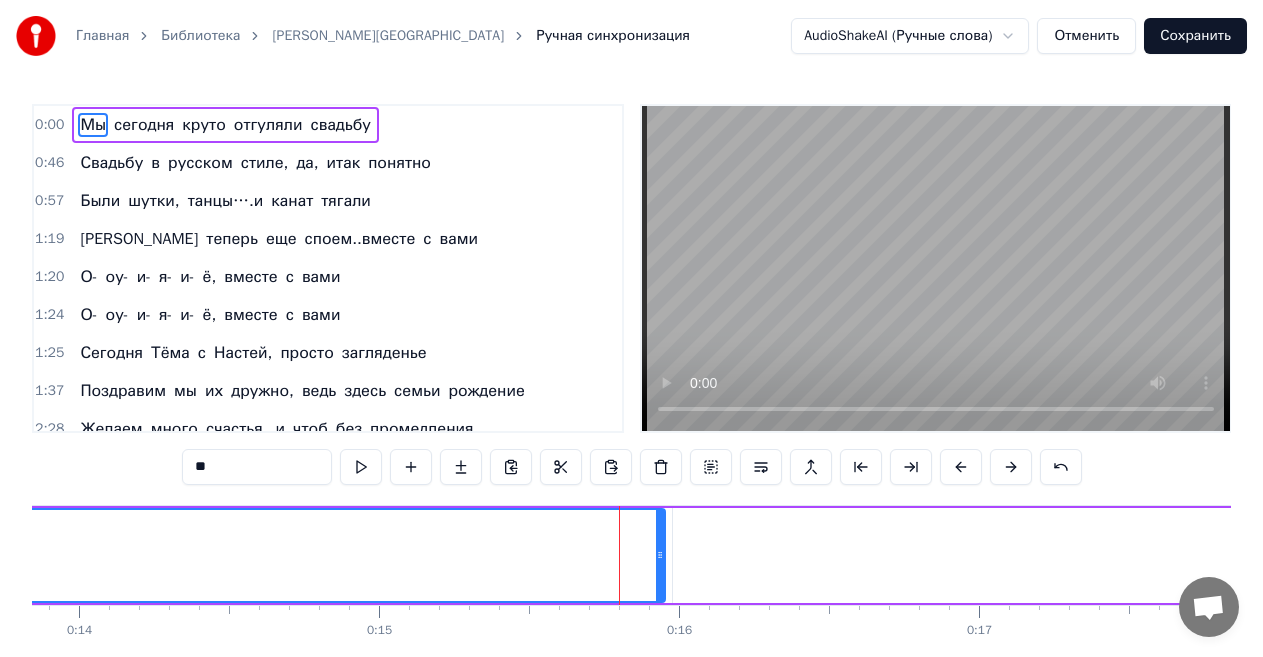 type 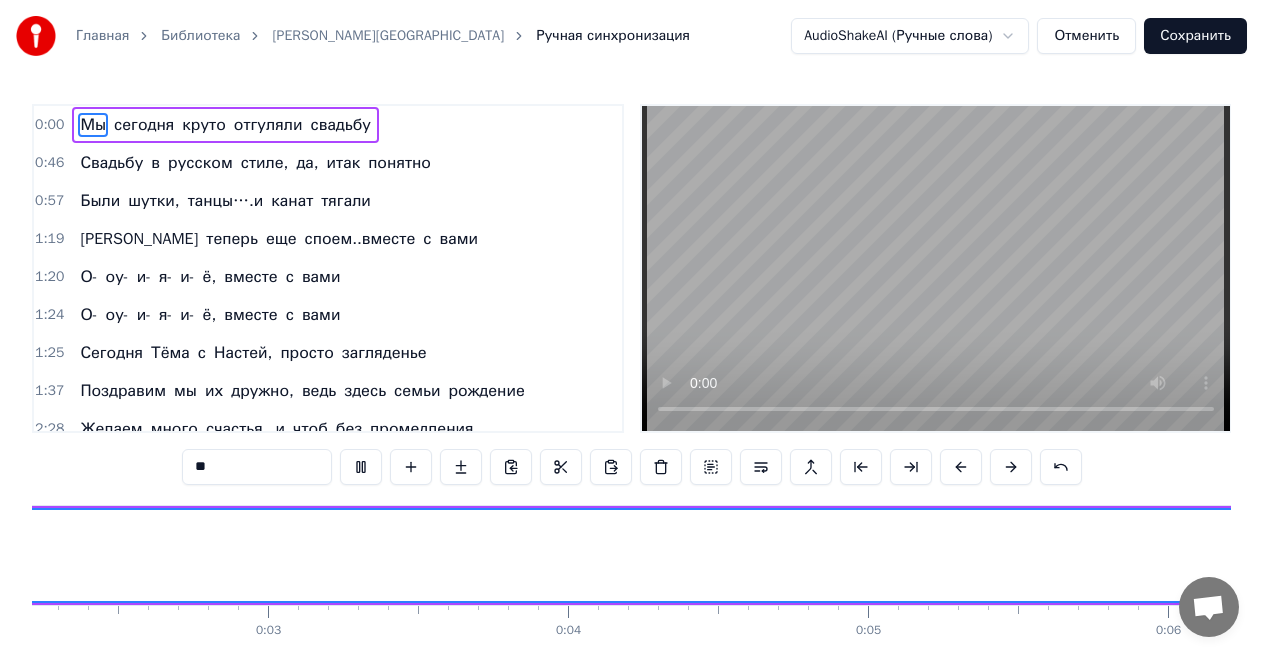 scroll, scrollTop: 0, scrollLeft: 366, axis: horizontal 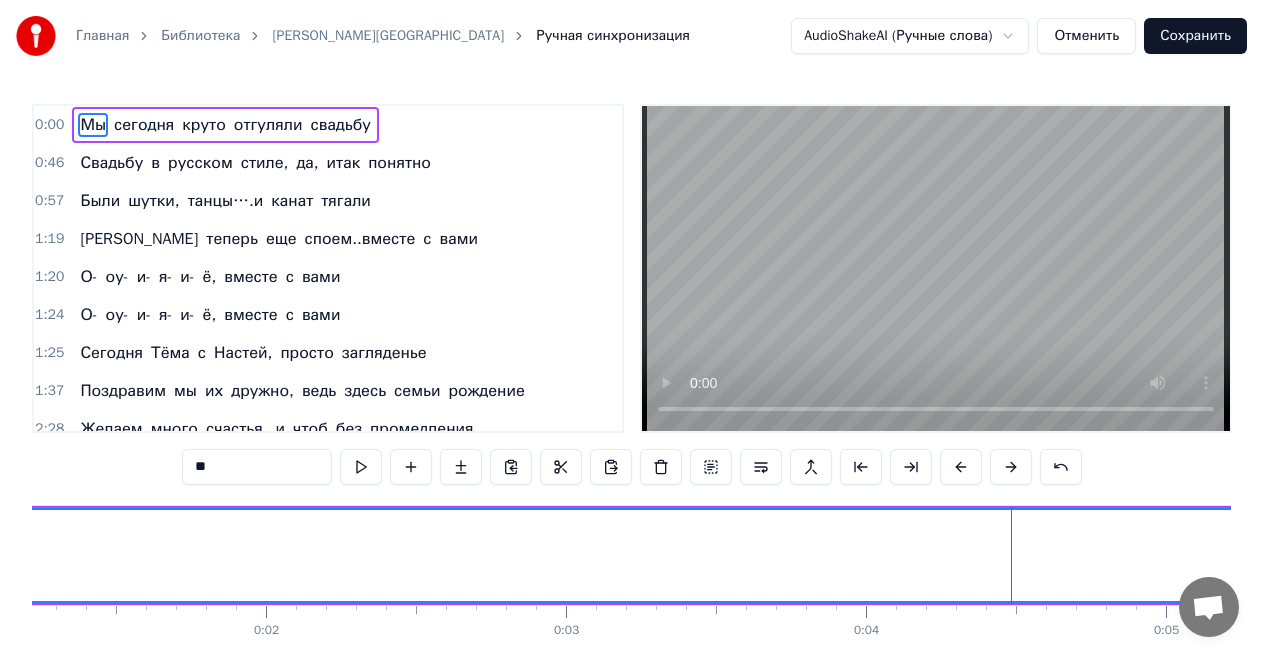 drag, startPoint x: 406, startPoint y: 565, endPoint x: 0, endPoint y: 573, distance: 406.0788 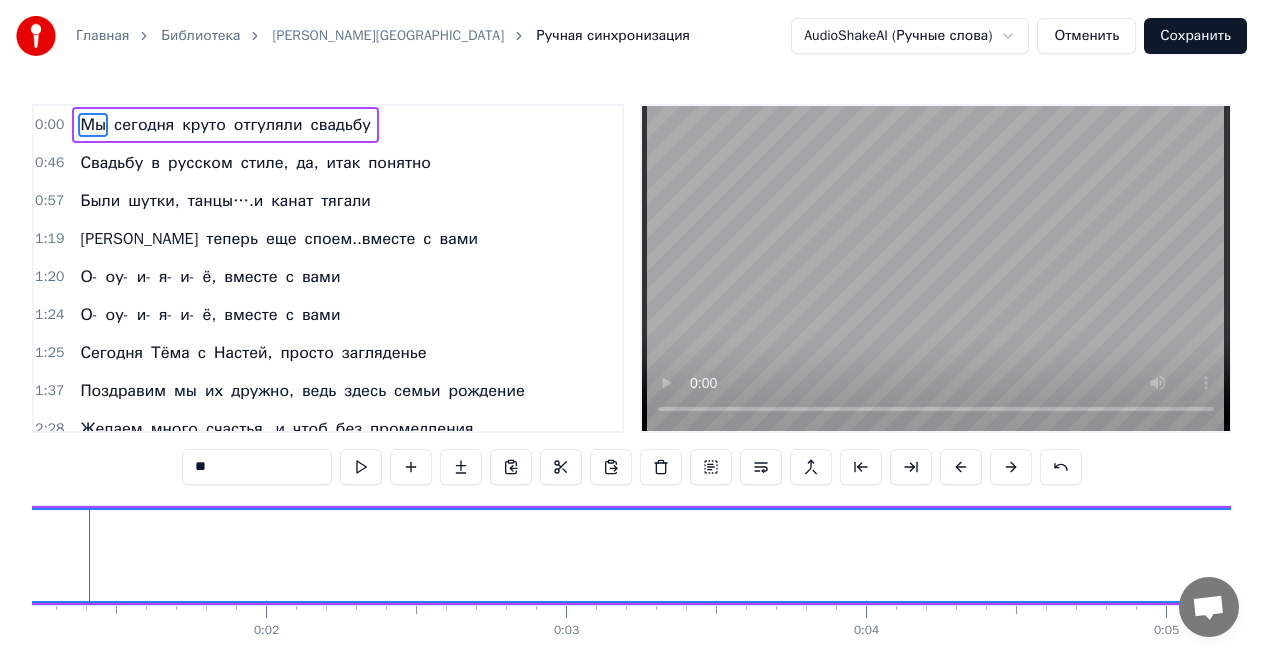 scroll, scrollTop: 0, scrollLeft: 323, axis: horizontal 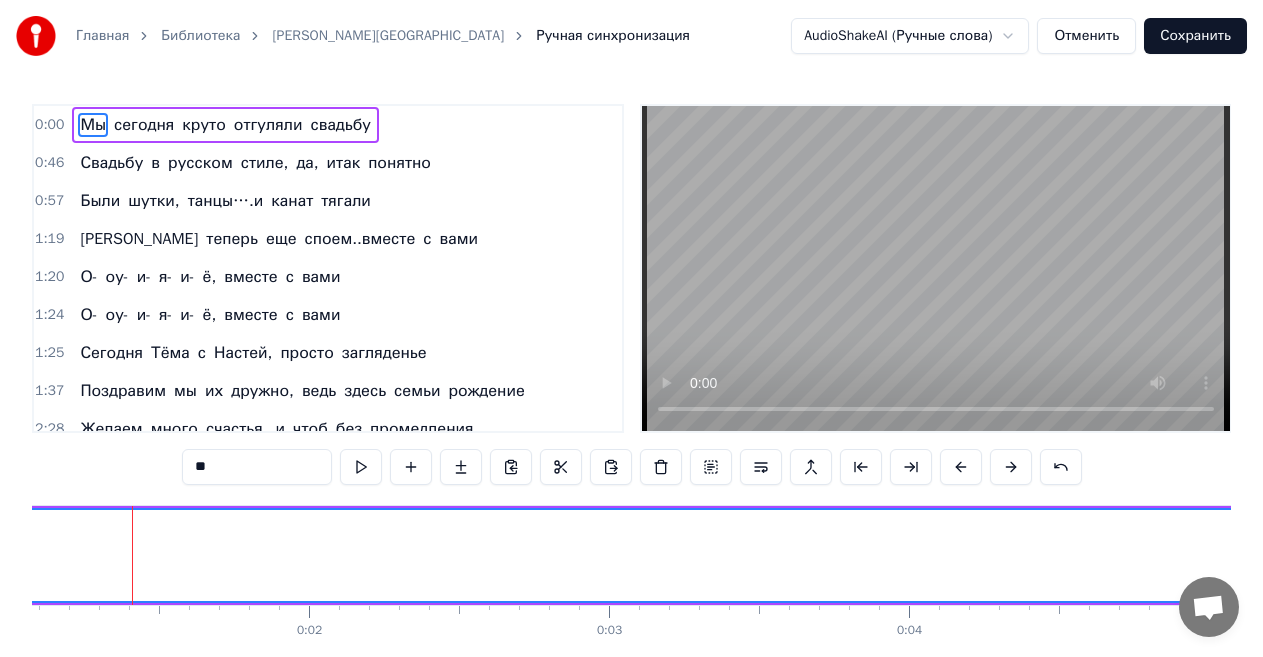 drag, startPoint x: 105, startPoint y: 557, endPoint x: 0, endPoint y: 564, distance: 105.23308 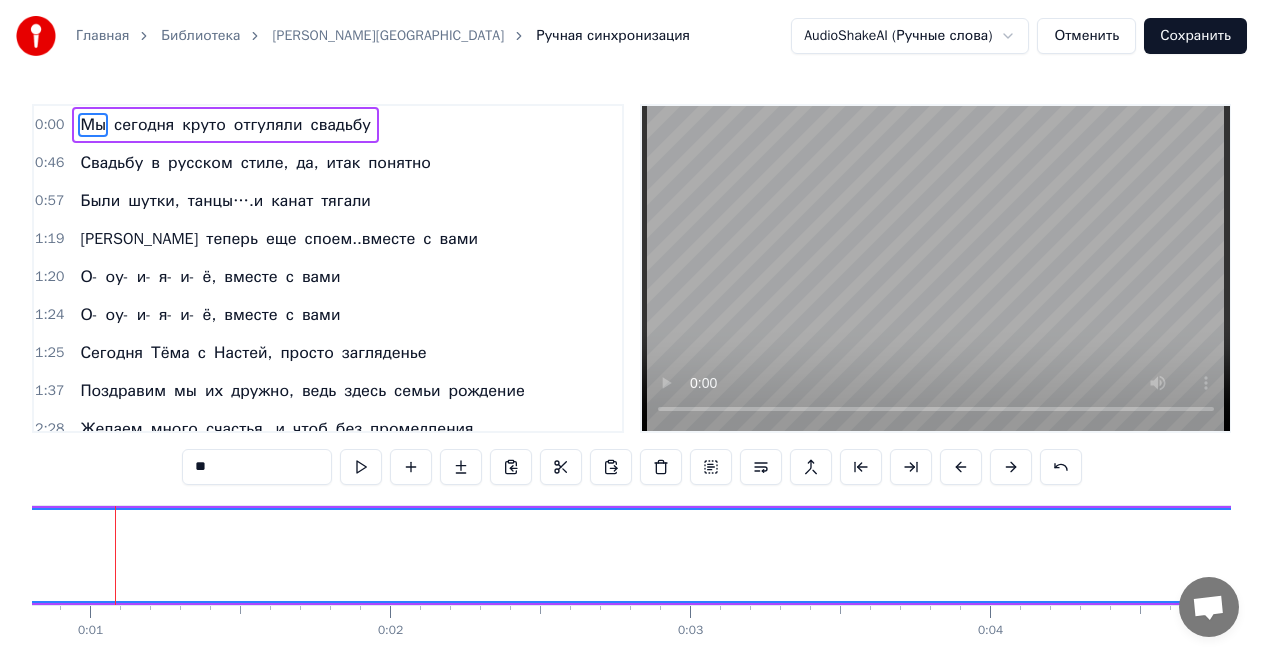 scroll, scrollTop: 0, scrollLeft: 224, axis: horizontal 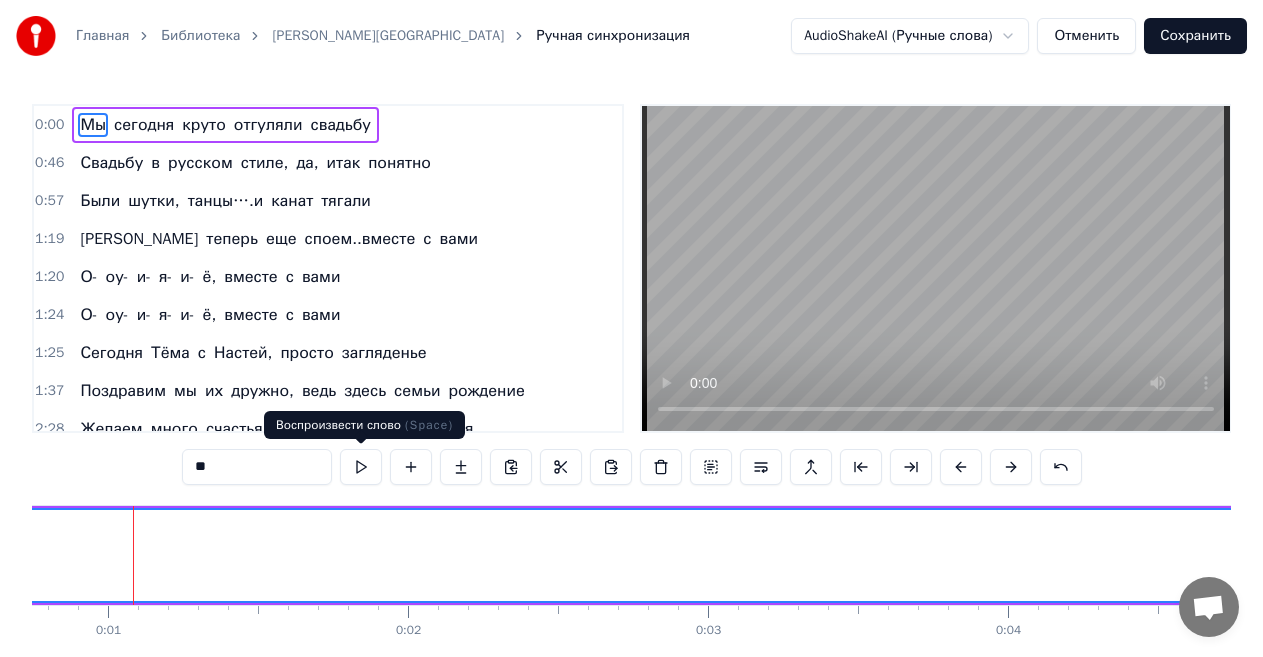 click at bounding box center [361, 467] 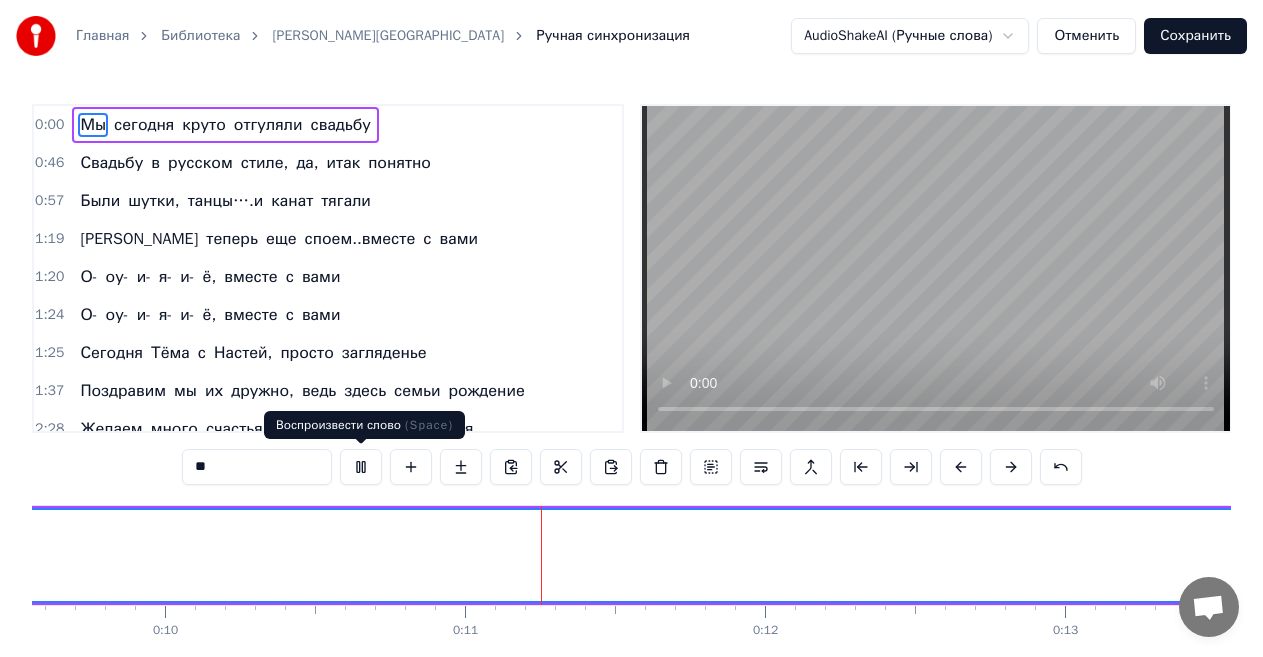 scroll, scrollTop: 0, scrollLeft: 3136, axis: horizontal 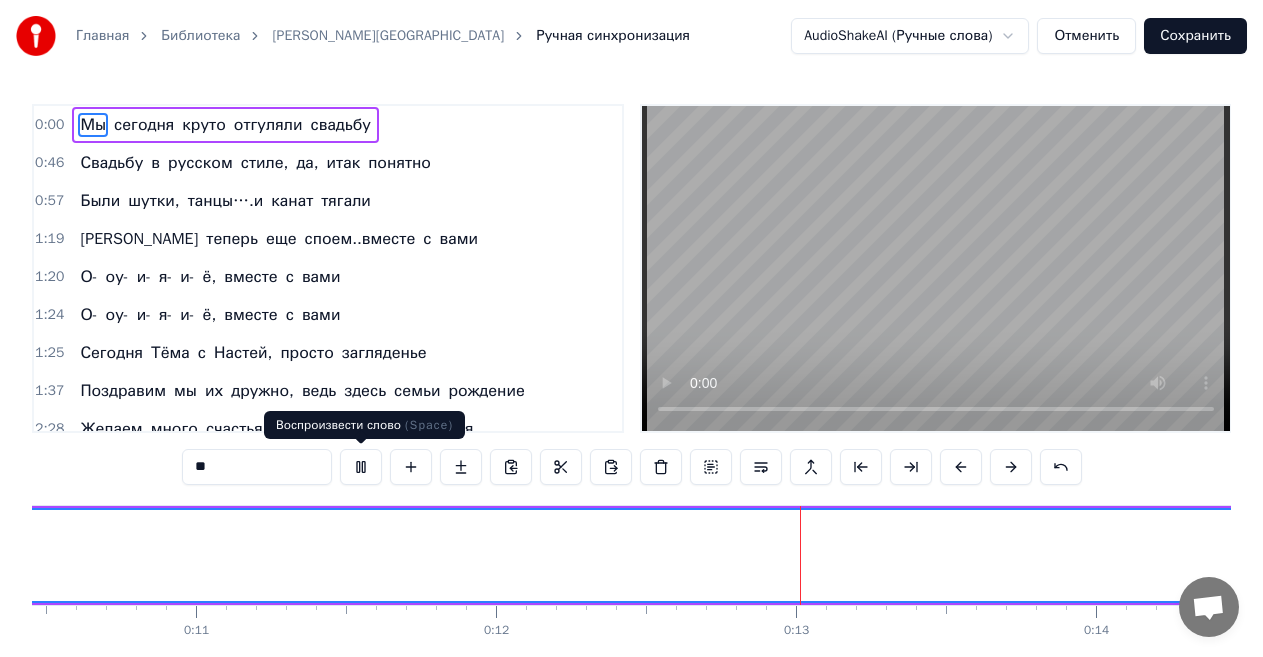 click at bounding box center [361, 467] 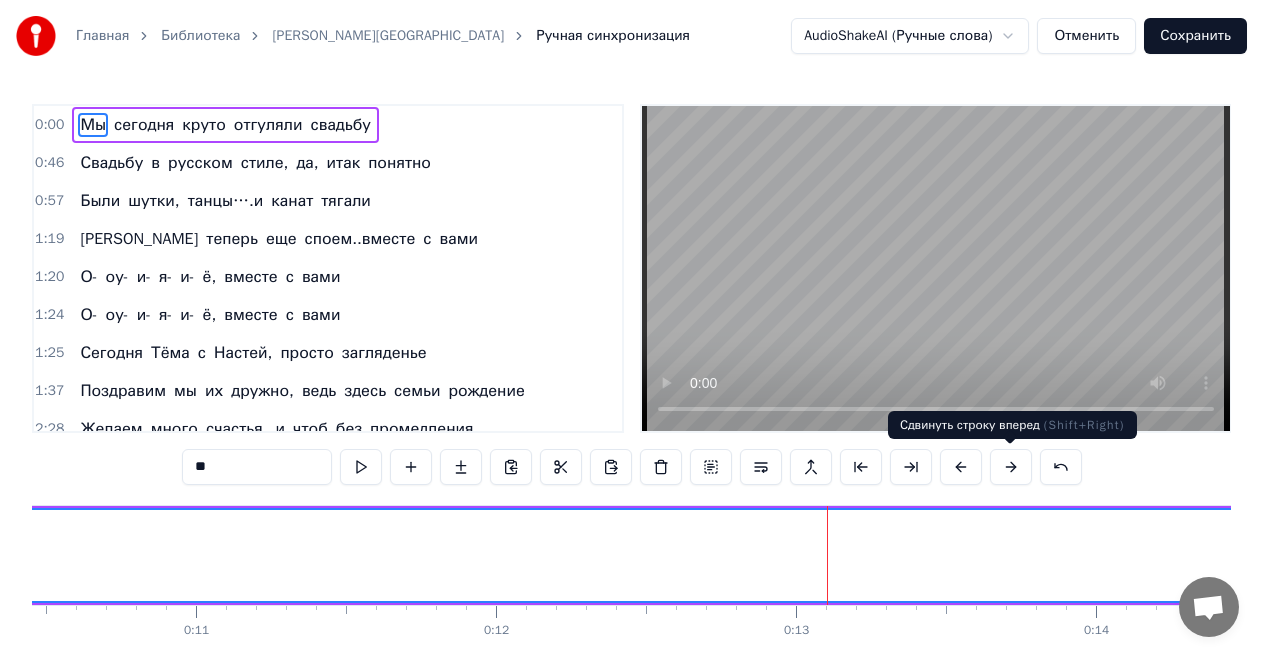 click at bounding box center (1011, 467) 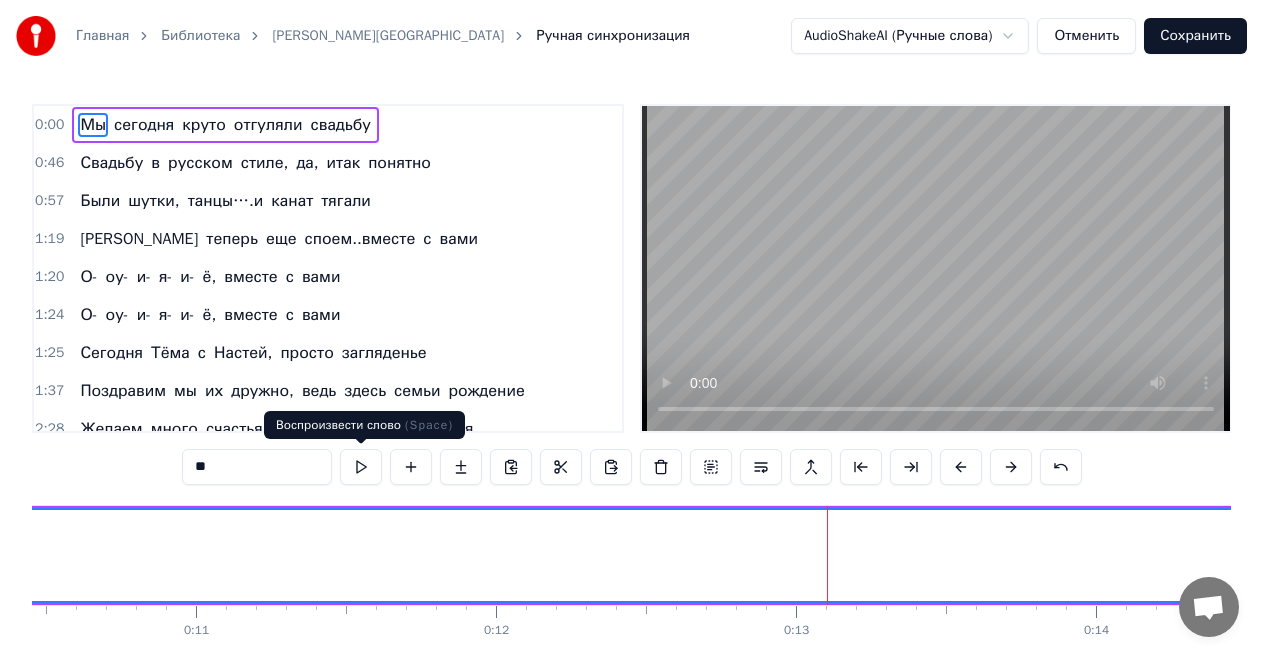 click at bounding box center [361, 467] 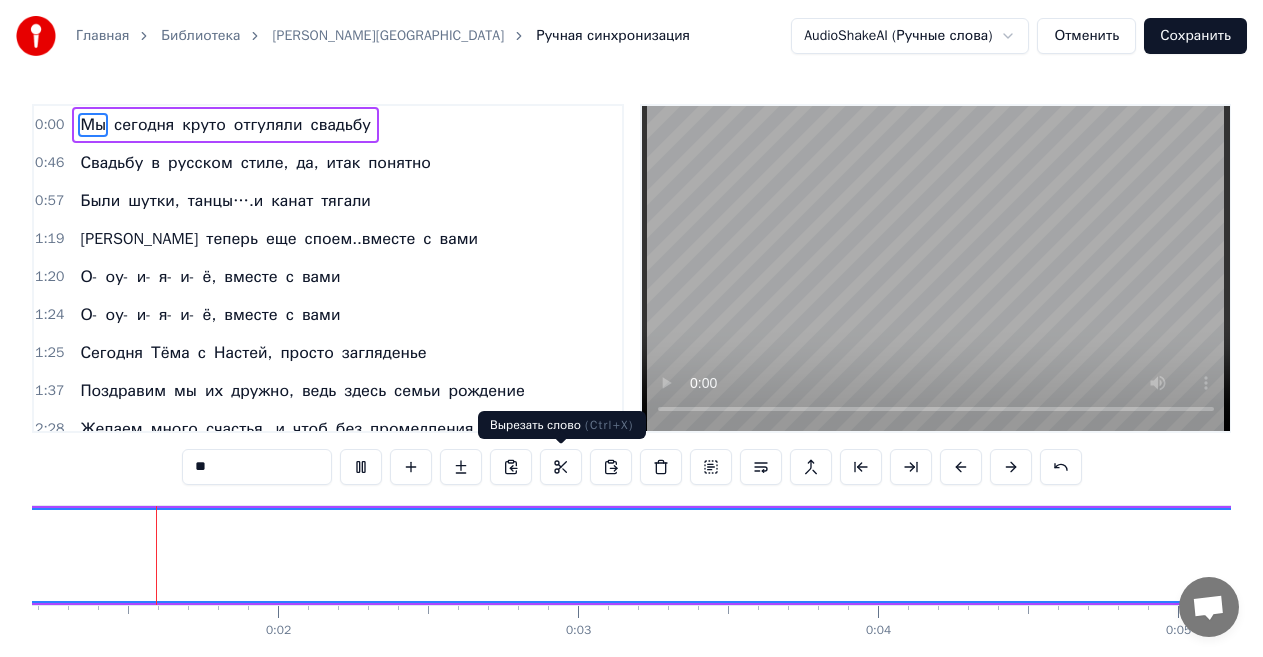 scroll, scrollTop: 0, scrollLeft: 360, axis: horizontal 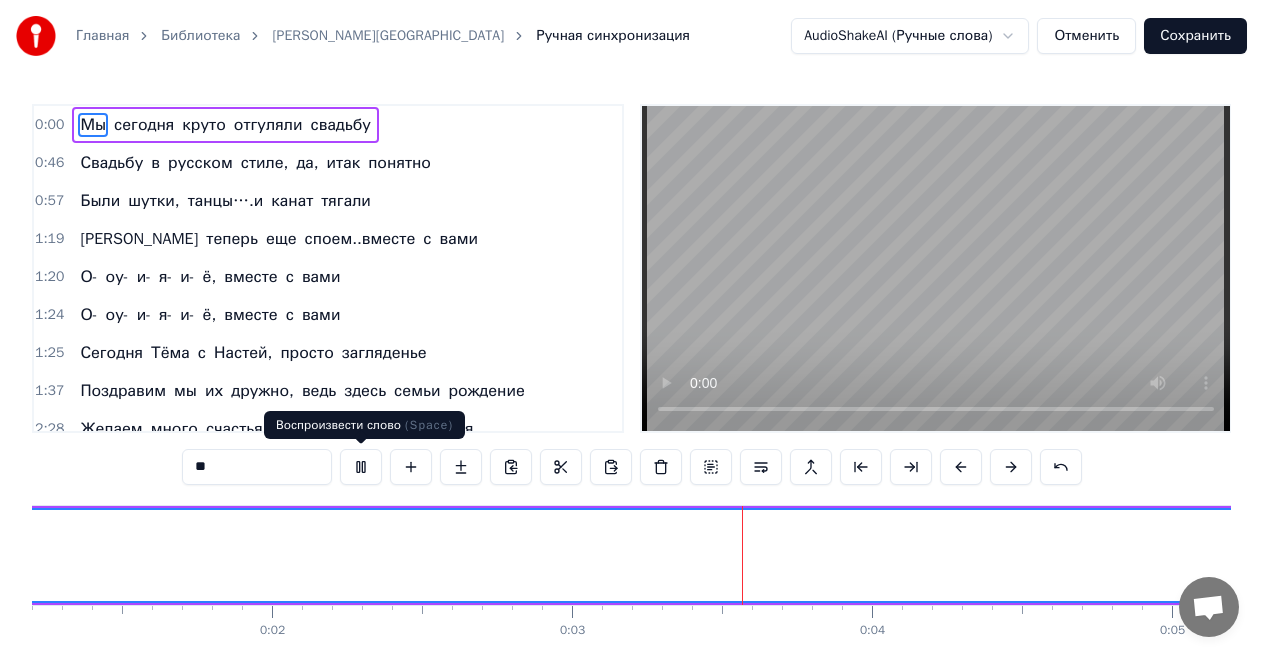 click at bounding box center (361, 467) 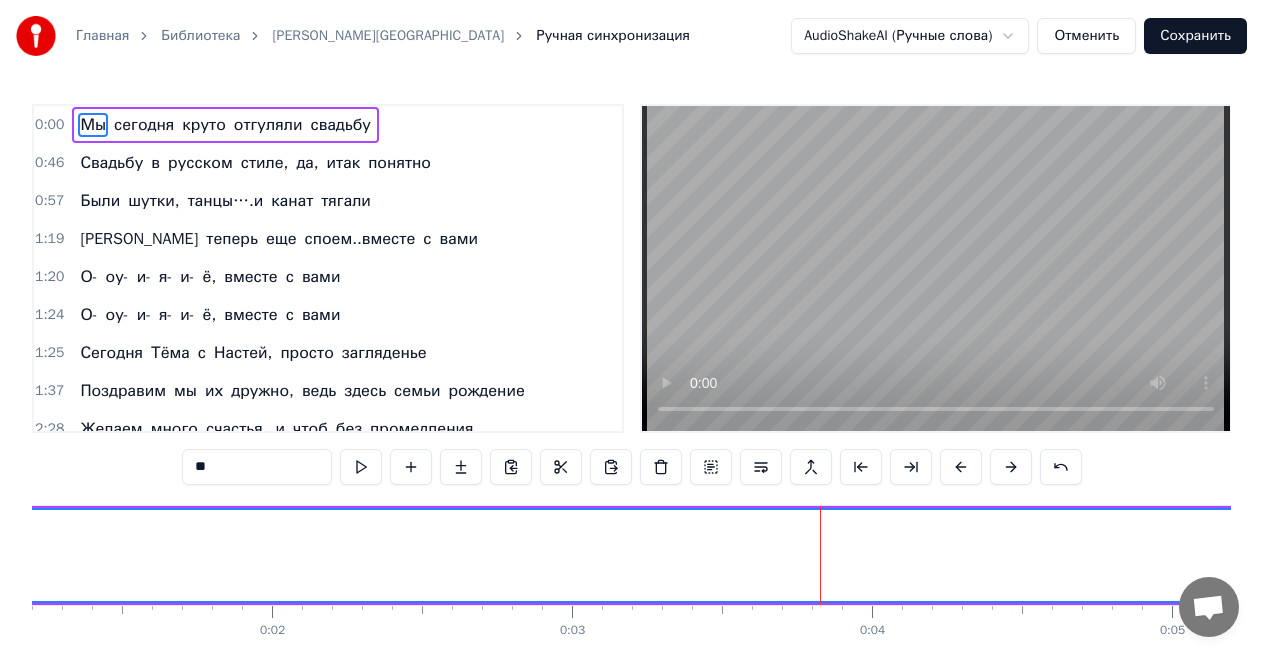 click on "0:00" at bounding box center (49, 125) 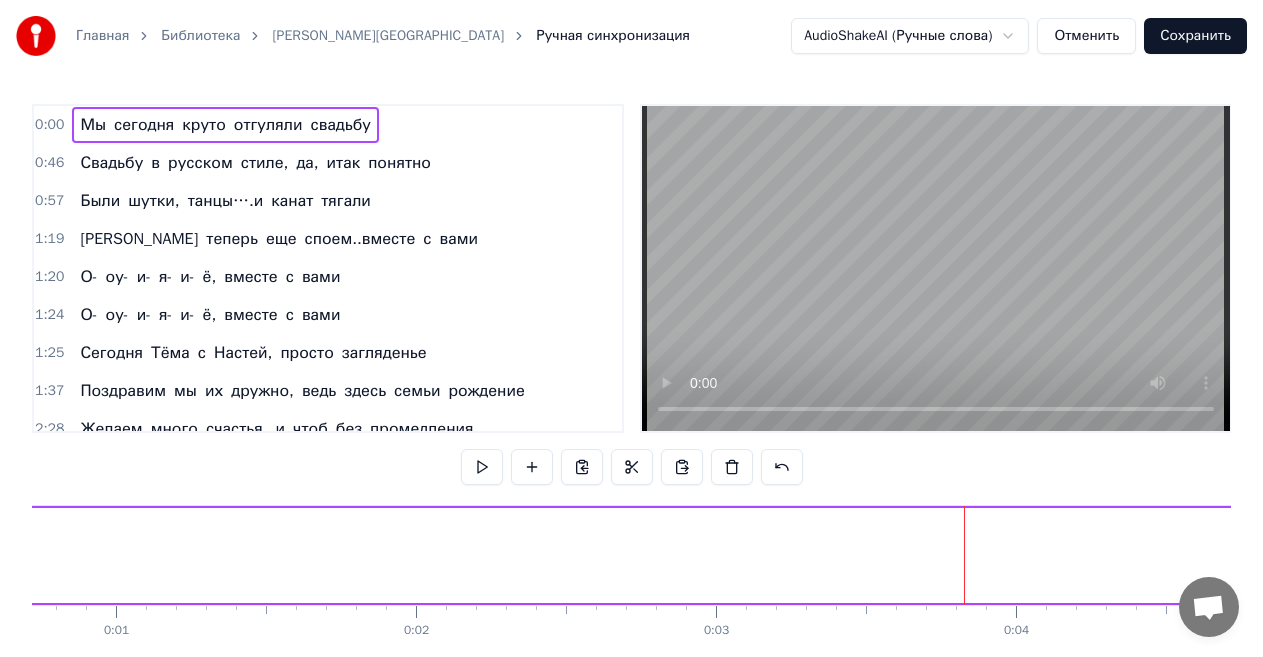 click on "0:00" at bounding box center [49, 125] 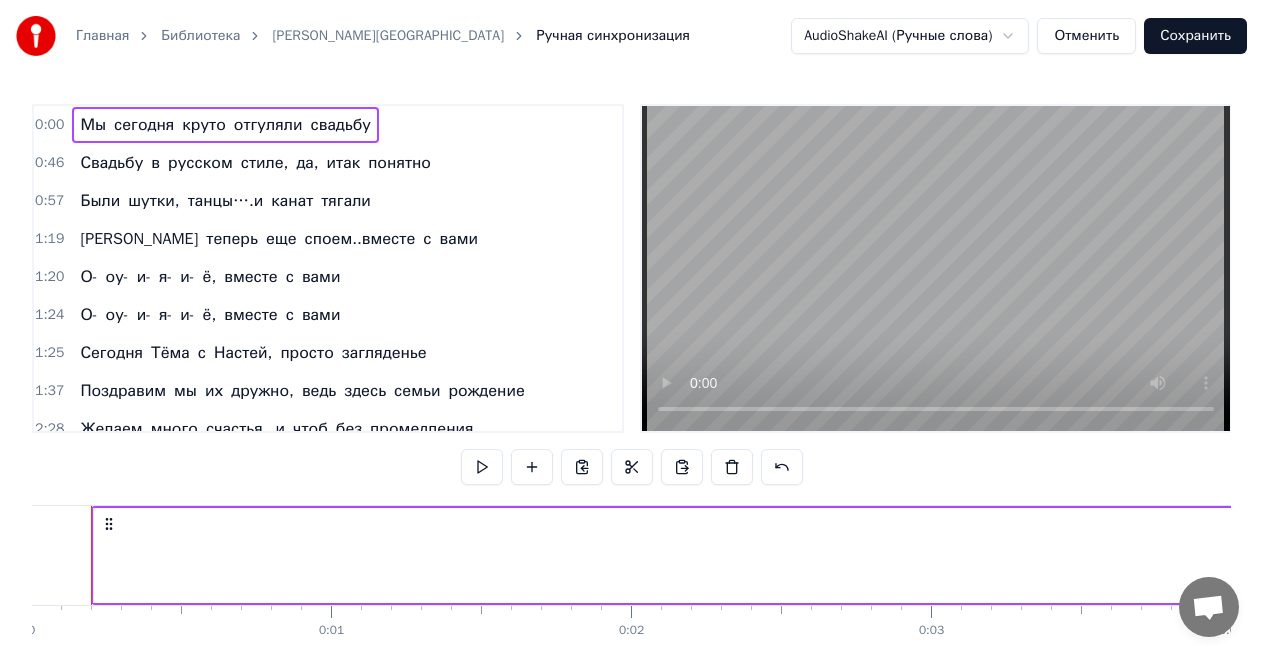 scroll, scrollTop: 0, scrollLeft: 0, axis: both 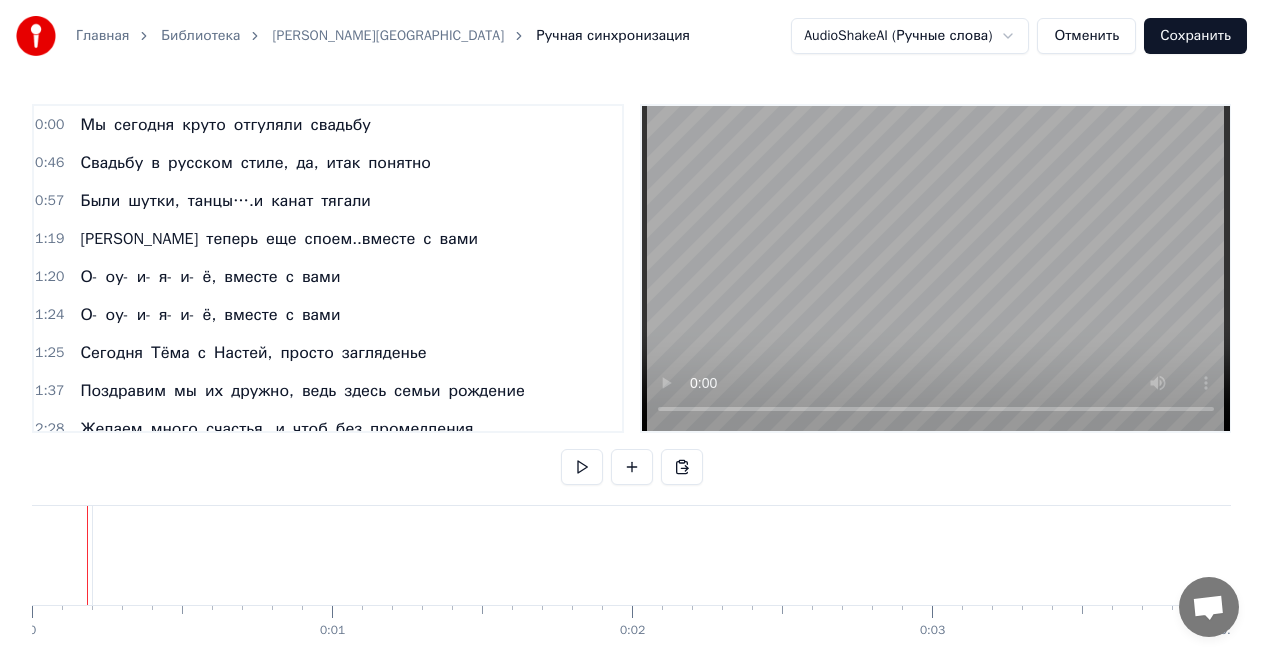click on "Мы [DATE] круто отгуляли свадьбу Свадьбу в русском стиле, да, итак понятно Были шутки, танцы….и канат тягали А теперь еще споем..вместе с вами О- оу- и- я- и- ё, вместе с вами О- оу- и- я- и- ё, вместе с вами [DATE] Тёма с Настей, просто загляденье Поздравим мы их дружно, ведь здесь семьи рождение [PERSON_NAME] много счастья, и чтоб без промедления Мы за этот день запомним, все мгновения О- оу- и- я- и- ё, все мгновения О- оу- и- я- и- ё, все мгновения Проигрыш! Желаем жить вам вместе, весело и дружно И чтобы в жизни этой, было всё, что нужно Вся [PERSON_NAME] в курсе, у нас было громко Ну О-" at bounding box center [33624, 555] 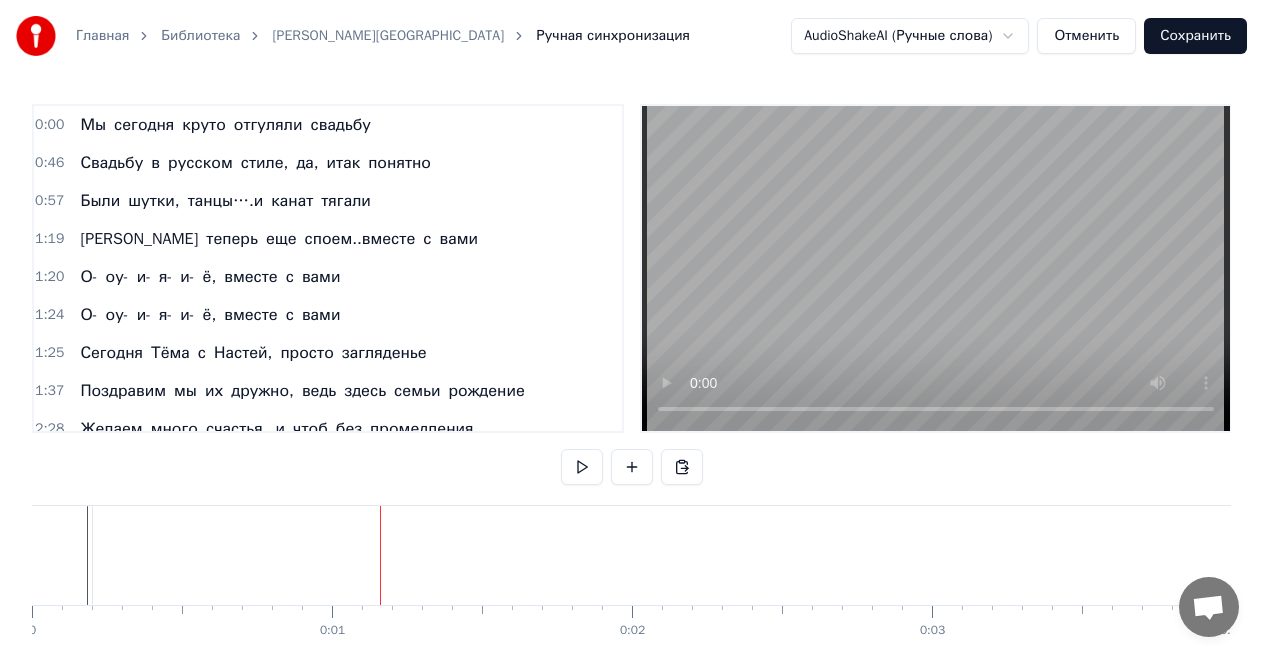 drag, startPoint x: 84, startPoint y: 554, endPoint x: 338, endPoint y: 557, distance: 254.01772 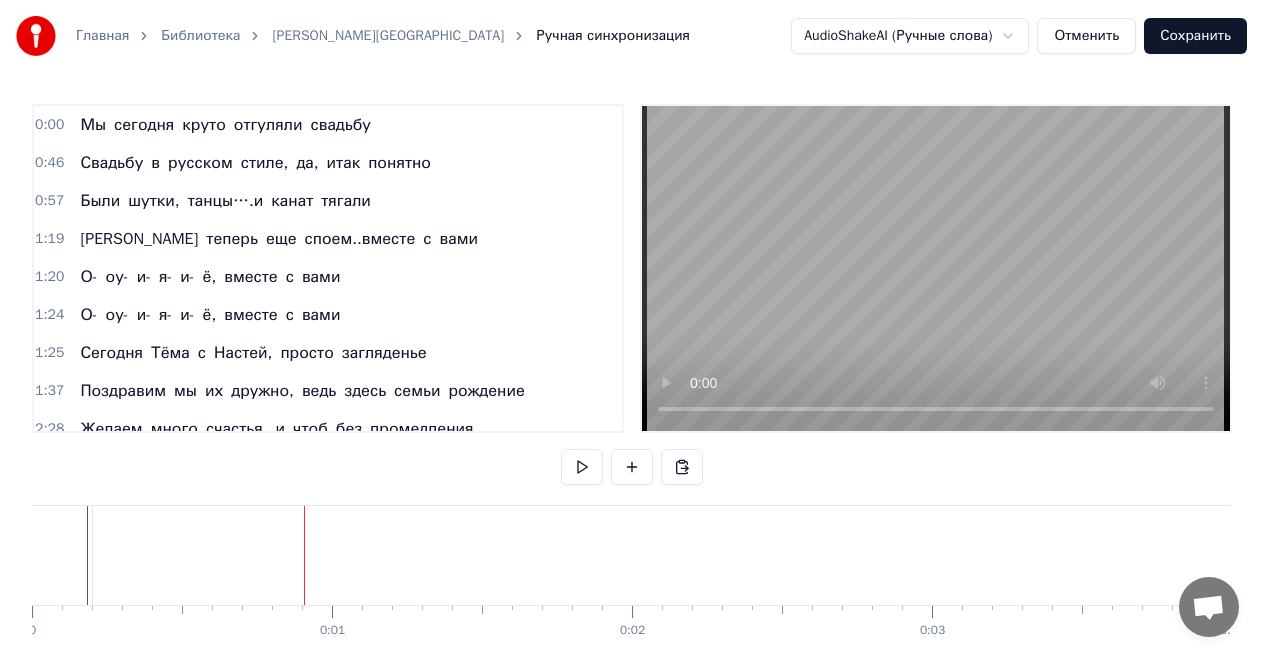 drag, startPoint x: 328, startPoint y: 559, endPoint x: 670, endPoint y: 552, distance: 342.07162 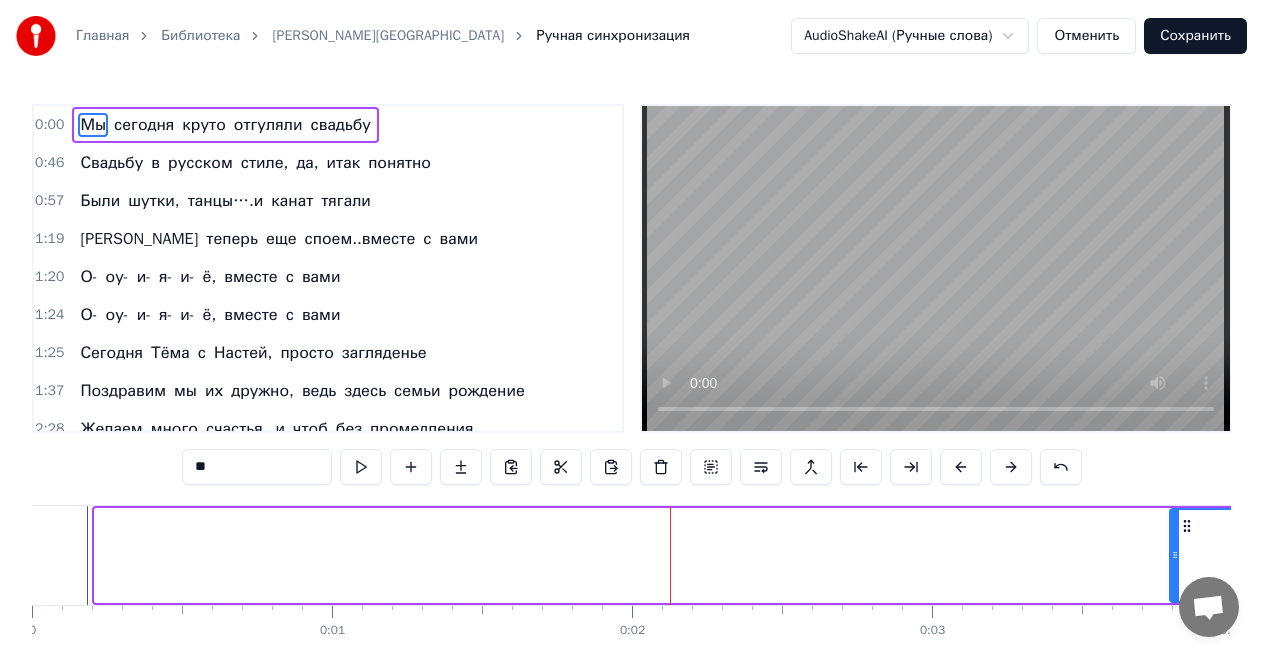 drag, startPoint x: 100, startPoint y: 555, endPoint x: 1175, endPoint y: 568, distance: 1075.0786 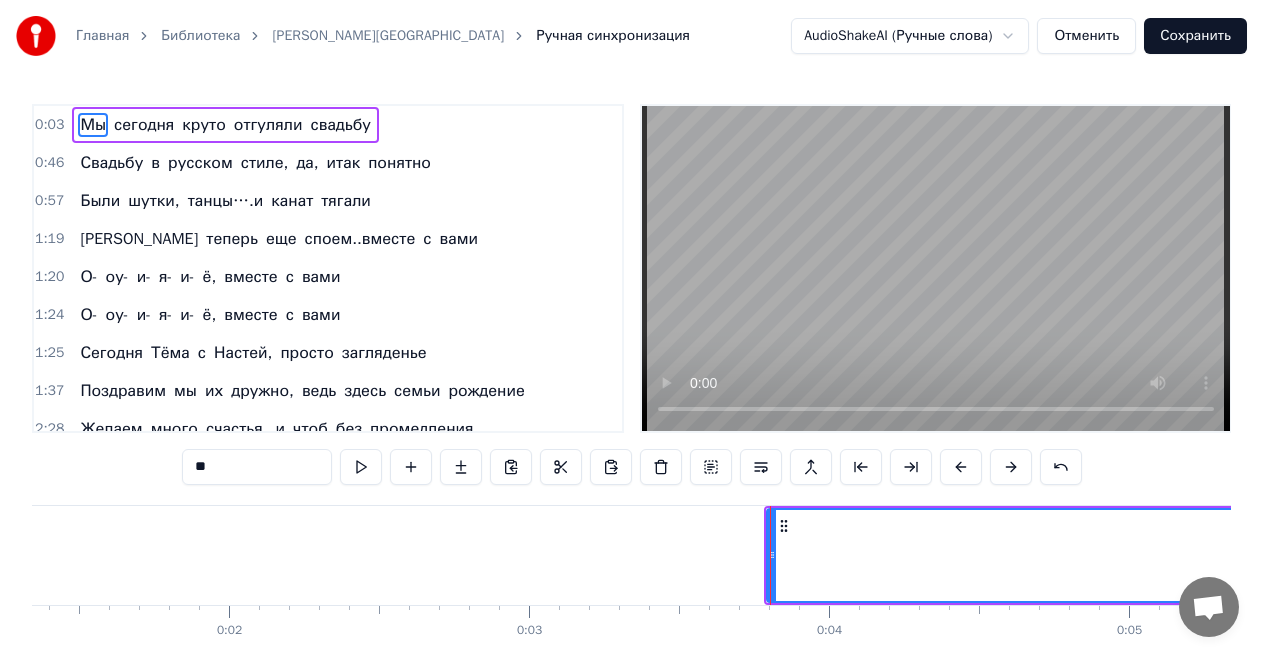 scroll, scrollTop: 0, scrollLeft: 1004, axis: horizontal 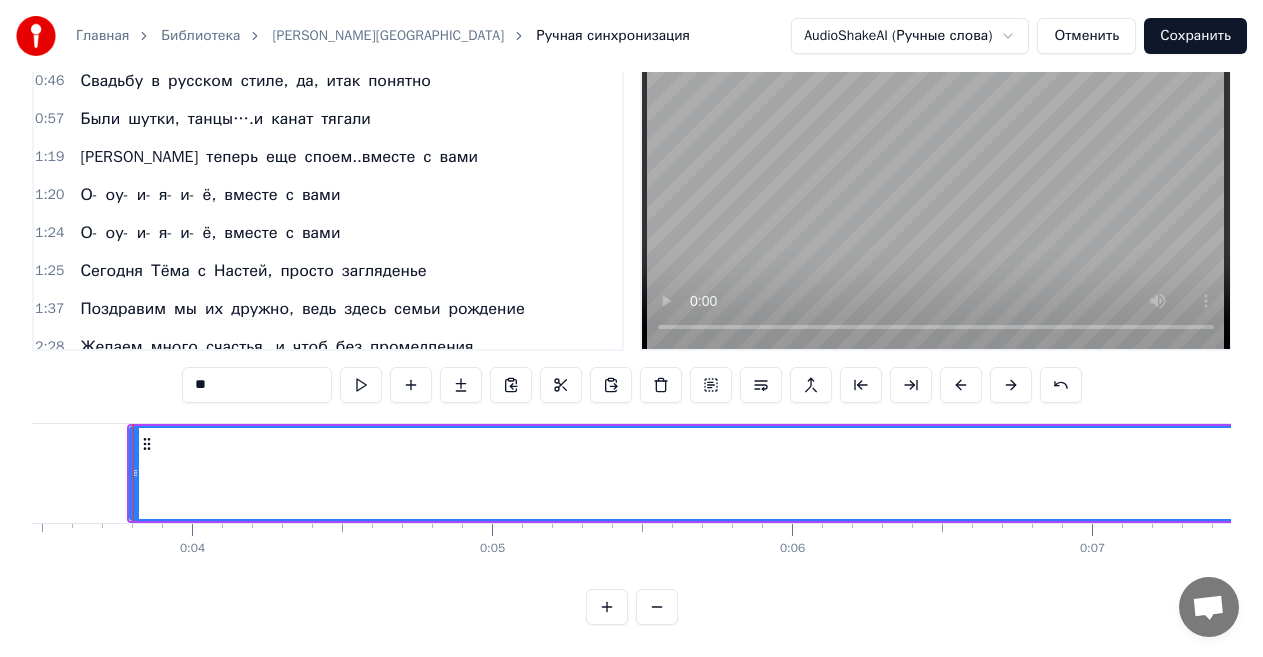 drag, startPoint x: 133, startPoint y: 449, endPoint x: 923, endPoint y: 472, distance: 790.3347 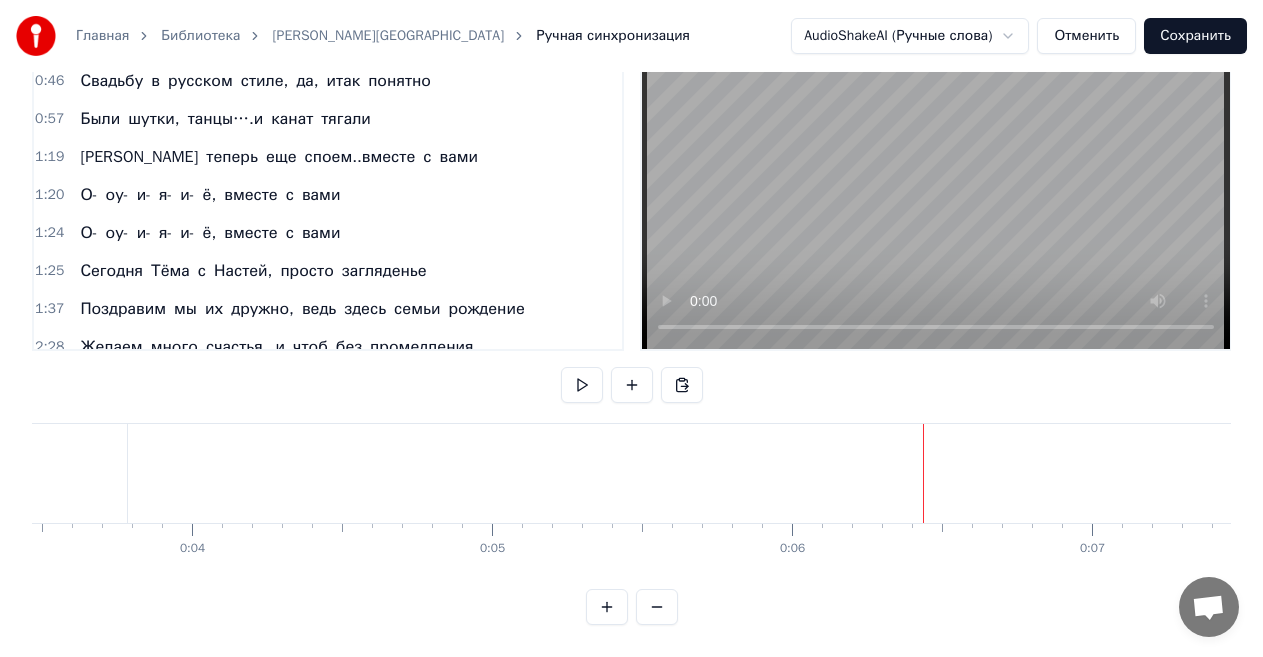 click on "Мы" at bounding box center [1959, 473] 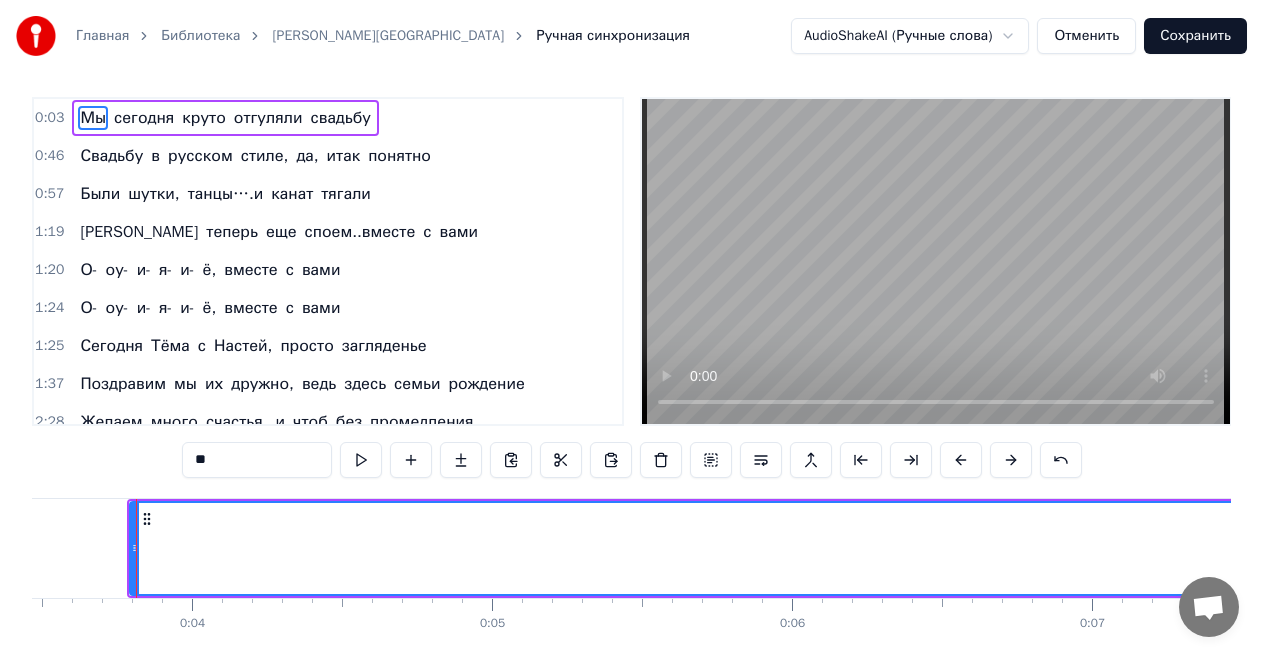 scroll, scrollTop: 0, scrollLeft: 0, axis: both 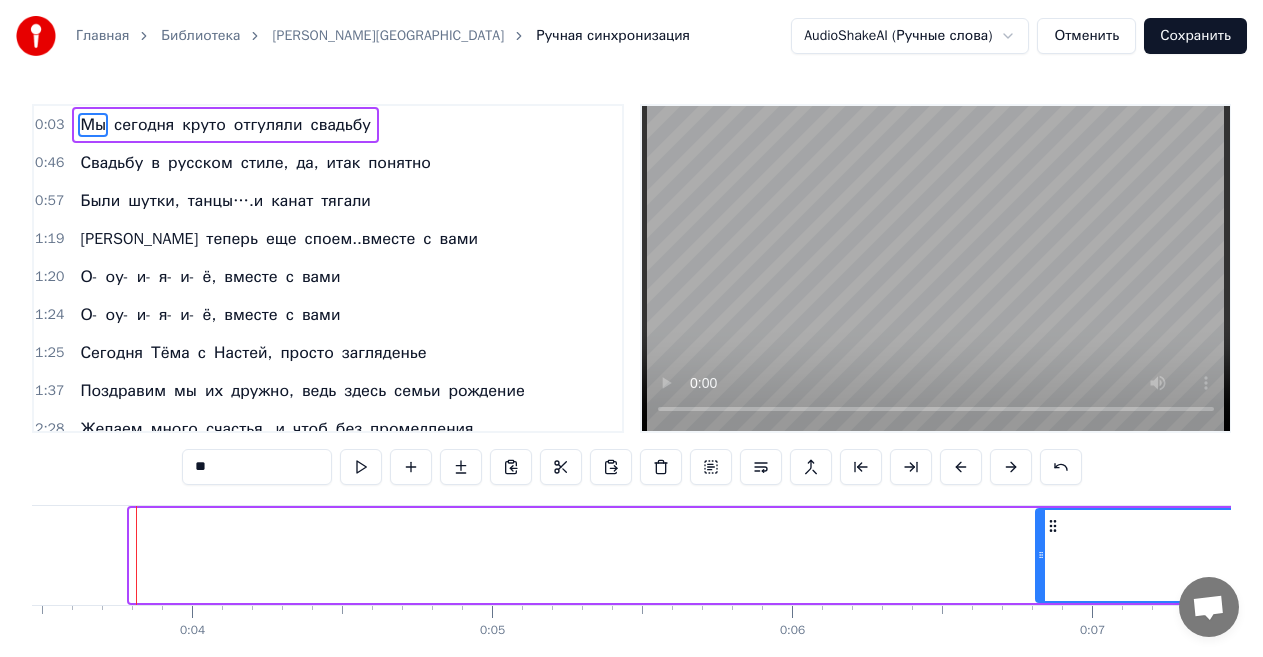 drag, startPoint x: 132, startPoint y: 578, endPoint x: 1040, endPoint y: 579, distance: 908.00055 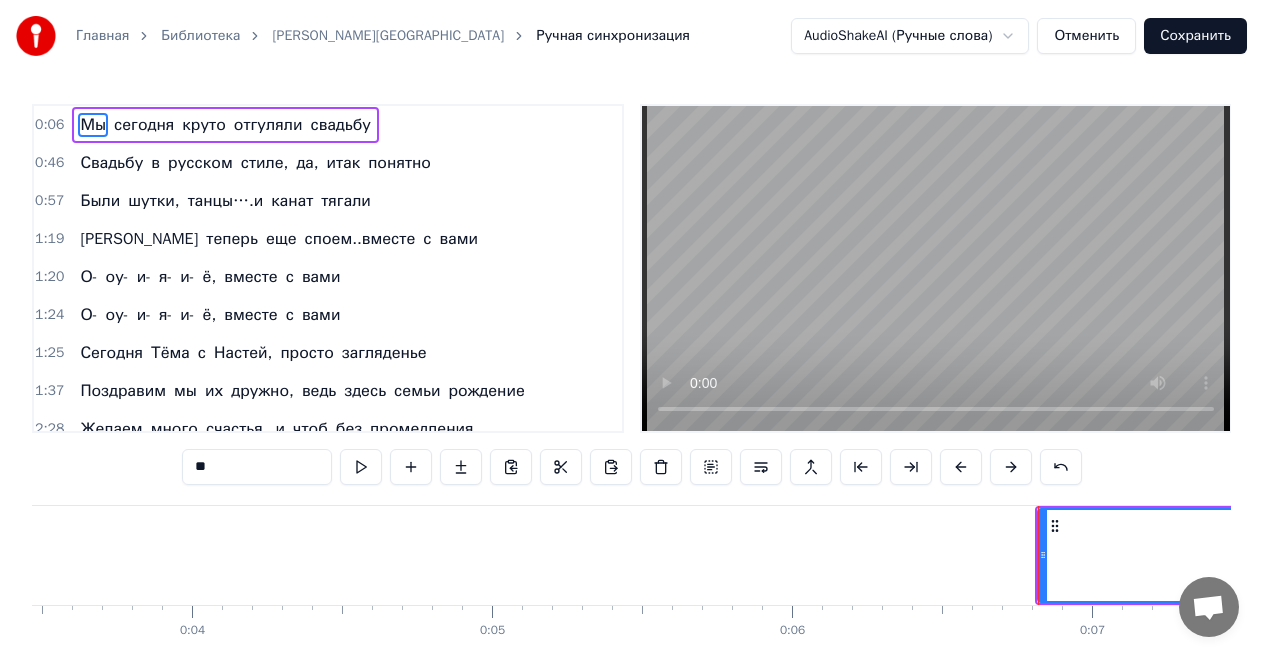 scroll, scrollTop: 99, scrollLeft: 0, axis: vertical 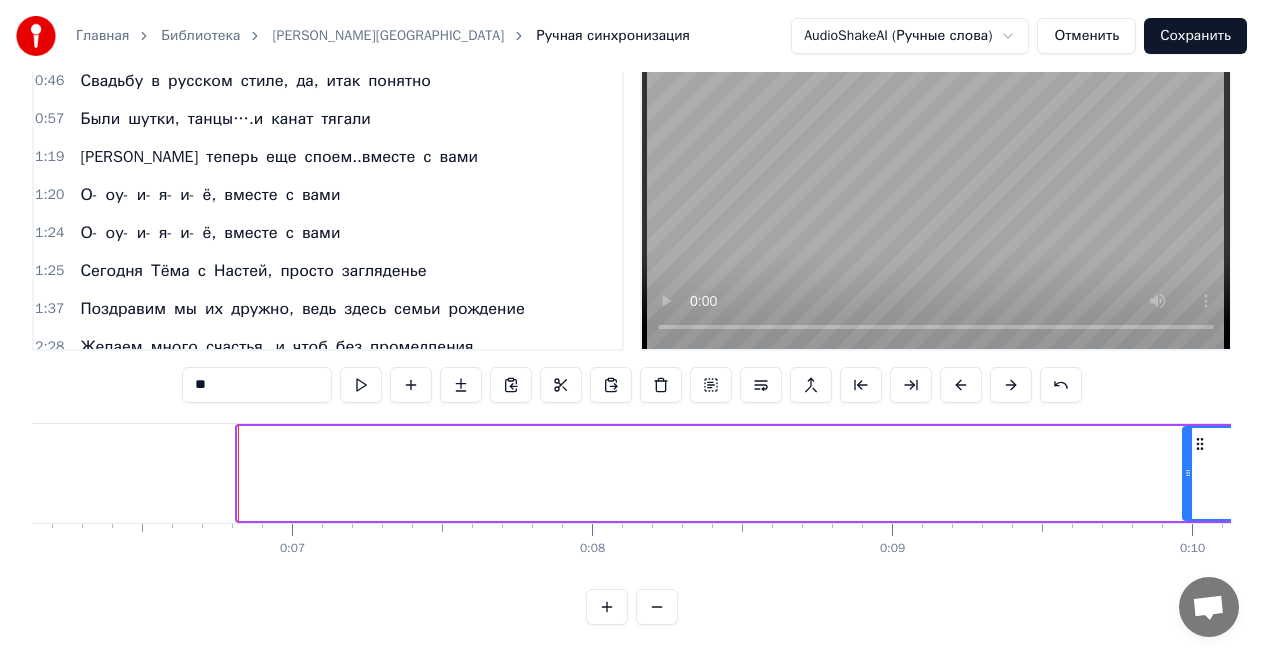 drag, startPoint x: 240, startPoint y: 454, endPoint x: 1185, endPoint y: 473, distance: 945.191 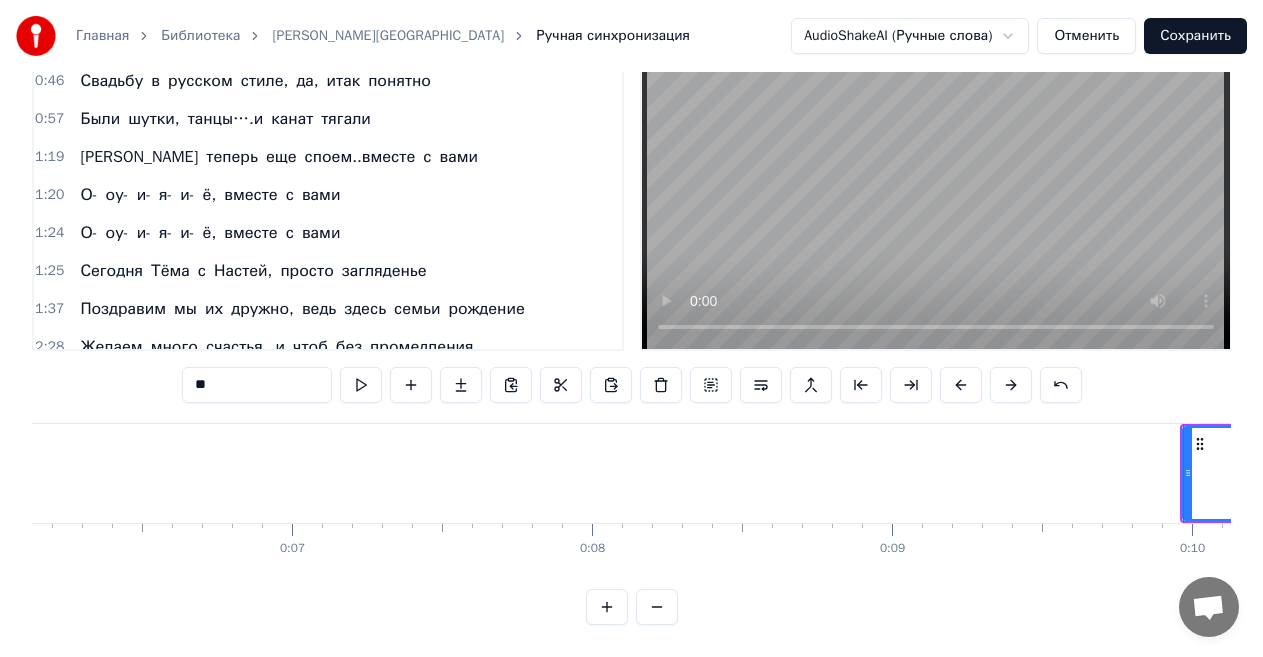 scroll, scrollTop: 0, scrollLeft: 0, axis: both 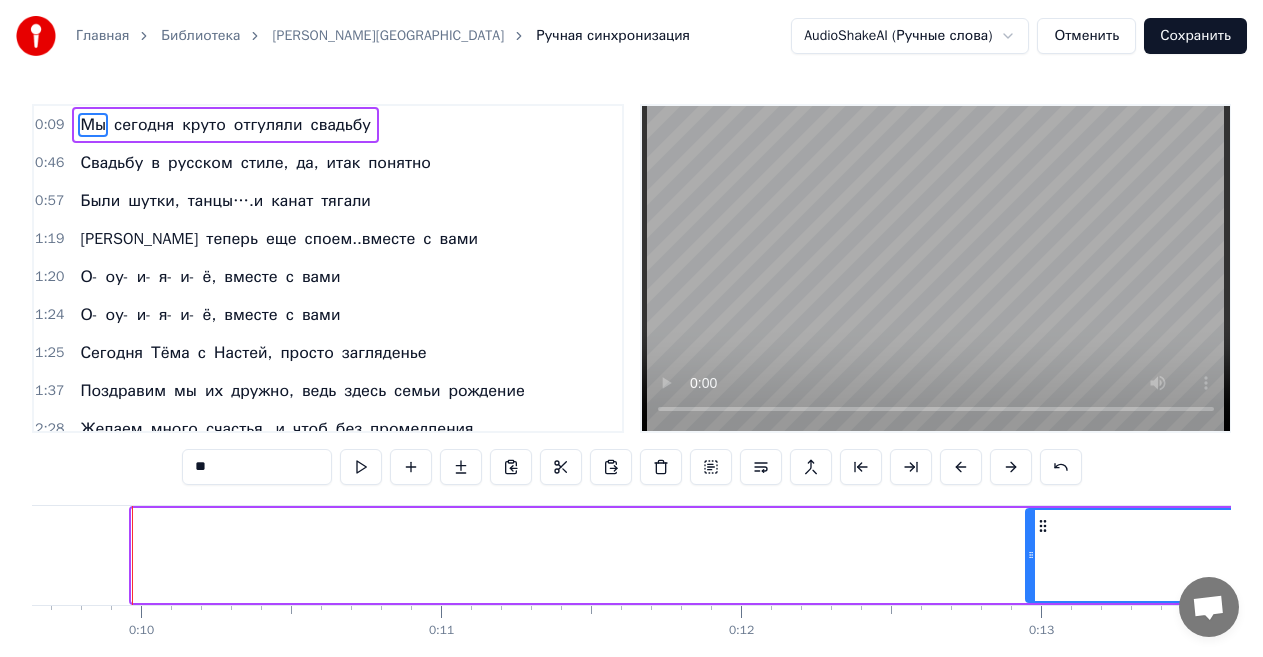 drag, startPoint x: 136, startPoint y: 555, endPoint x: 1030, endPoint y: 583, distance: 894.43835 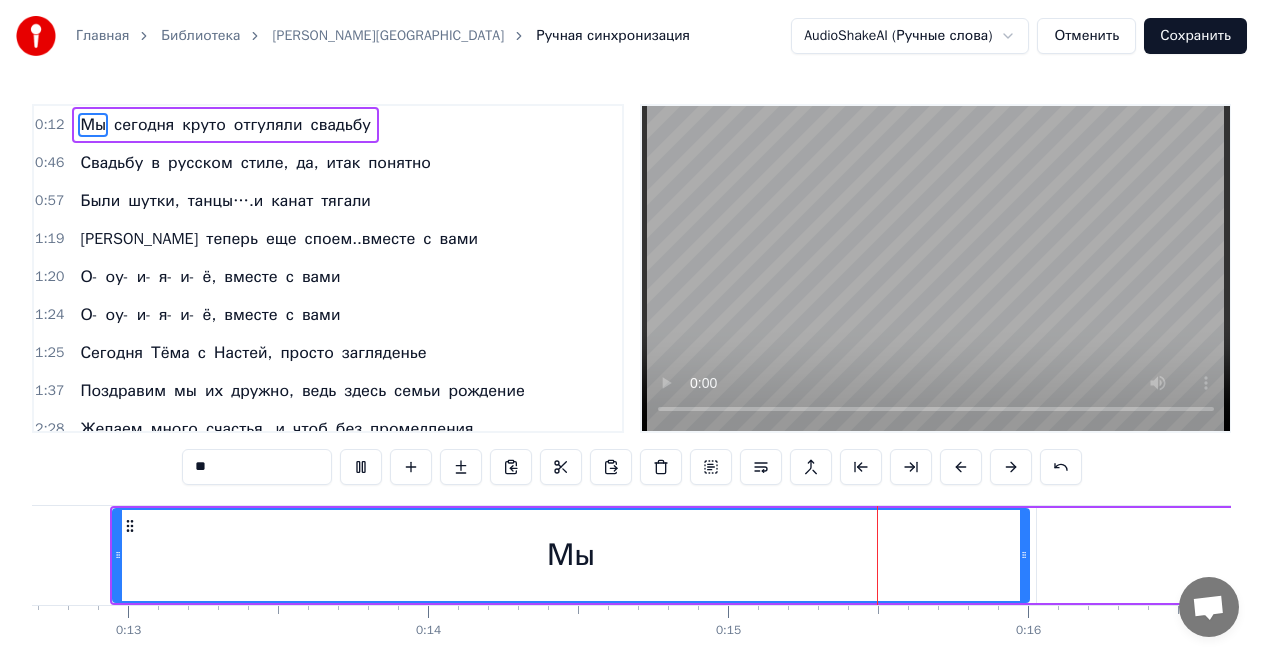 scroll, scrollTop: 0, scrollLeft: 4447, axis: horizontal 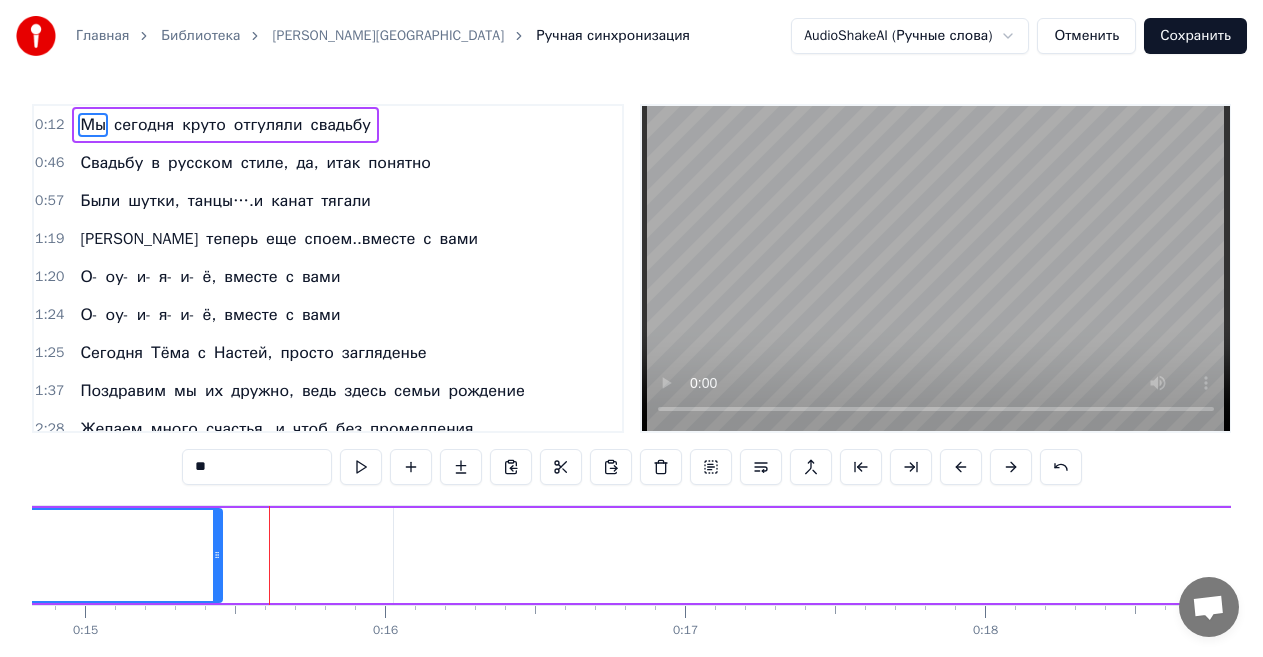 drag, startPoint x: 382, startPoint y: 550, endPoint x: 215, endPoint y: 552, distance: 167.01198 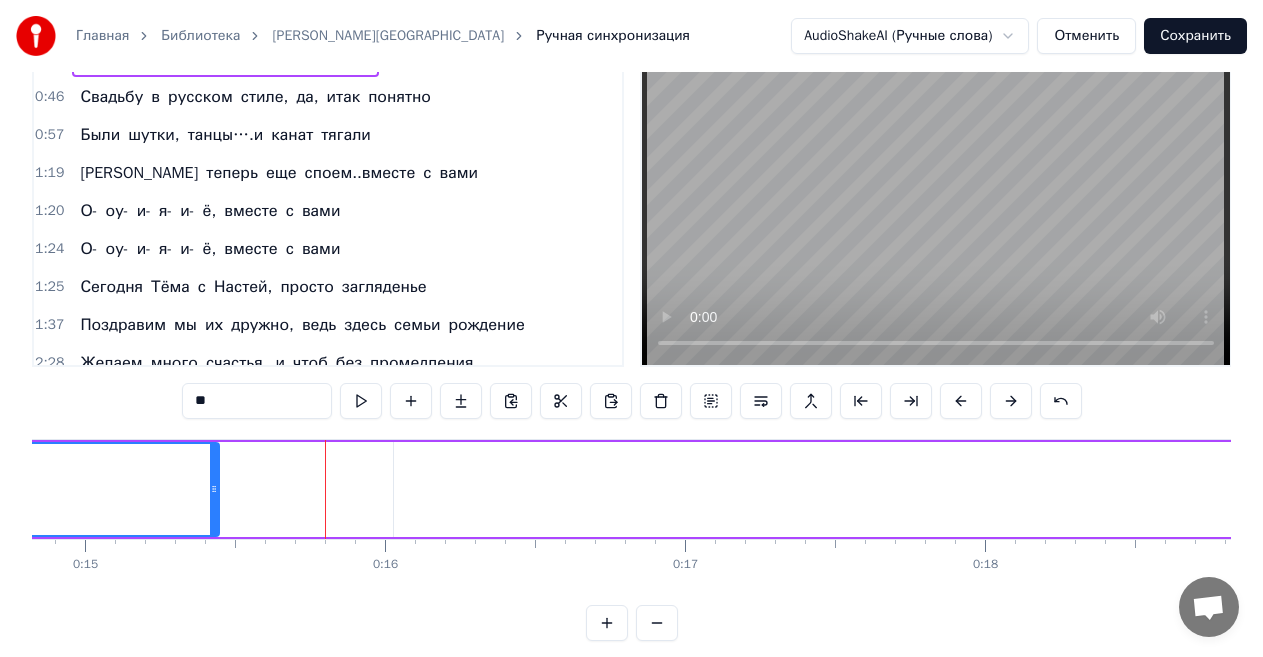 scroll, scrollTop: 99, scrollLeft: 0, axis: vertical 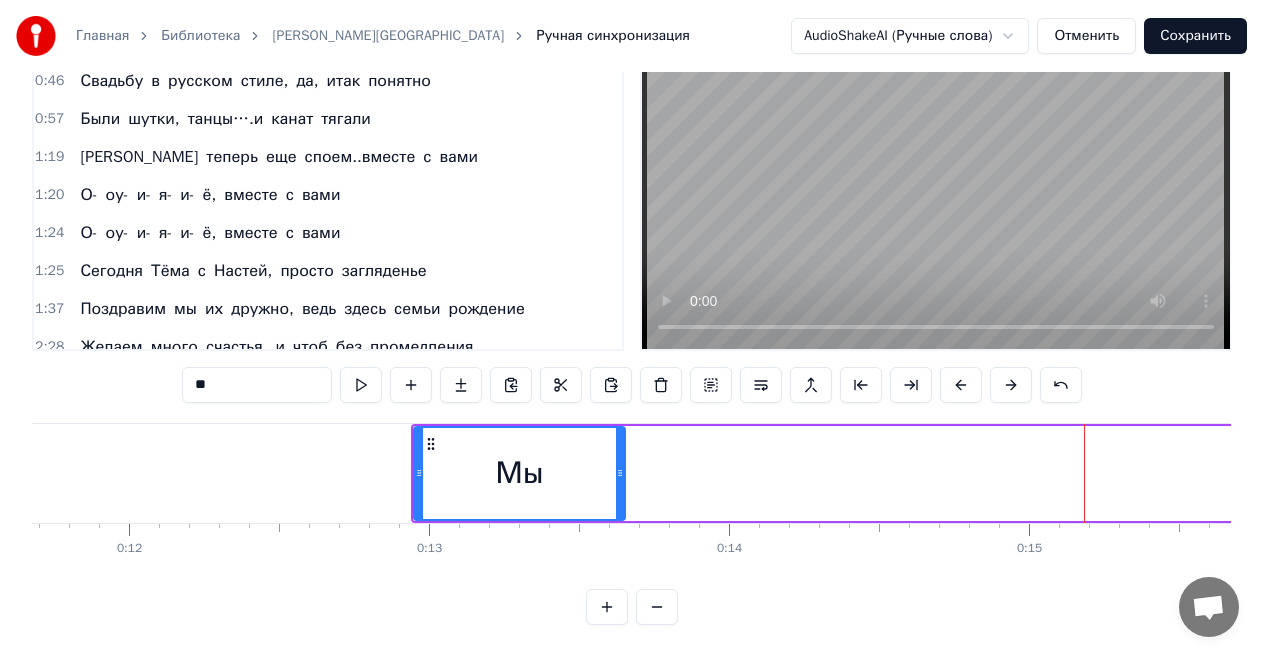 drag, startPoint x: 1160, startPoint y: 458, endPoint x: 622, endPoint y: 454, distance: 538.0149 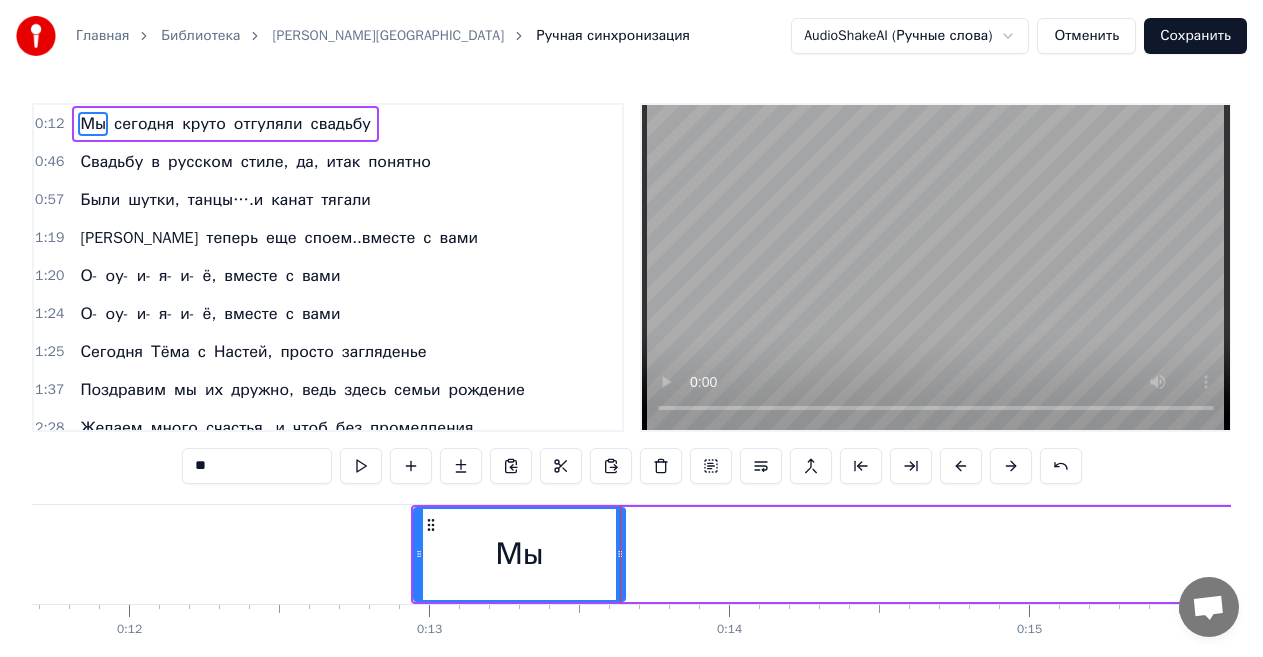 scroll, scrollTop: 0, scrollLeft: 0, axis: both 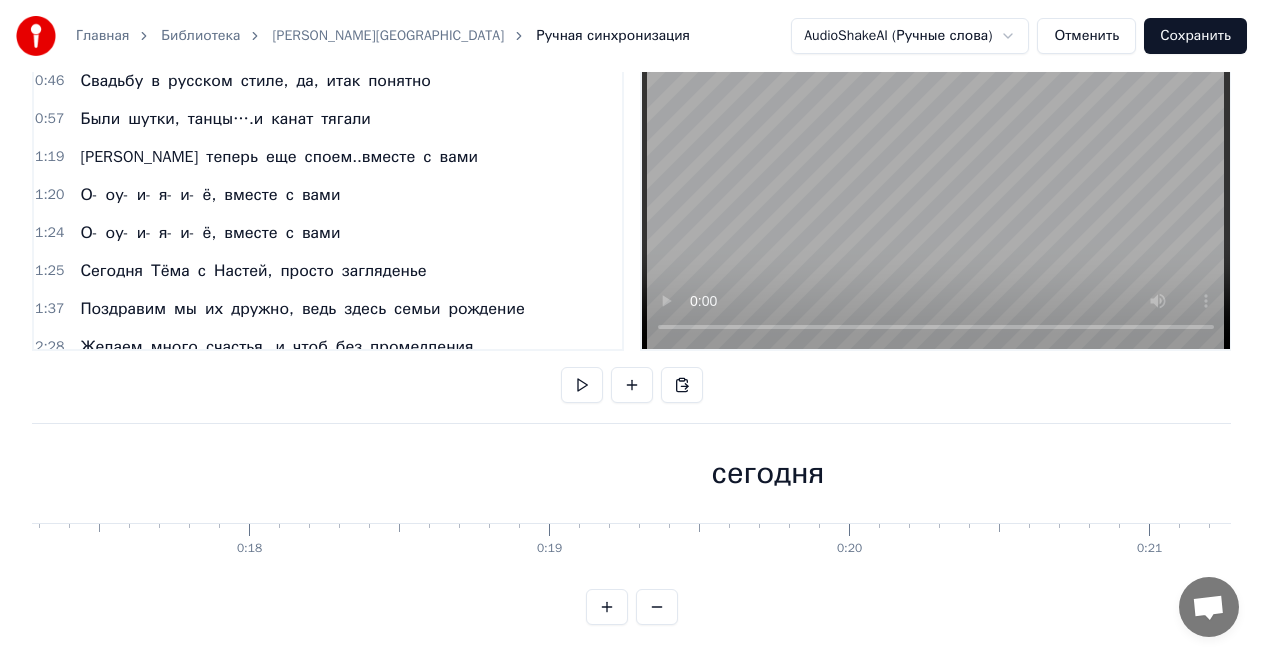 click on "сегодня" at bounding box center (768, 473) 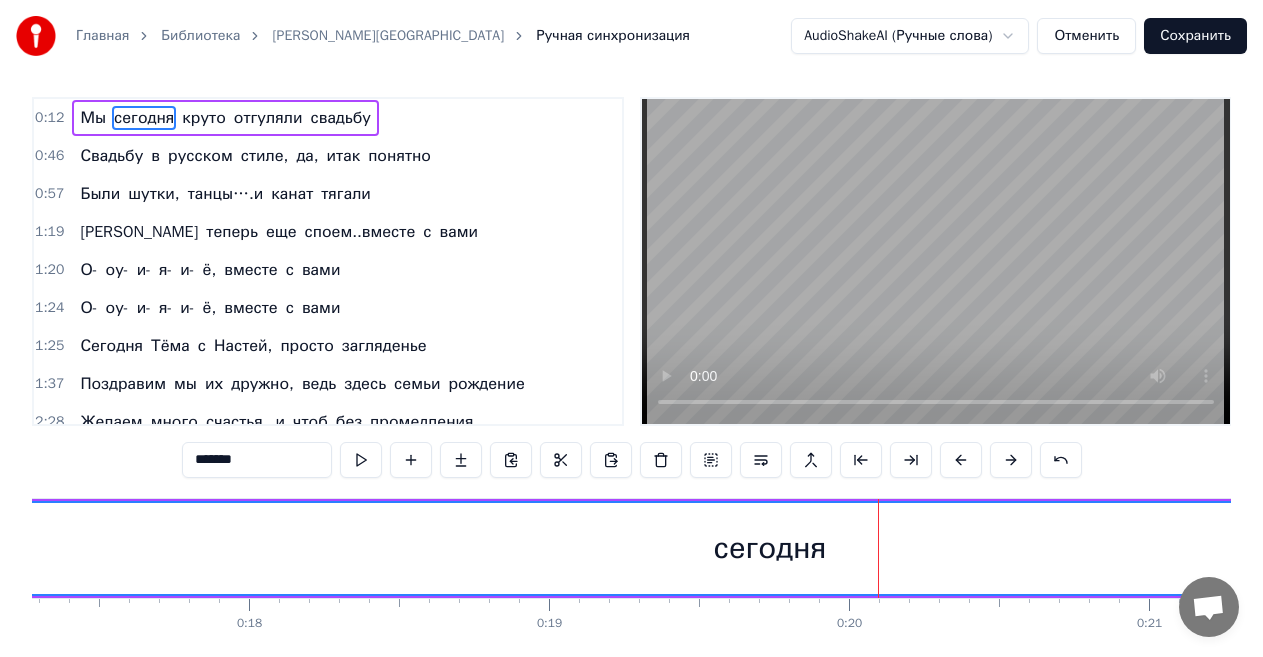 scroll, scrollTop: 0, scrollLeft: 0, axis: both 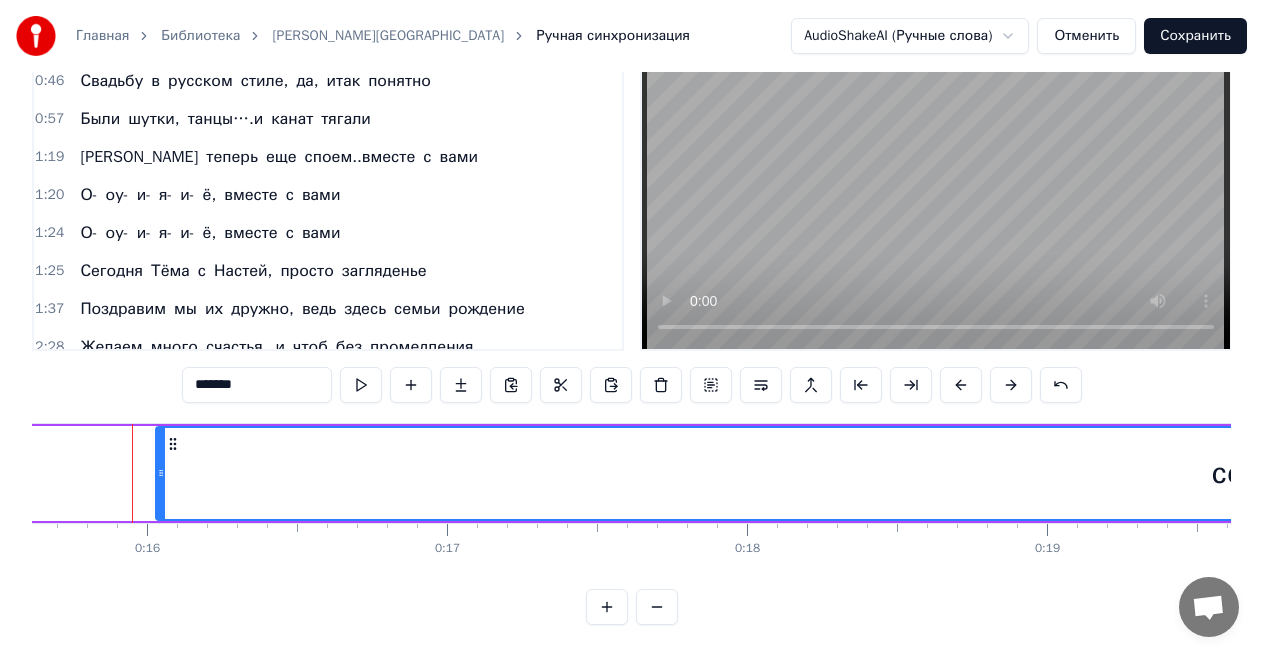 click on "сегодня" at bounding box center [1268, 473] 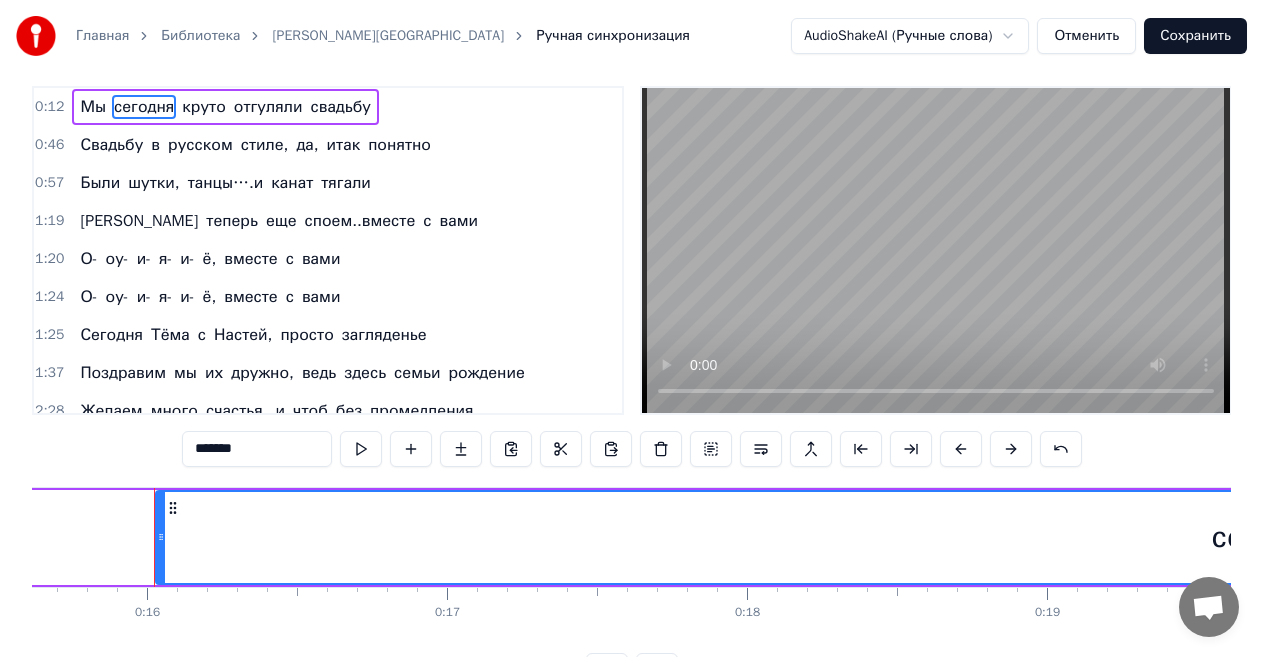 scroll, scrollTop: 0, scrollLeft: 0, axis: both 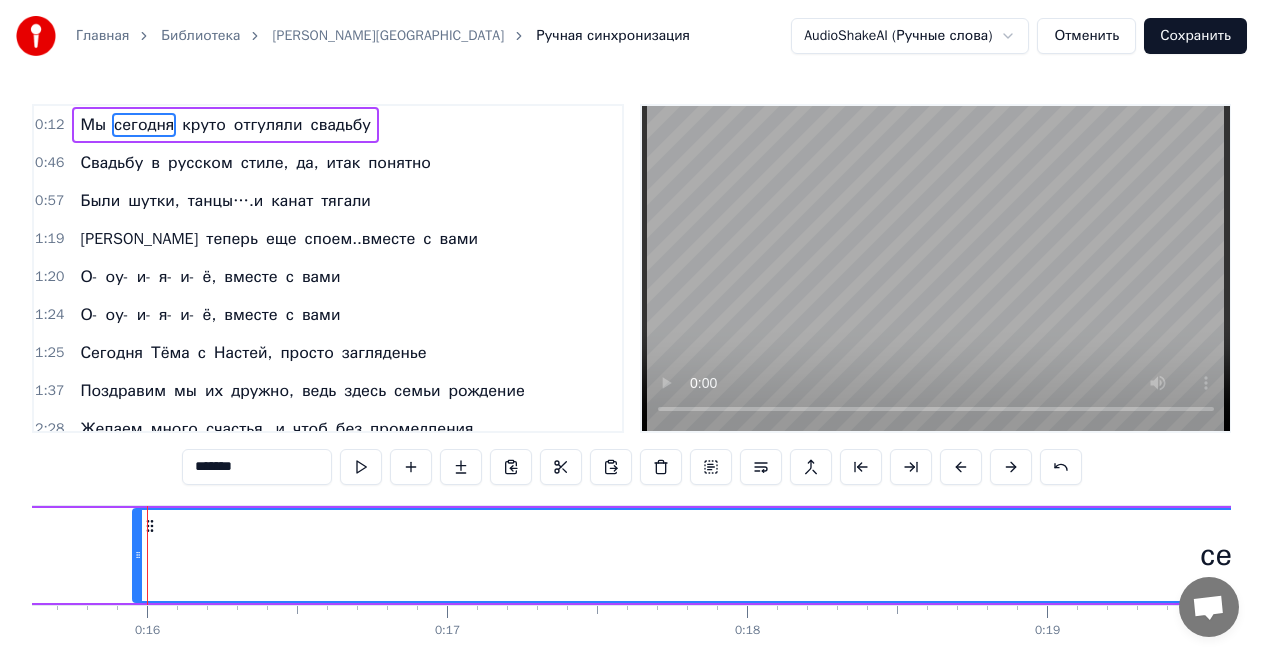 drag, startPoint x: 163, startPoint y: 583, endPoint x: 138, endPoint y: 593, distance: 26.925823 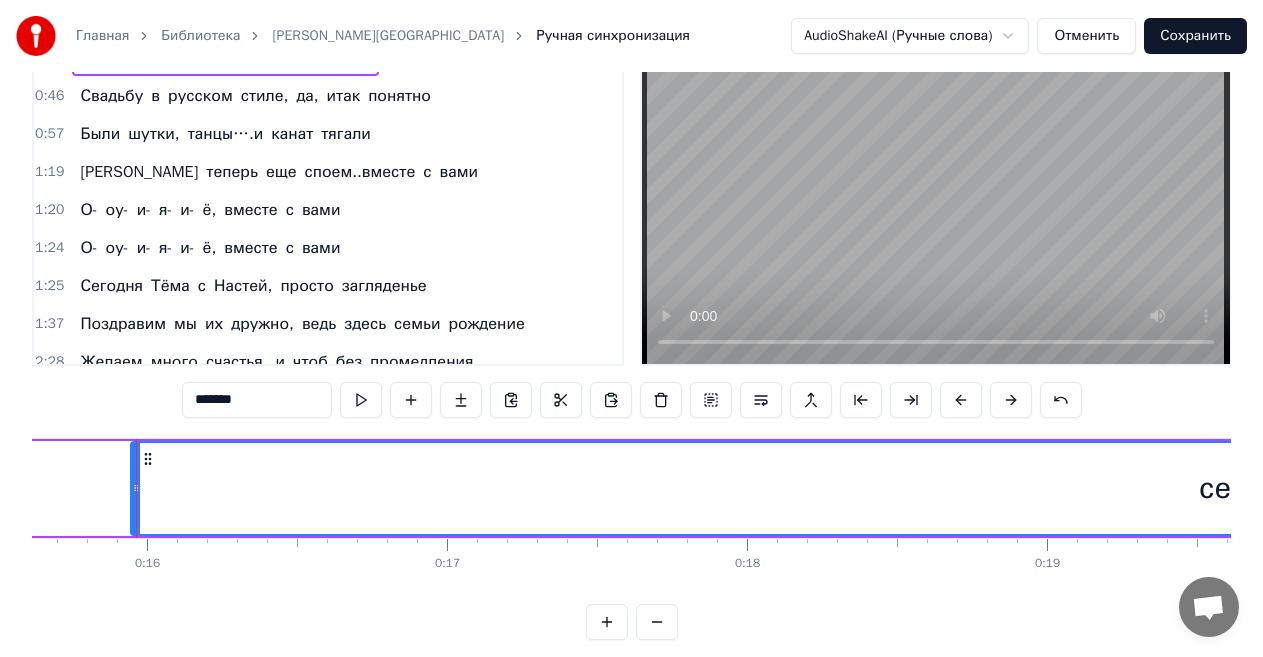 scroll, scrollTop: 99, scrollLeft: 0, axis: vertical 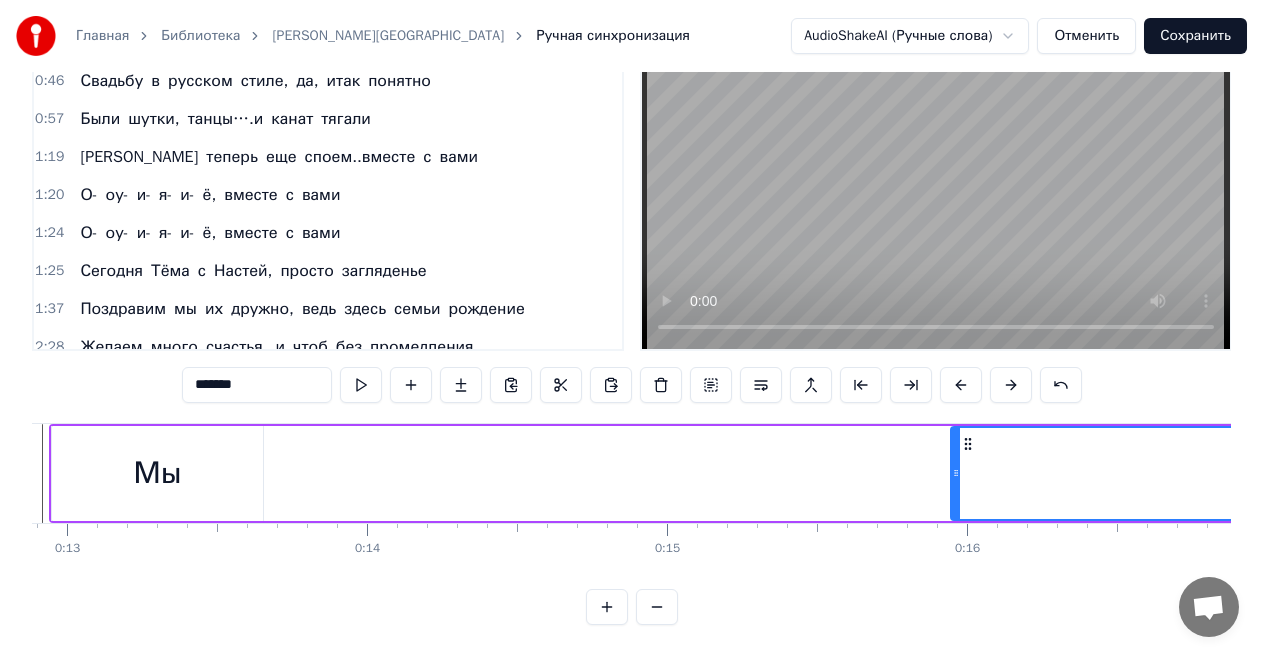 click on "Мы [DATE] круто отгуляли свадьбу" at bounding box center (5148, 473) 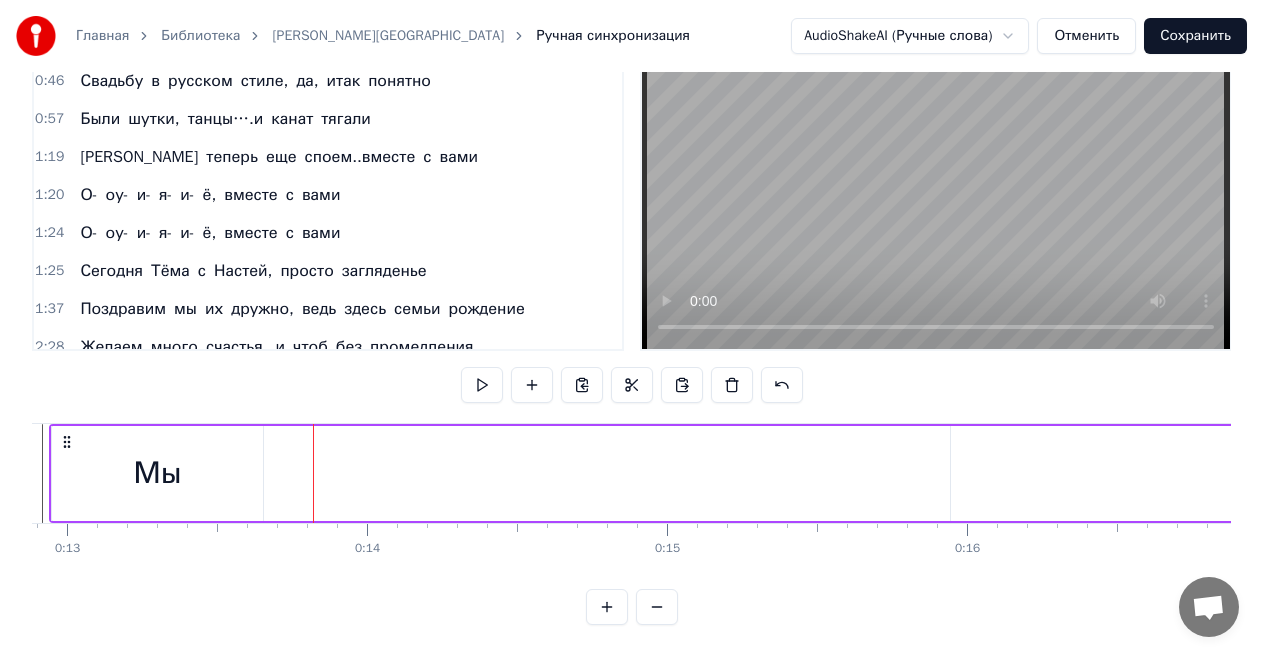 click on "Мы [DATE] круто отгуляли свадьбу" at bounding box center (5148, 473) 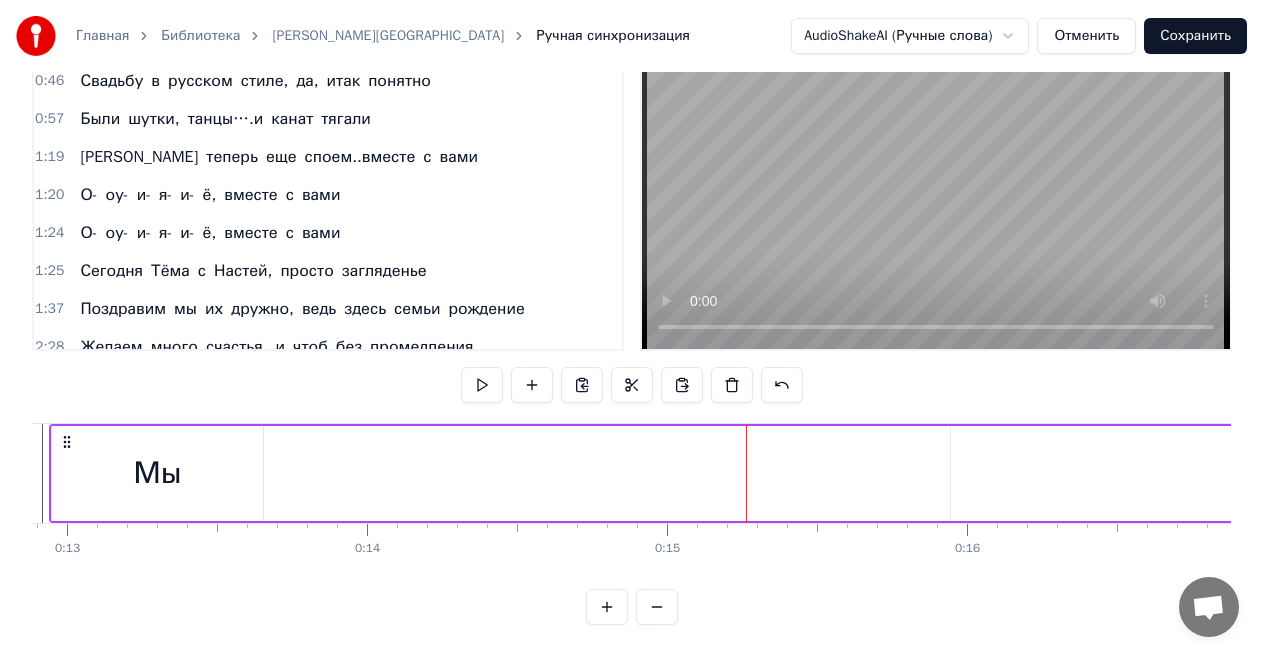 click on "Мы [DATE] круто отгуляли свадьбу" at bounding box center [5148, 473] 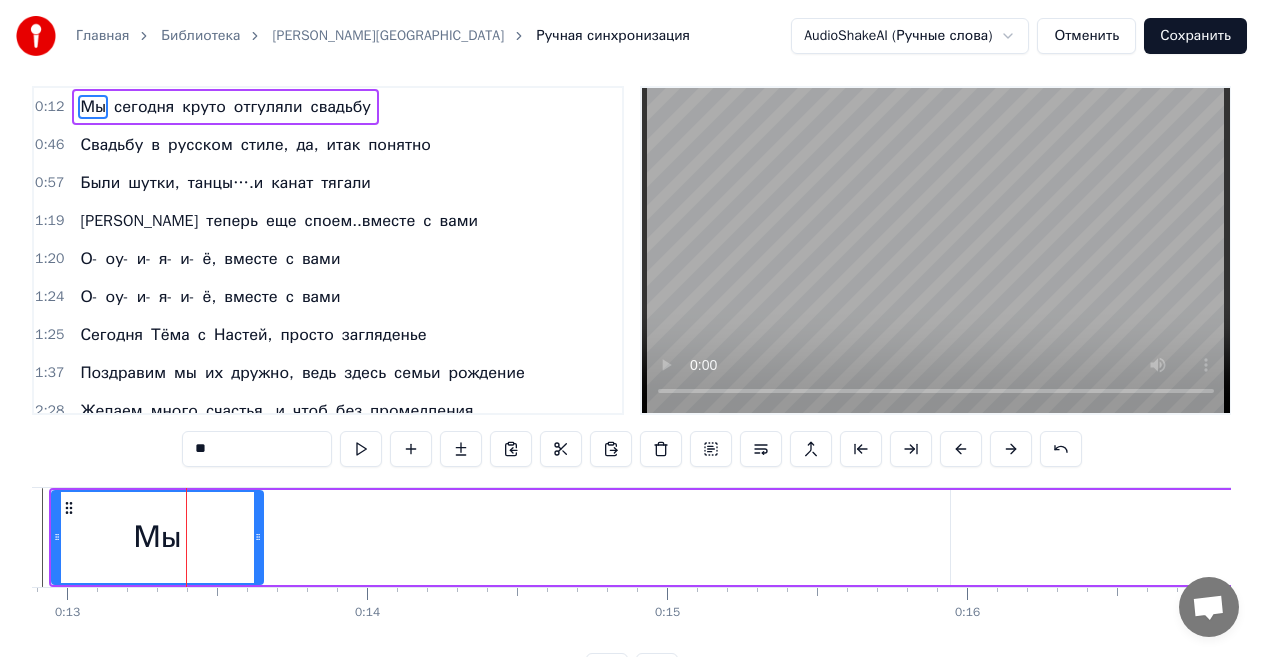 scroll, scrollTop: 0, scrollLeft: 0, axis: both 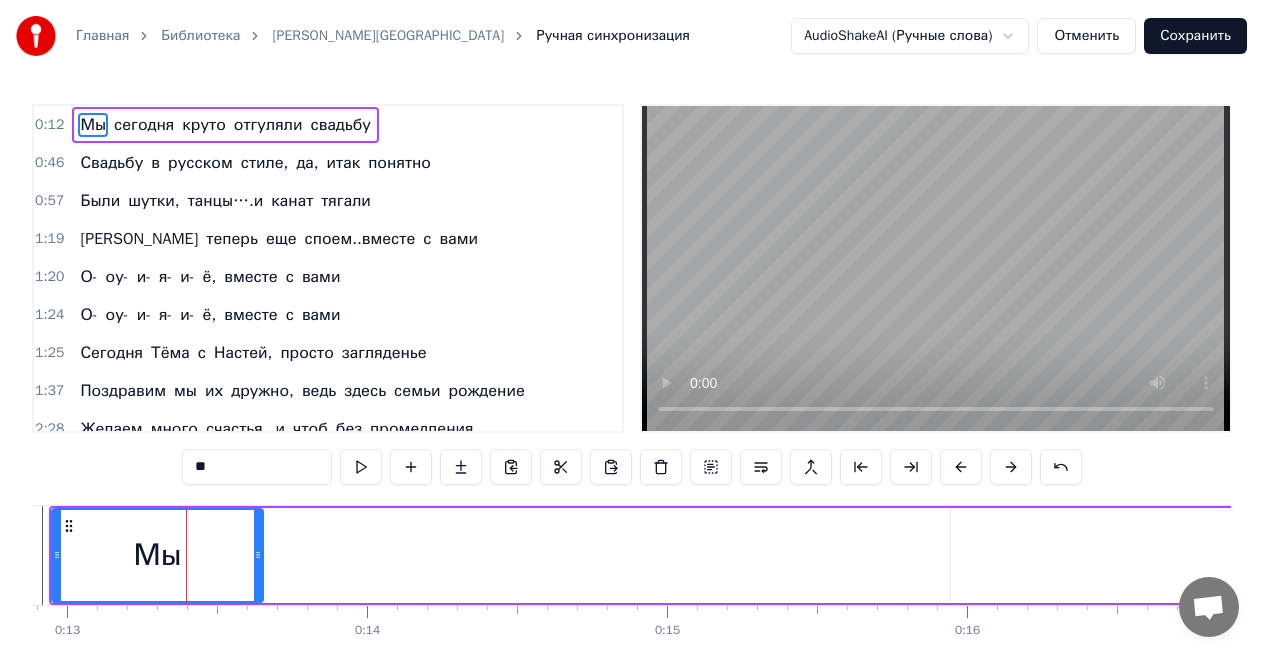 click on "Мы [DATE] круто отгуляли свадьбу" at bounding box center (5148, 555) 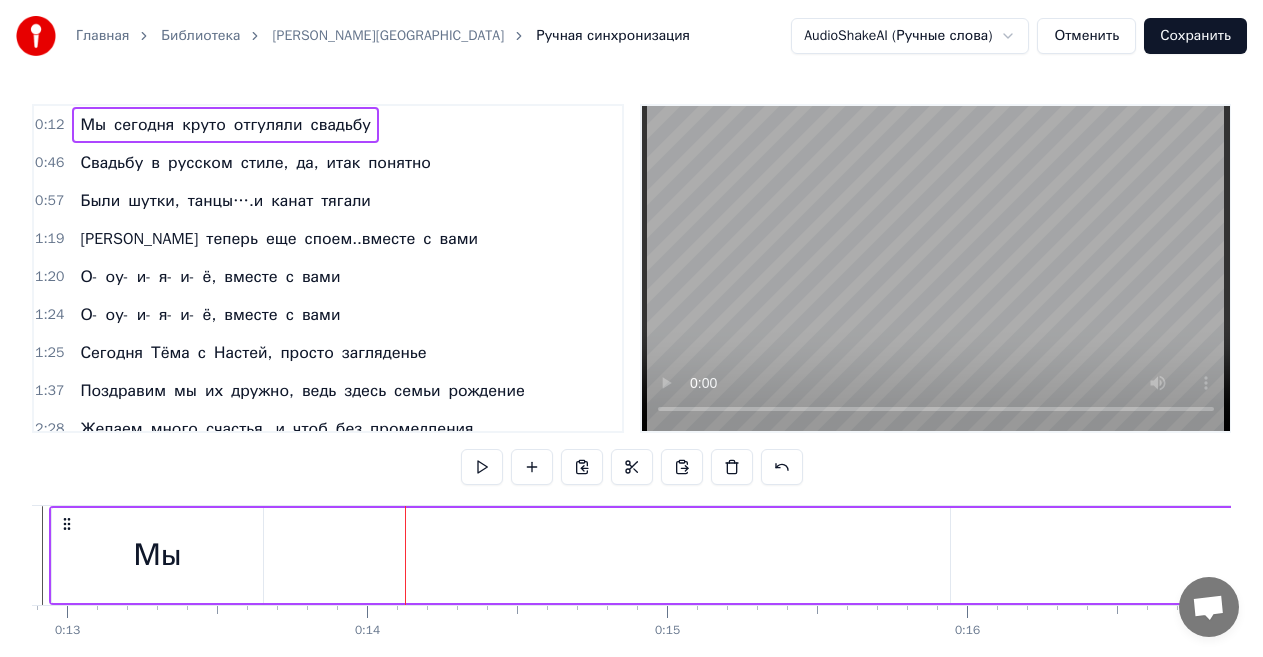 click on "сегодня" at bounding box center (2075, 555) 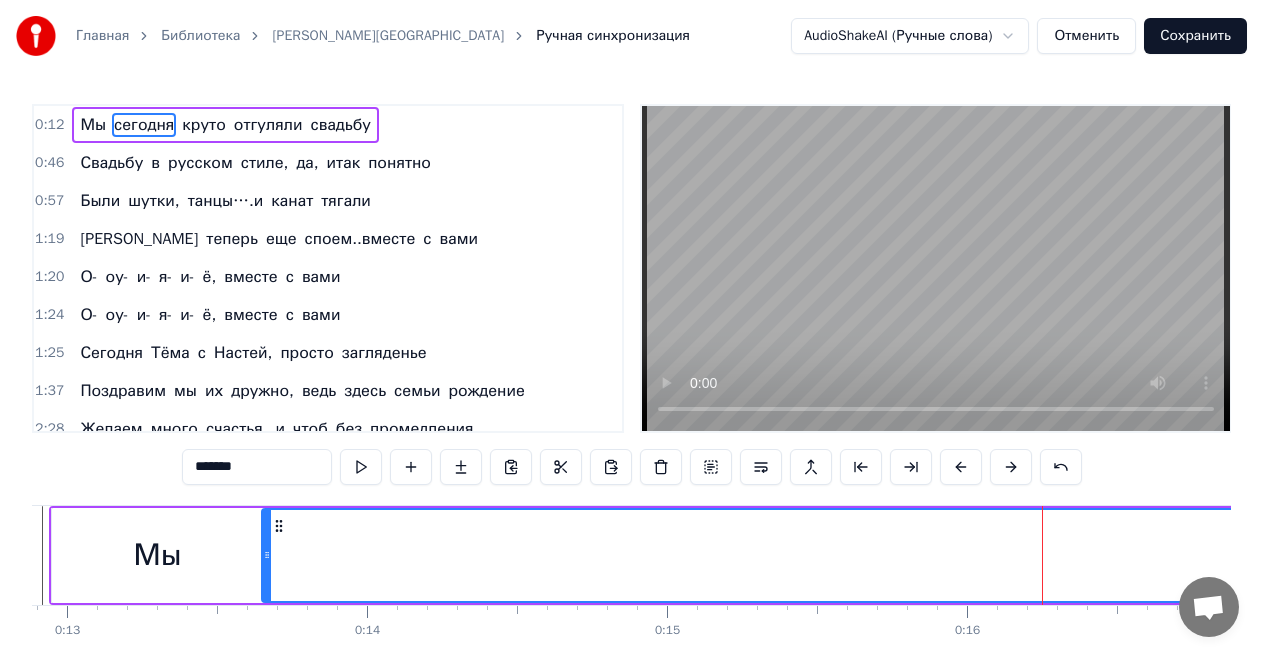 drag, startPoint x: 958, startPoint y: 542, endPoint x: 269, endPoint y: 537, distance: 689.0181 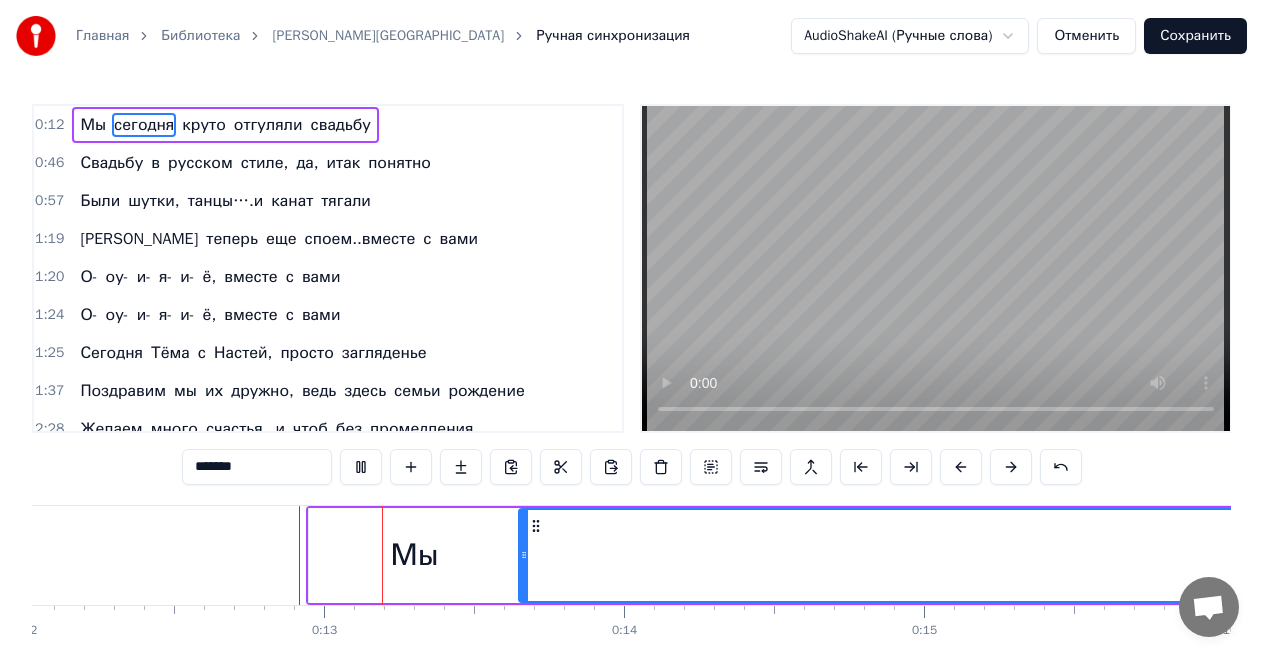 scroll, scrollTop: 0, scrollLeft: 3712, axis: horizontal 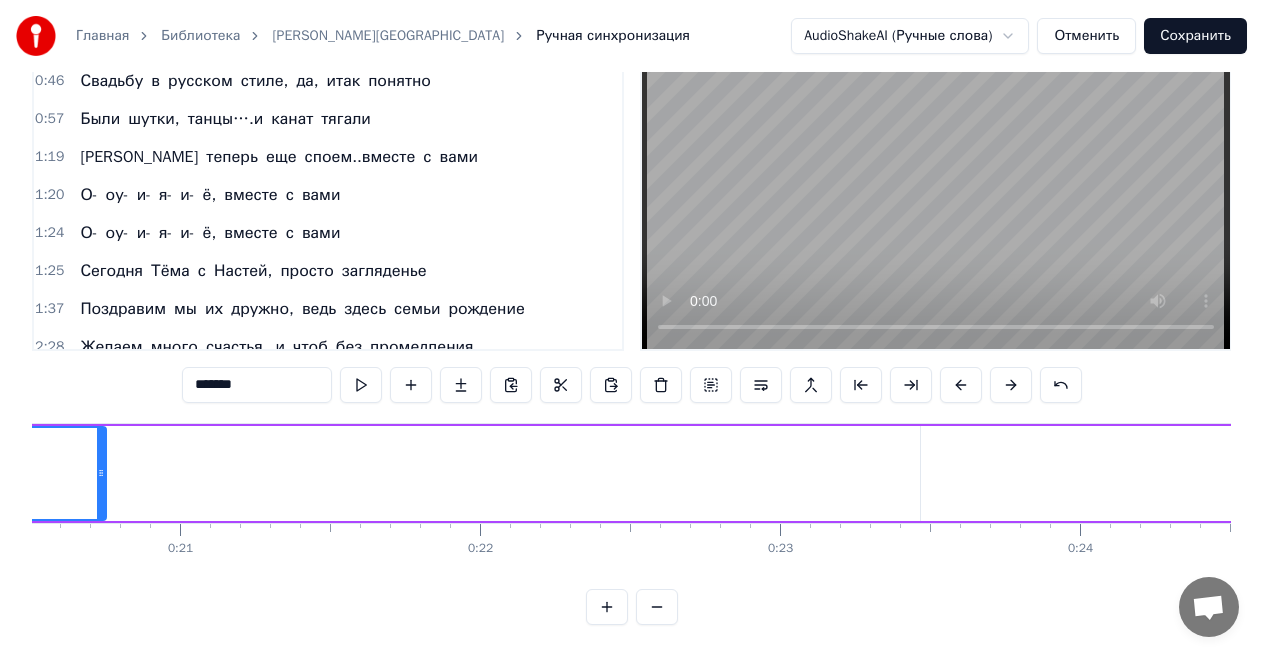 drag, startPoint x: 907, startPoint y: 458, endPoint x: 100, endPoint y: 496, distance: 807.89417 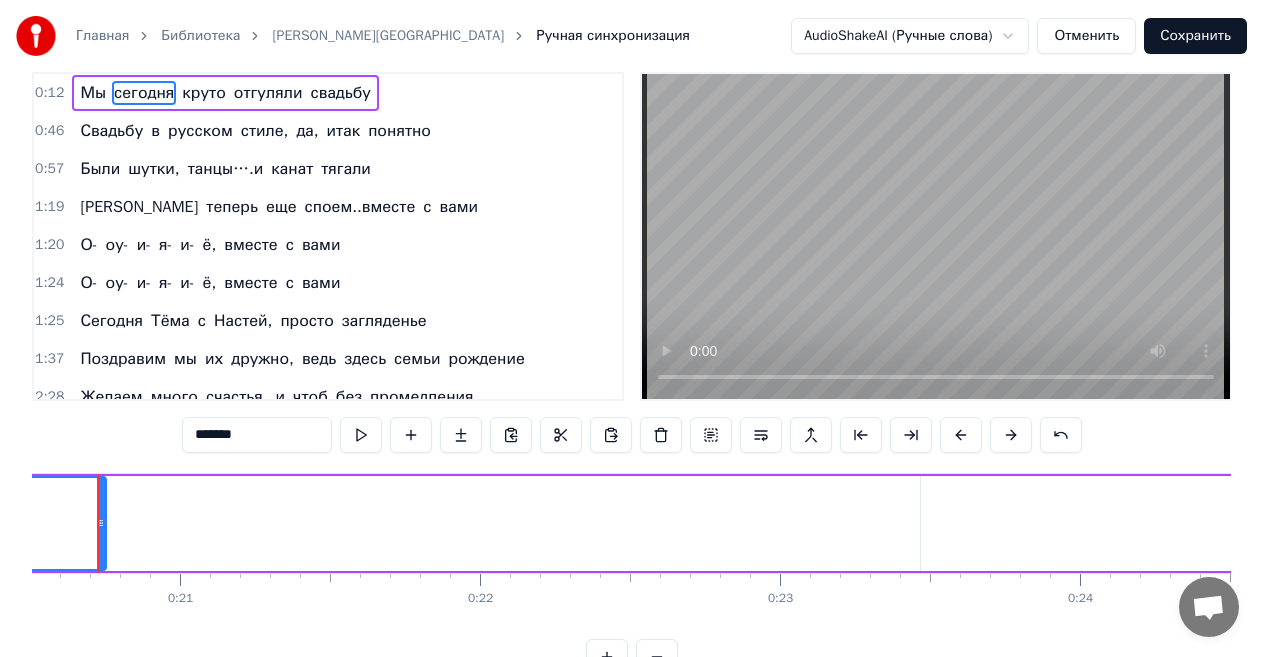 scroll, scrollTop: 0, scrollLeft: 0, axis: both 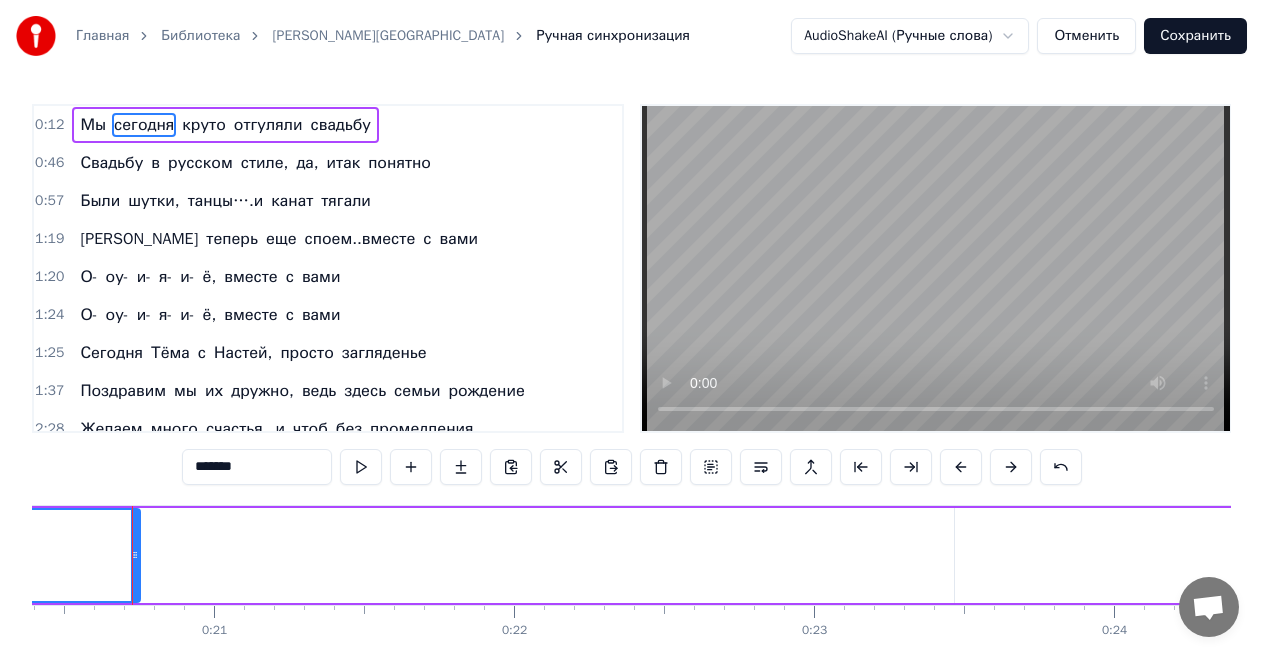 click on "круто" at bounding box center (2448, 555) 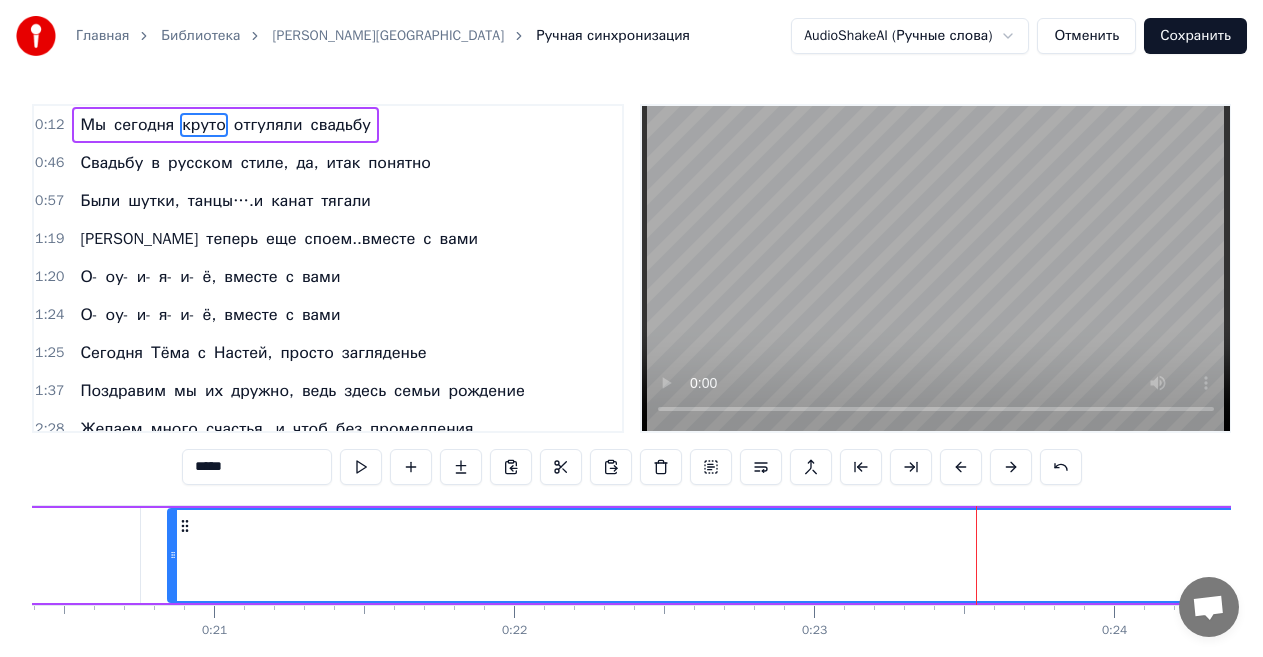 drag, startPoint x: 956, startPoint y: 541, endPoint x: 169, endPoint y: 570, distance: 787.5341 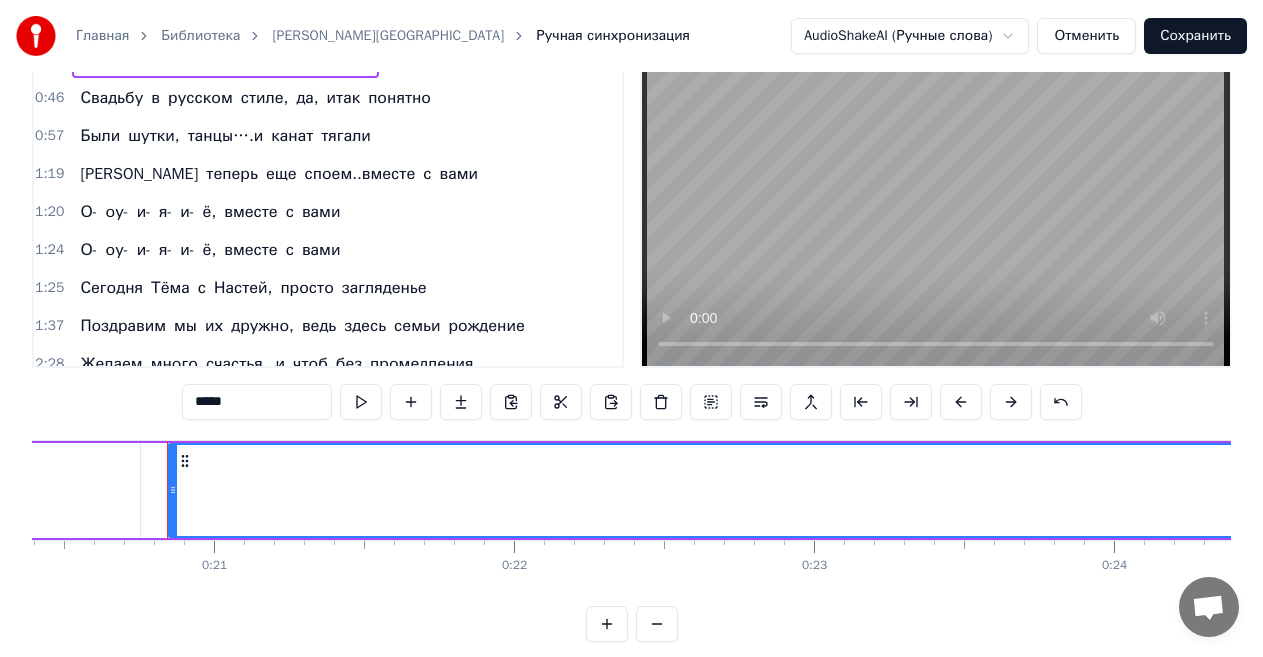scroll, scrollTop: 99, scrollLeft: 0, axis: vertical 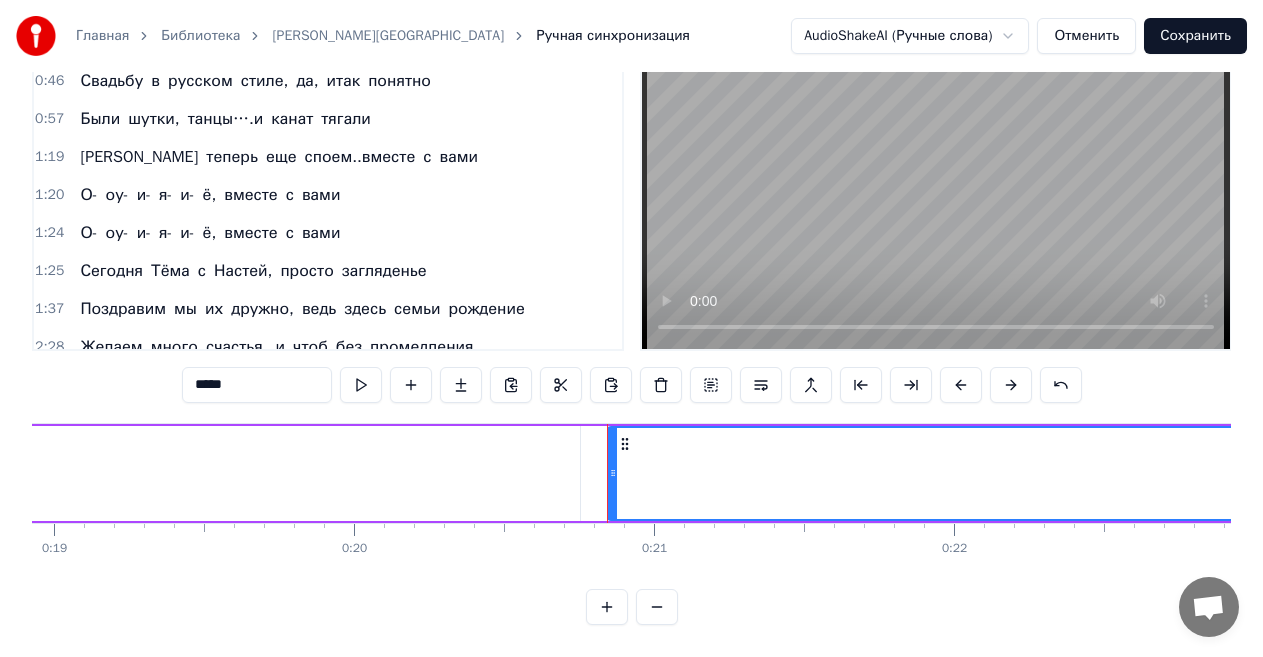 click on "сегодня" at bounding box center [-486, 473] 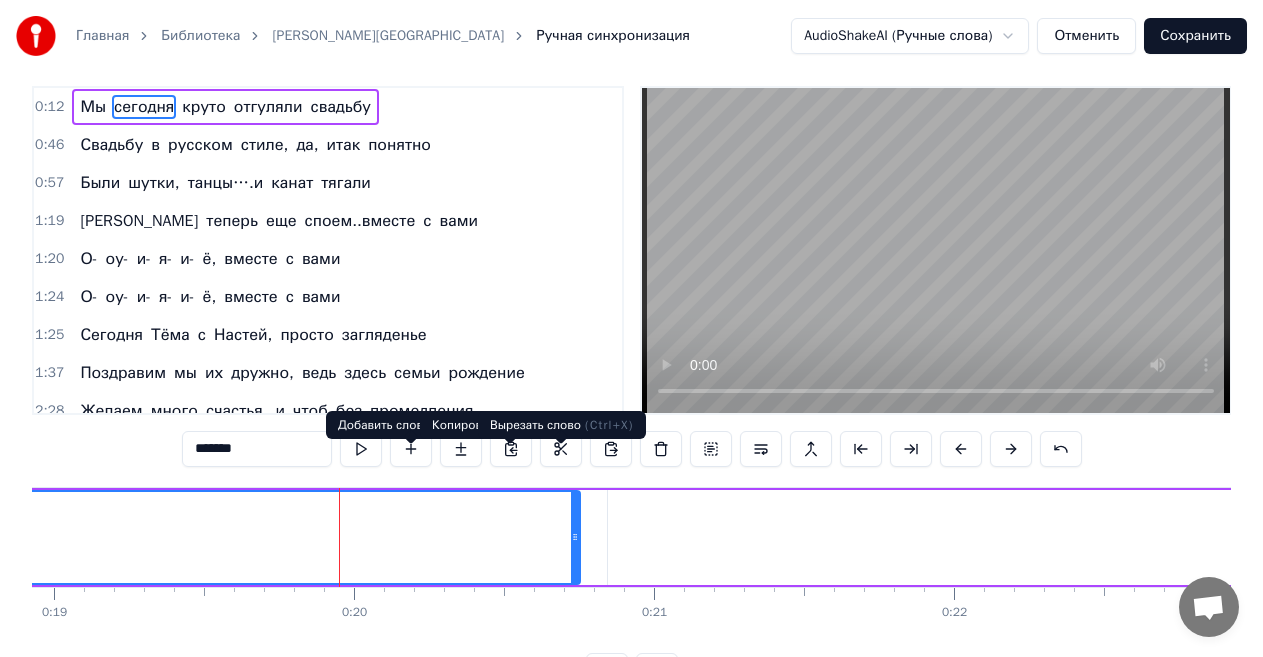 scroll, scrollTop: 0, scrollLeft: 0, axis: both 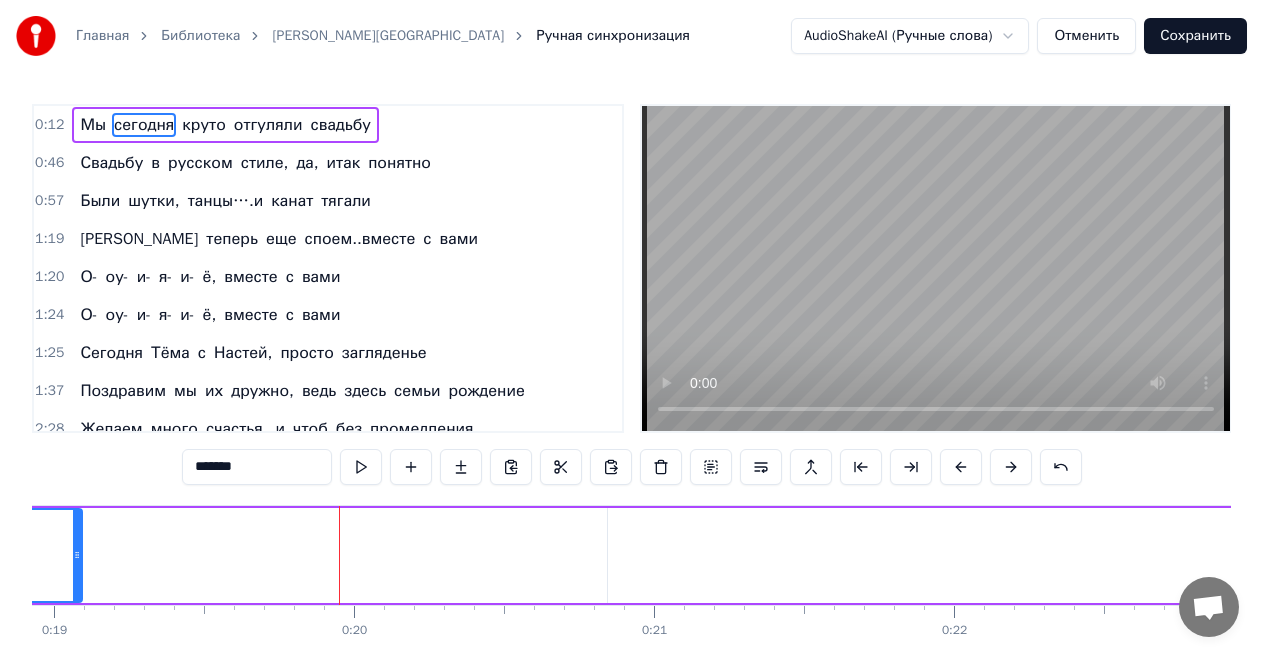 drag, startPoint x: 575, startPoint y: 542, endPoint x: 75, endPoint y: 536, distance: 500.036 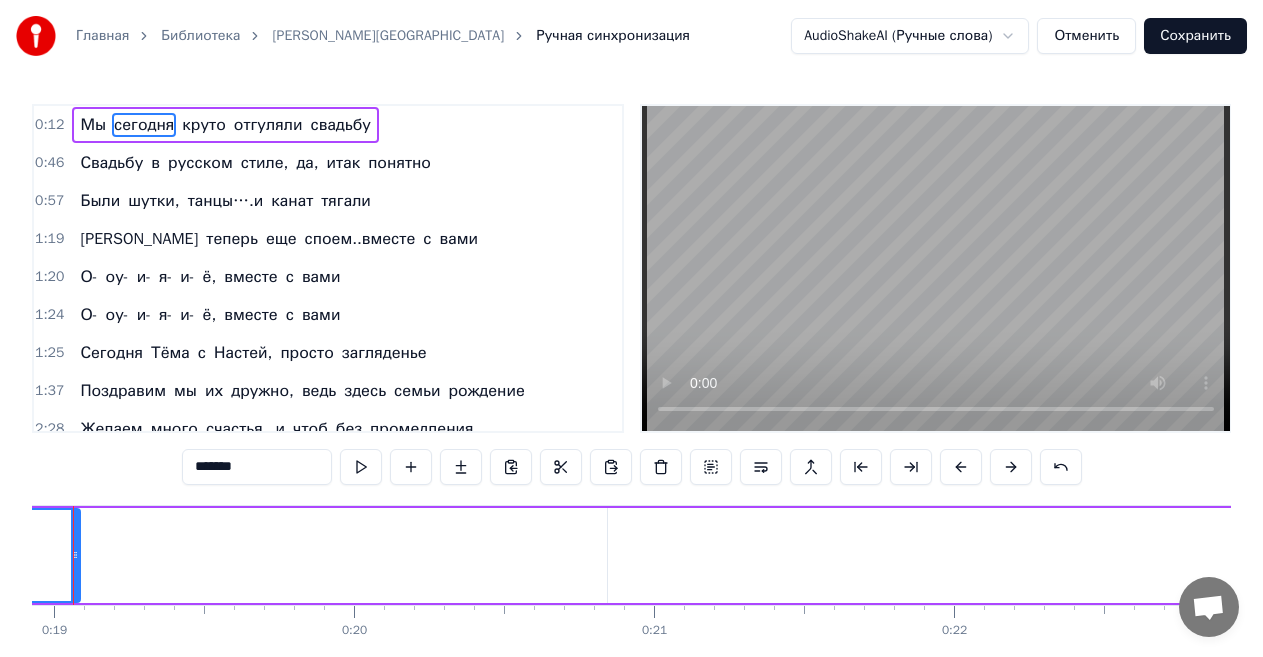 scroll, scrollTop: 0, scrollLeft: 5619, axis: horizontal 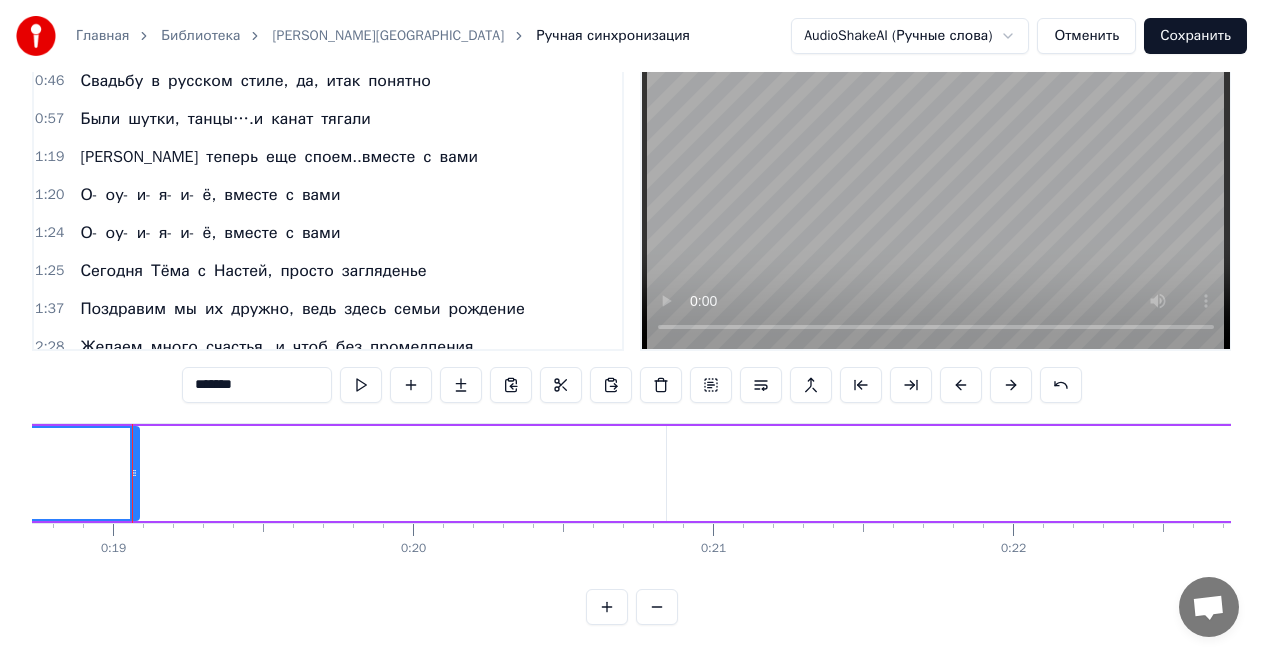 click on "круто" at bounding box center [2553, 473] 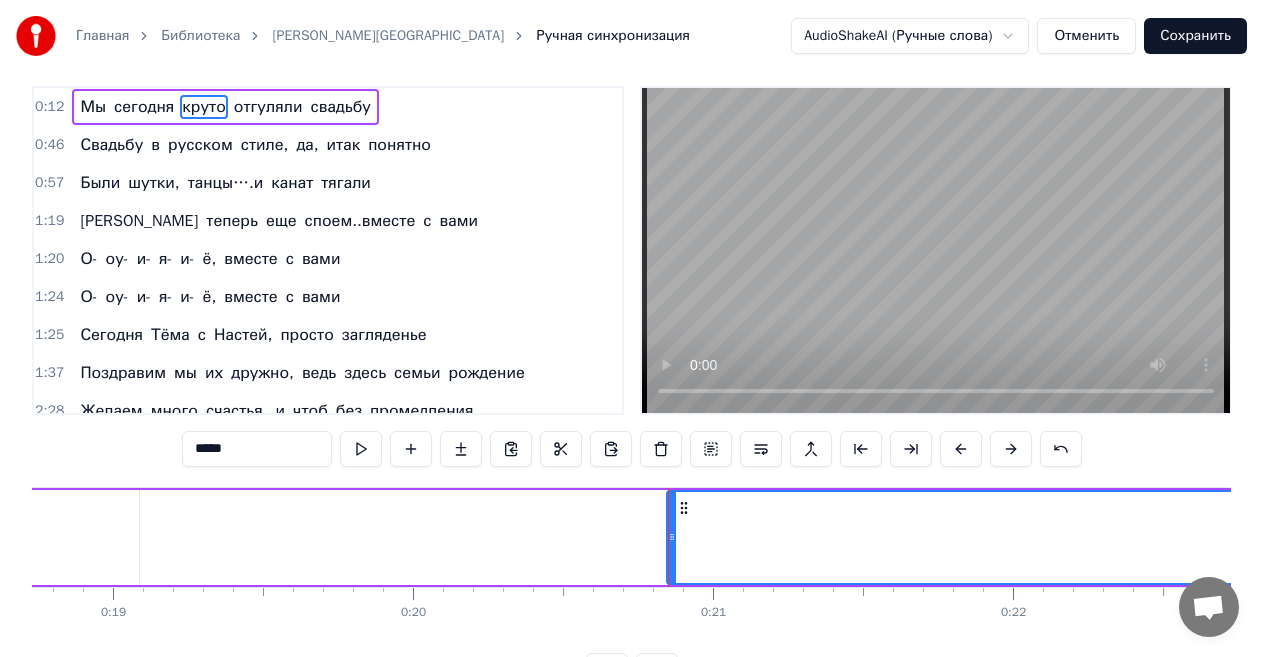 scroll, scrollTop: 0, scrollLeft: 0, axis: both 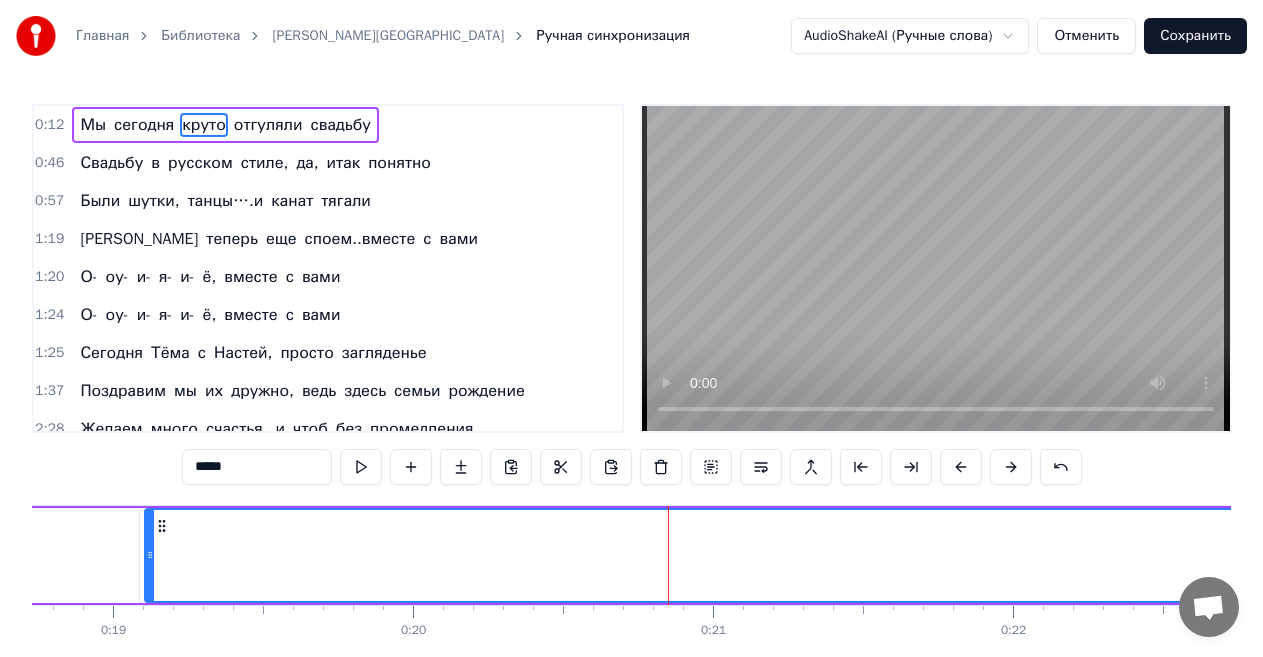drag, startPoint x: 669, startPoint y: 568, endPoint x: 147, endPoint y: 572, distance: 522.0153 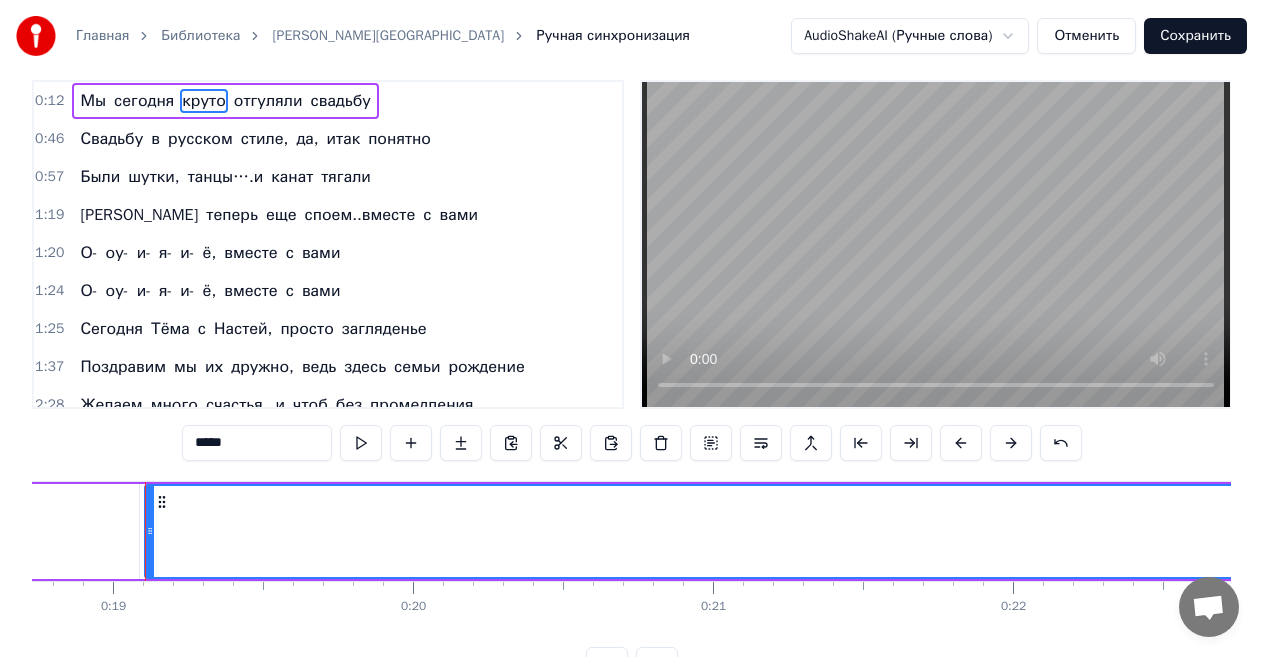 scroll, scrollTop: 99, scrollLeft: 0, axis: vertical 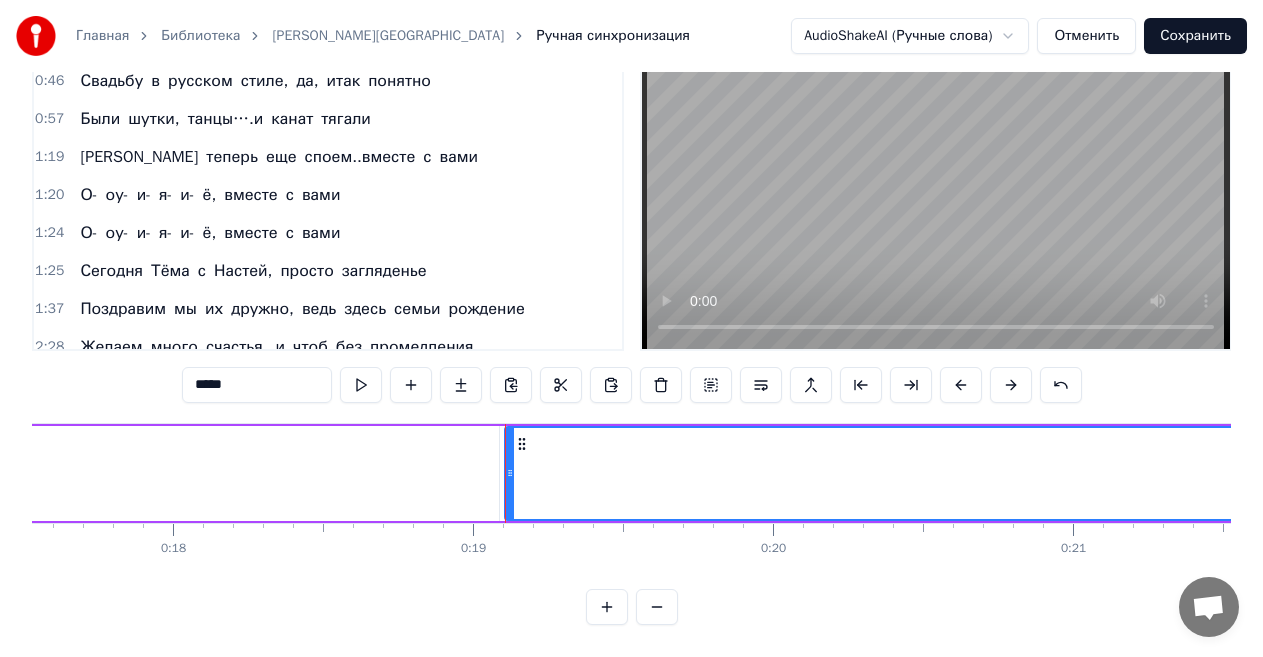 click on "сегодня" at bounding box center (-317, 473) 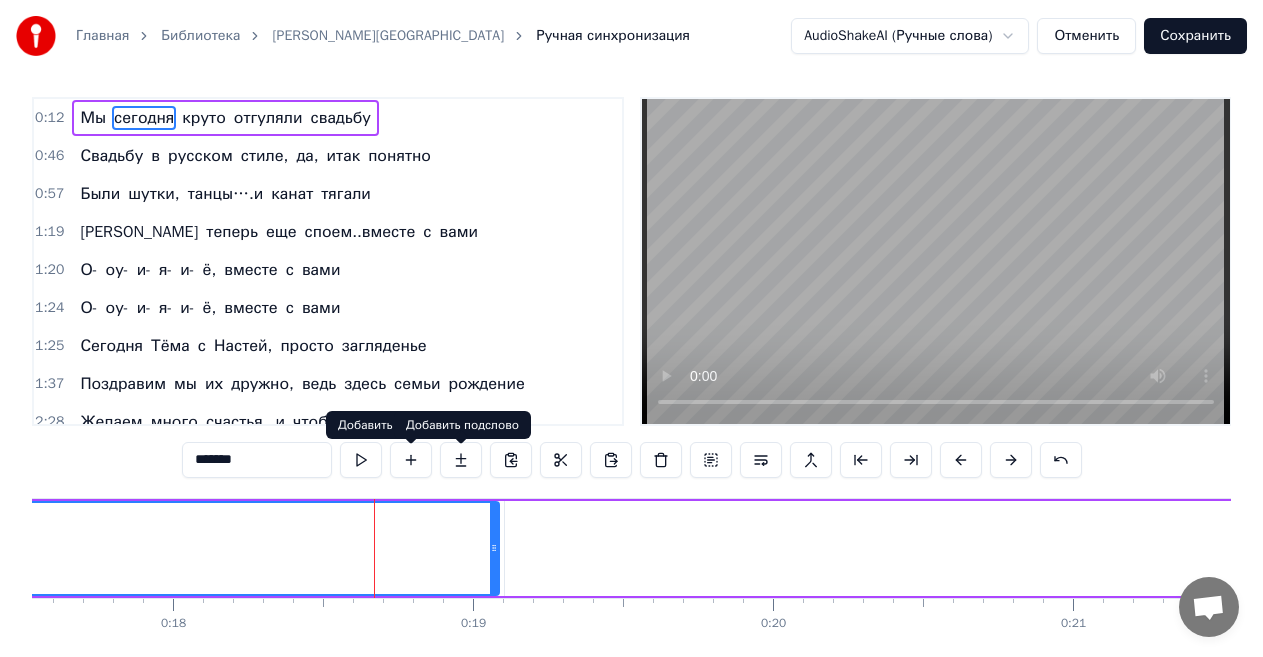 scroll, scrollTop: 0, scrollLeft: 0, axis: both 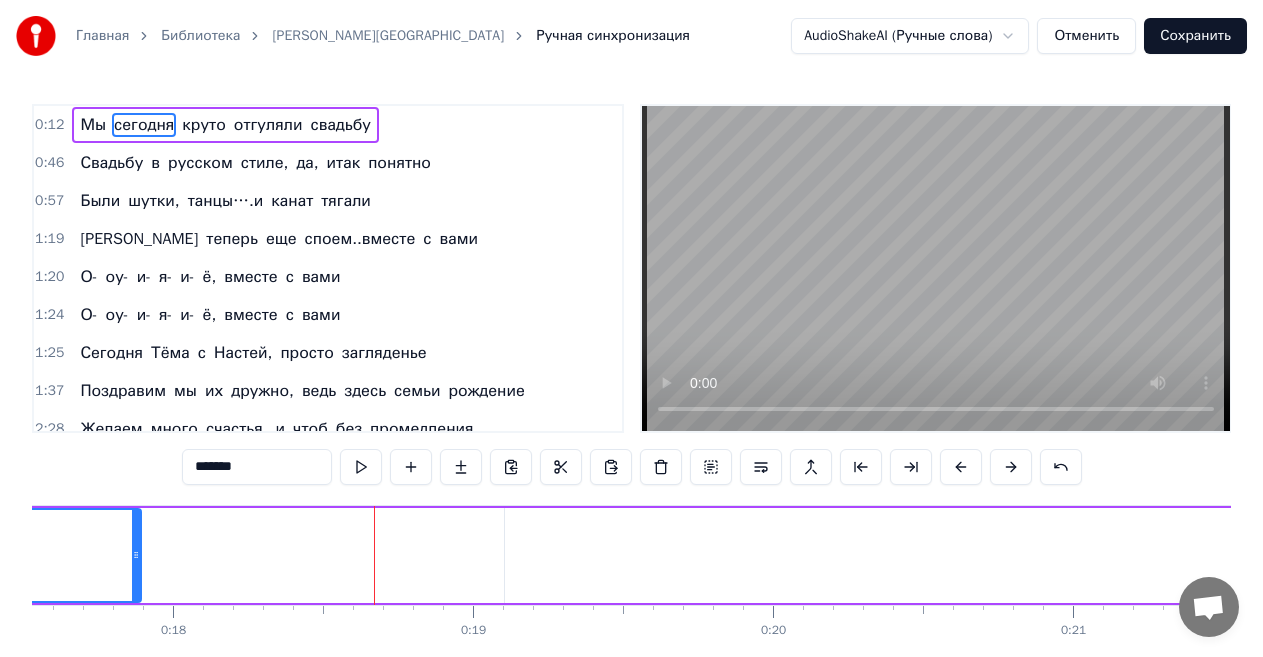 drag, startPoint x: 496, startPoint y: 573, endPoint x: 138, endPoint y: 583, distance: 358.13965 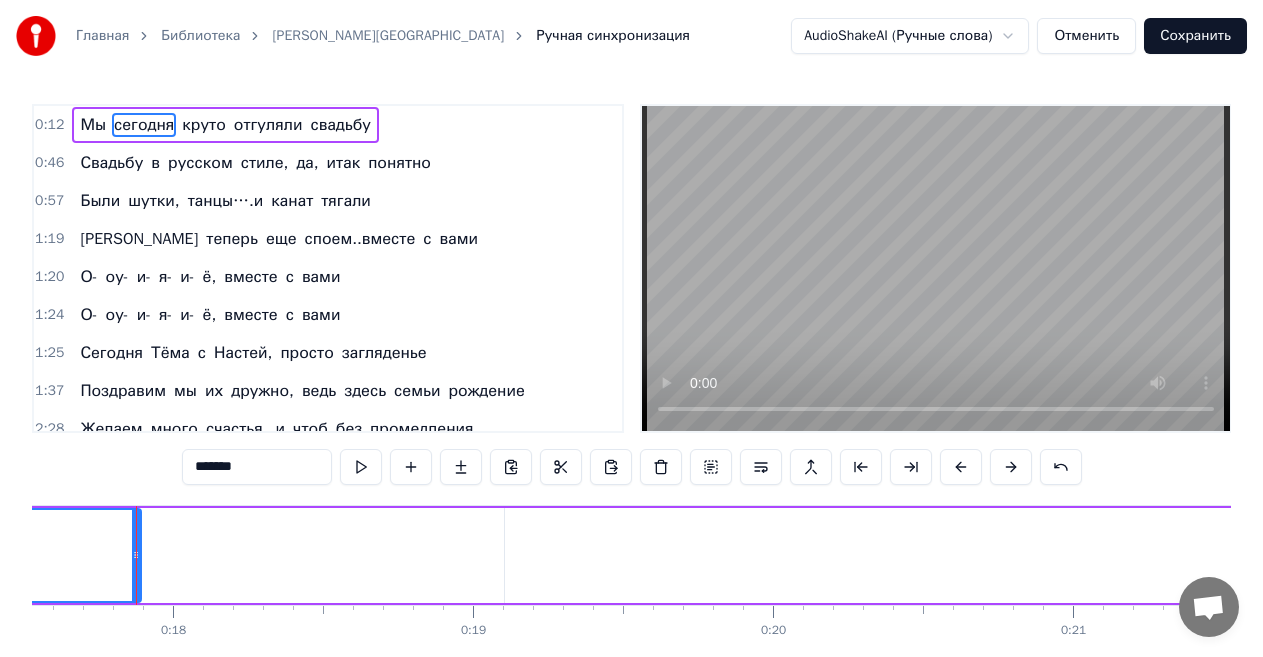 click on "круто" at bounding box center (2652, 555) 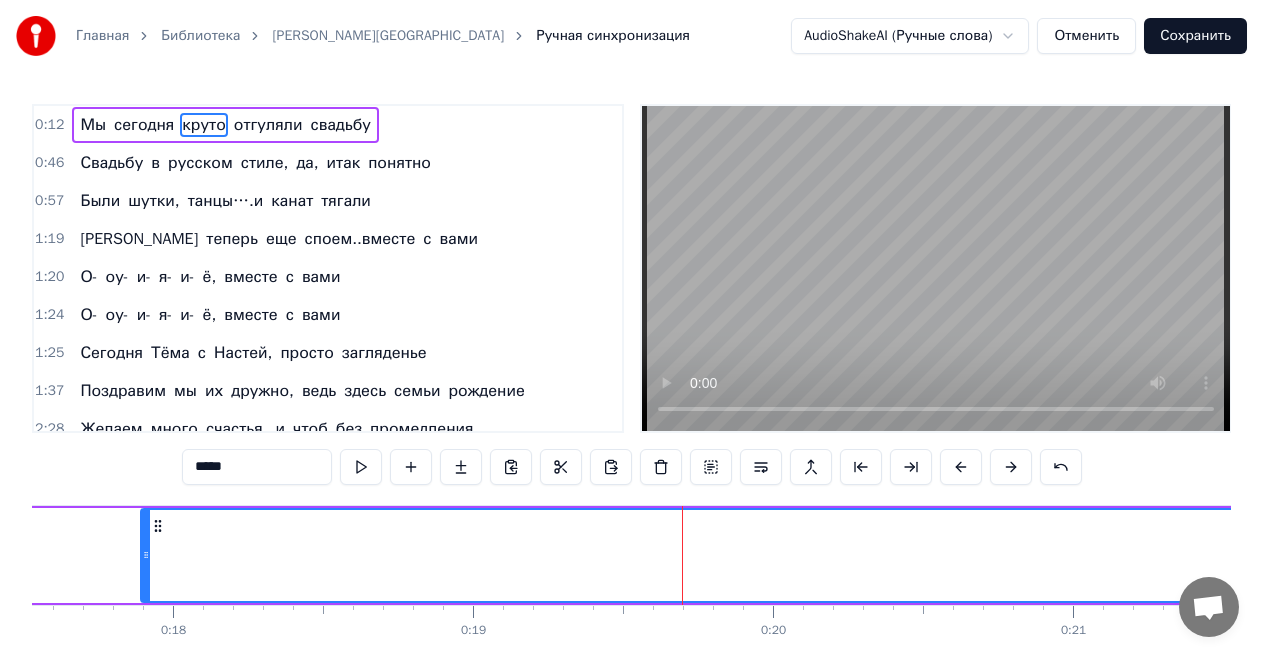 drag, startPoint x: 508, startPoint y: 557, endPoint x: 144, endPoint y: 549, distance: 364.0879 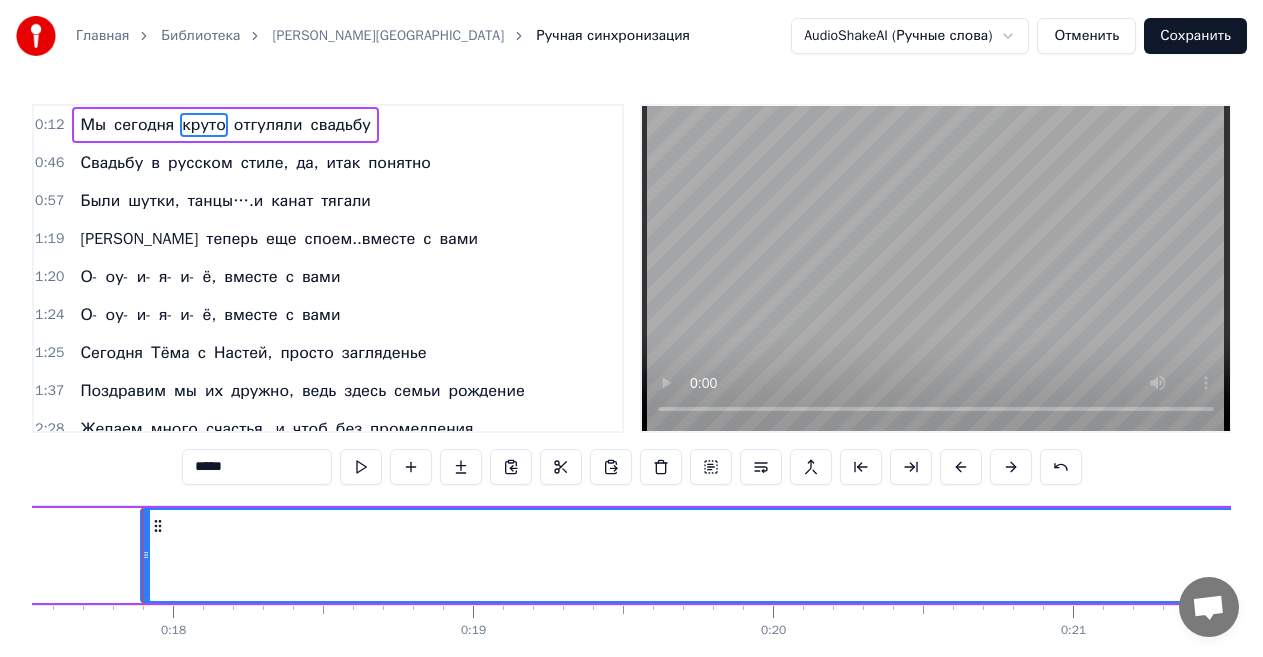 scroll, scrollTop: 99, scrollLeft: 0, axis: vertical 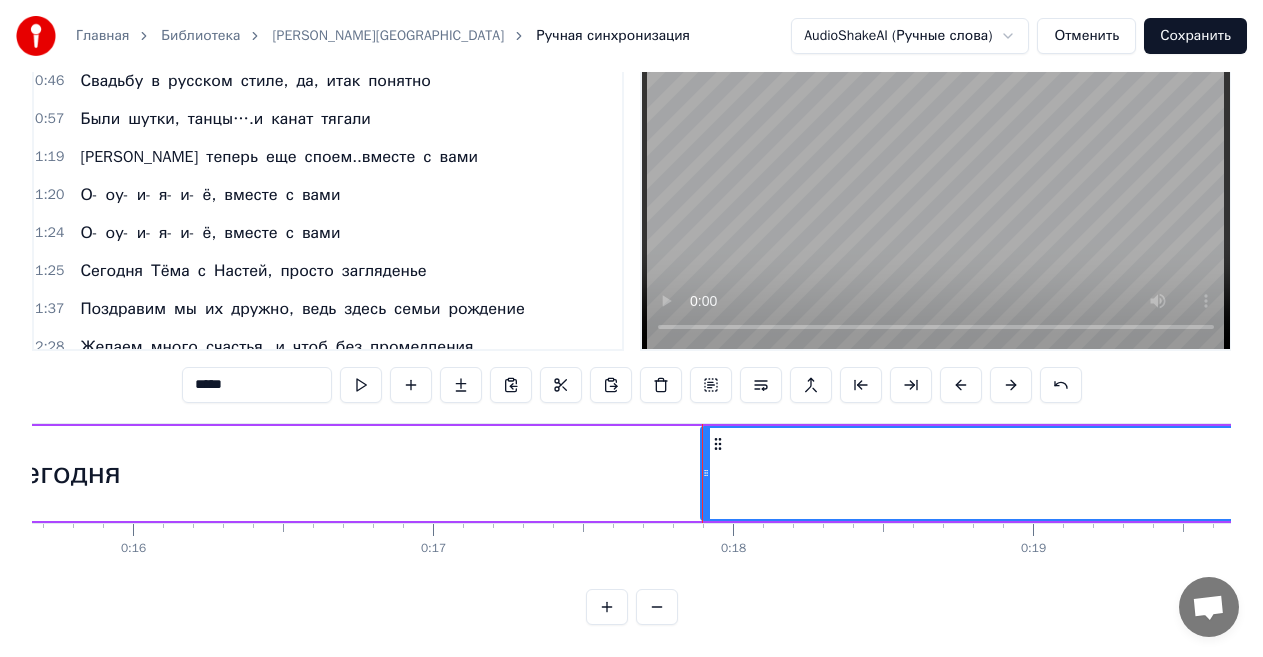 click on "сегодня" at bounding box center [64, 473] 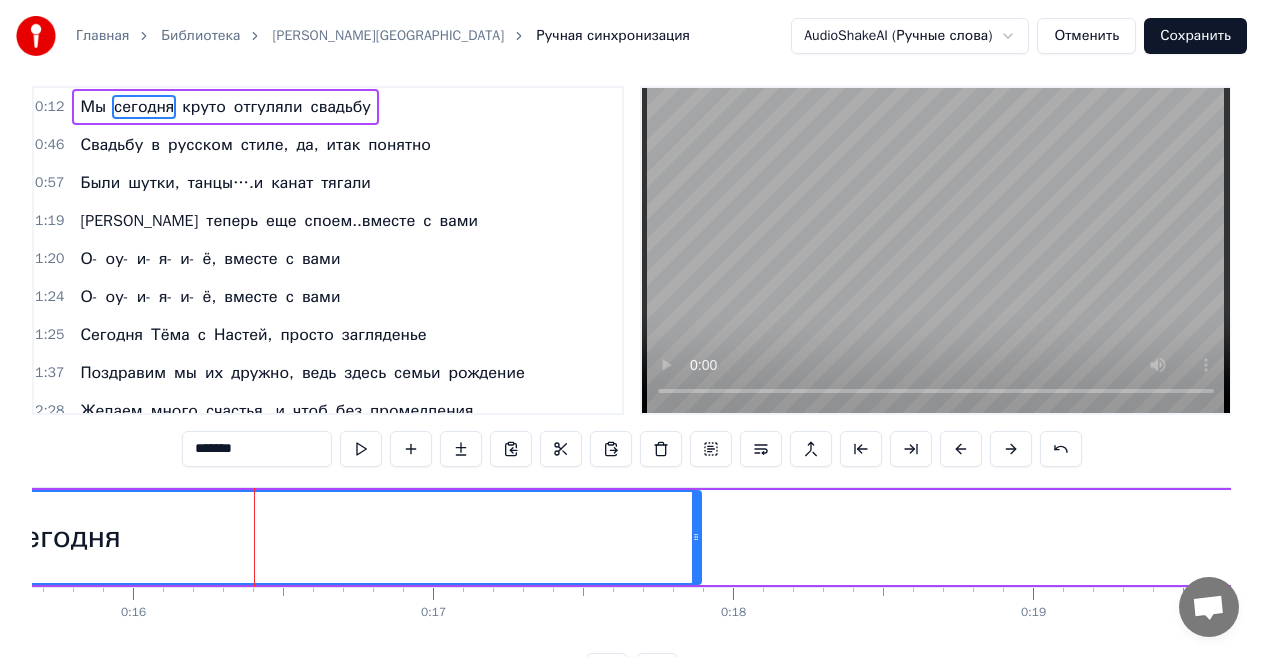 scroll, scrollTop: 0, scrollLeft: 0, axis: both 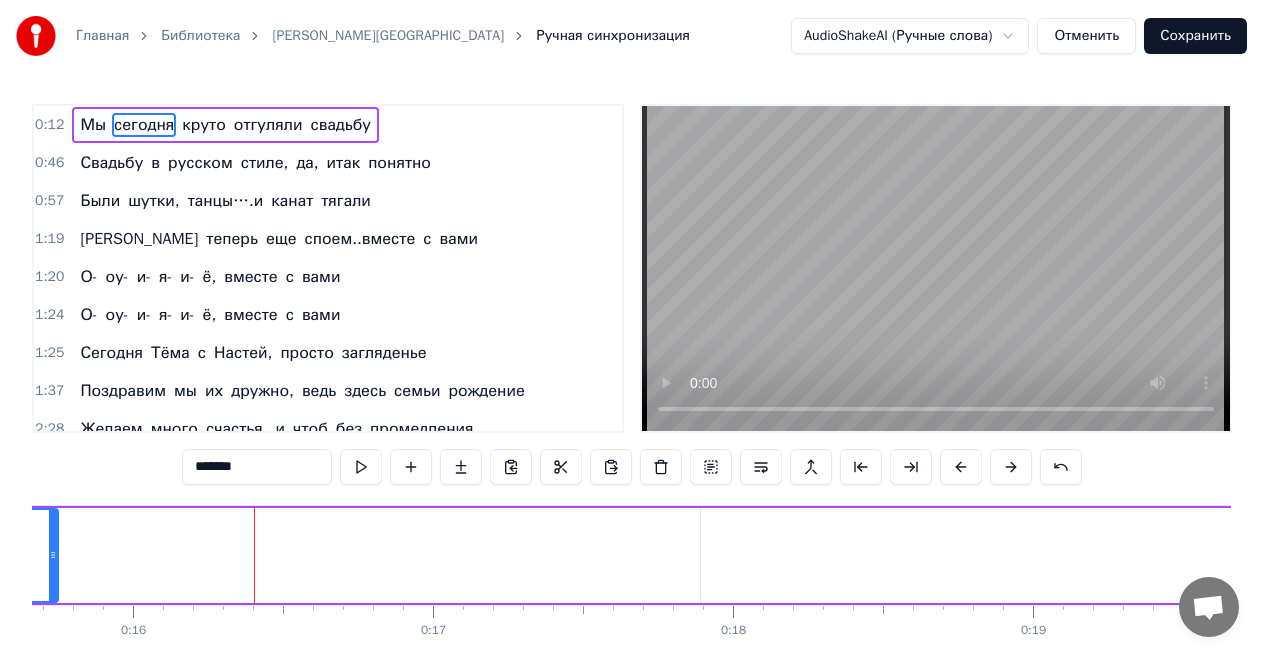 drag, startPoint x: 697, startPoint y: 561, endPoint x: 54, endPoint y: 582, distance: 643.34283 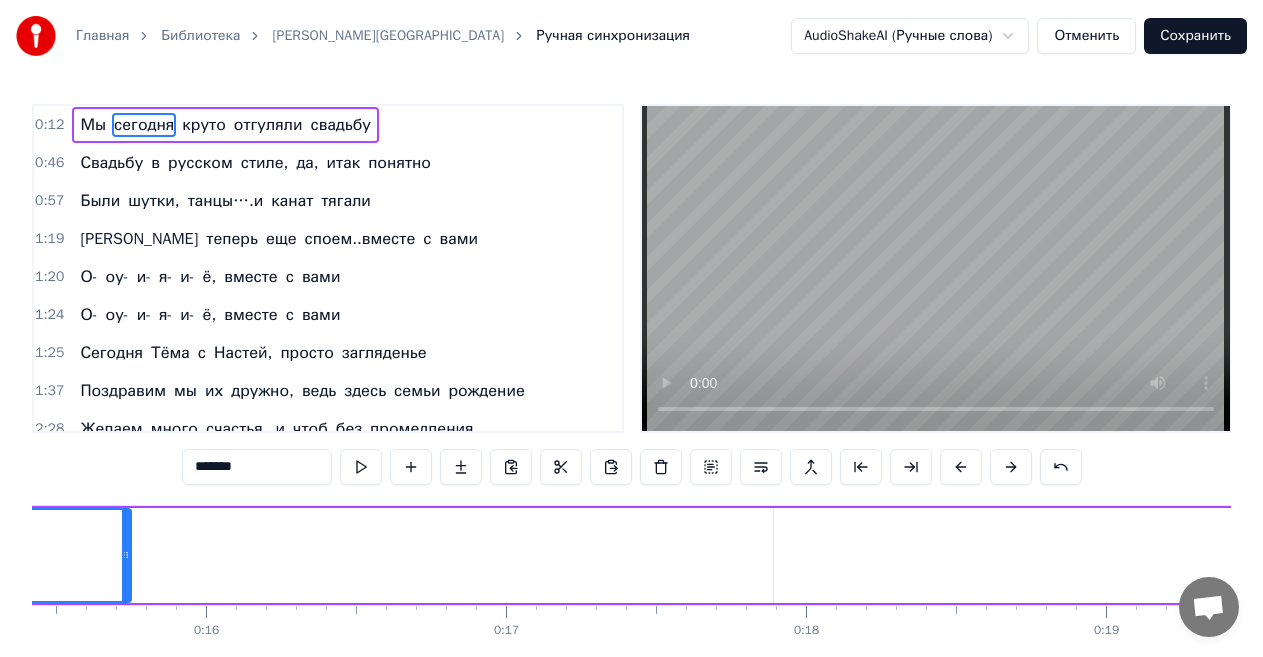scroll, scrollTop: 0, scrollLeft: 4619, axis: horizontal 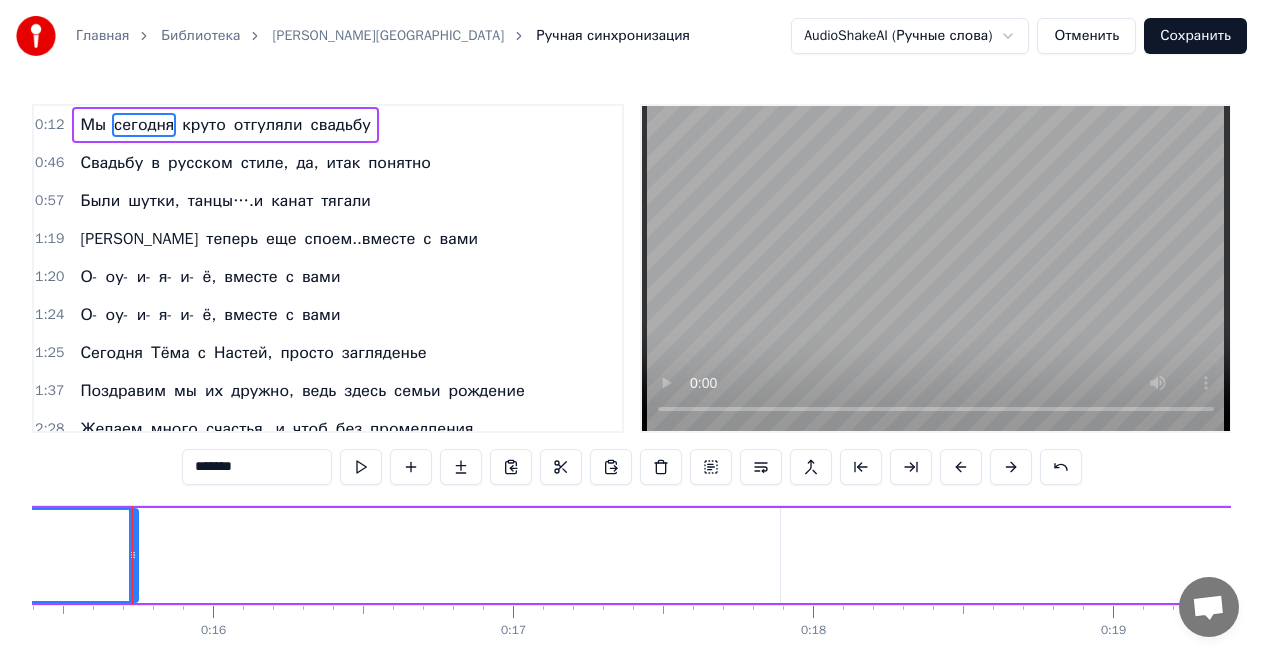 click on "Мы [DATE] круто отгуляли свадьбу" at bounding box center (4394, 555) 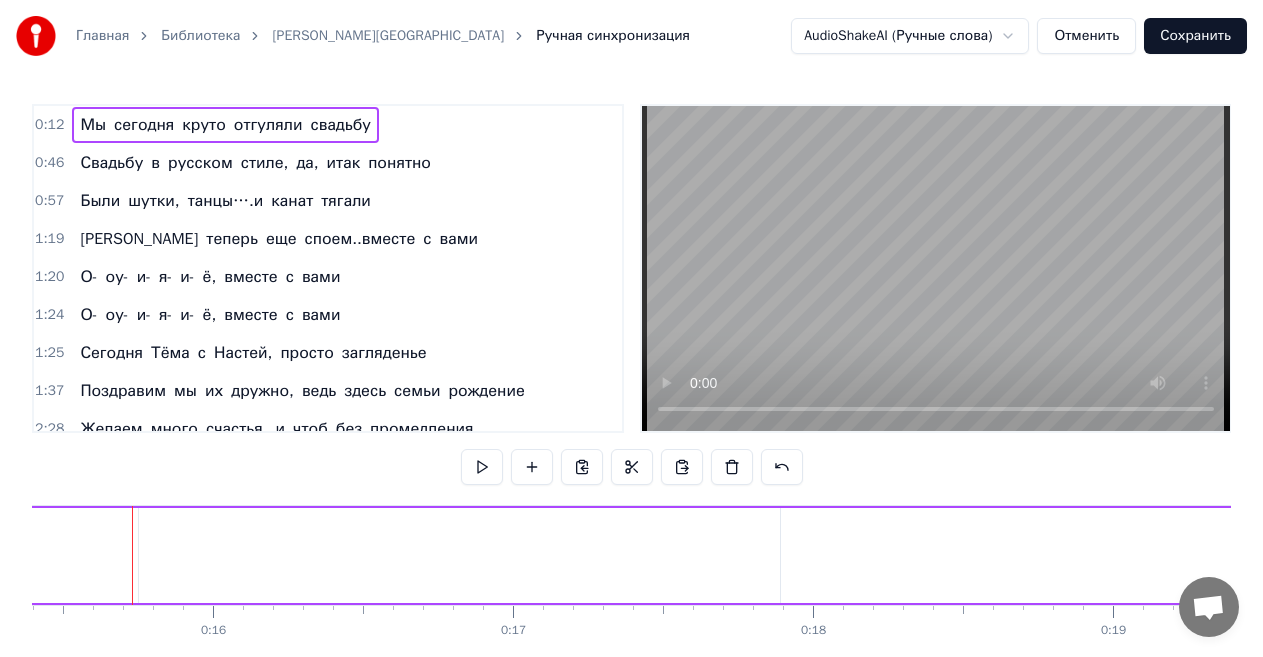click on "круто" at bounding box center [3110, 555] 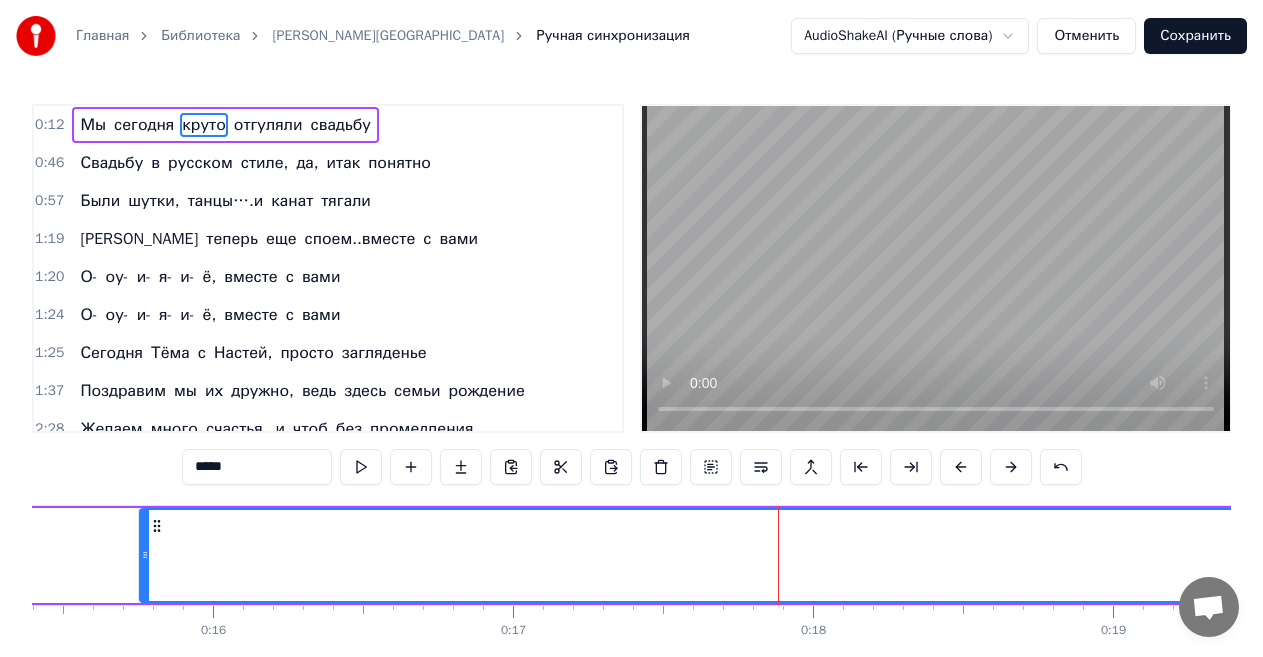 drag, startPoint x: 783, startPoint y: 559, endPoint x: 142, endPoint y: 566, distance: 641.0382 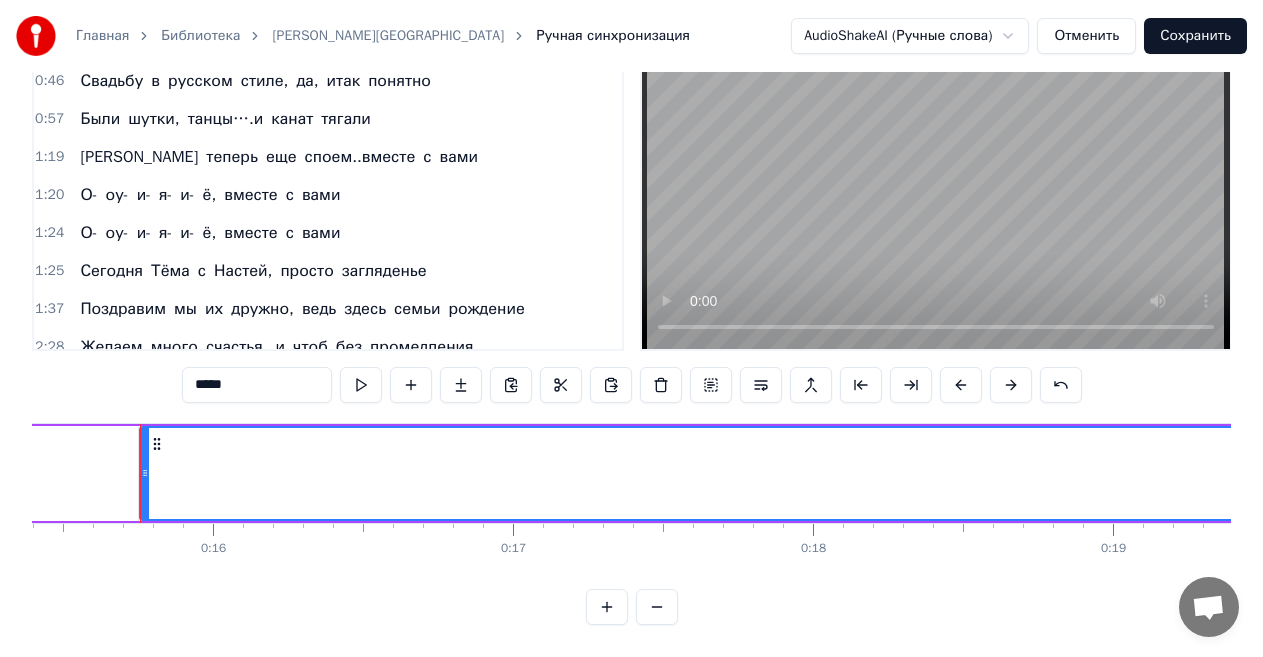 scroll, scrollTop: 99, scrollLeft: 0, axis: vertical 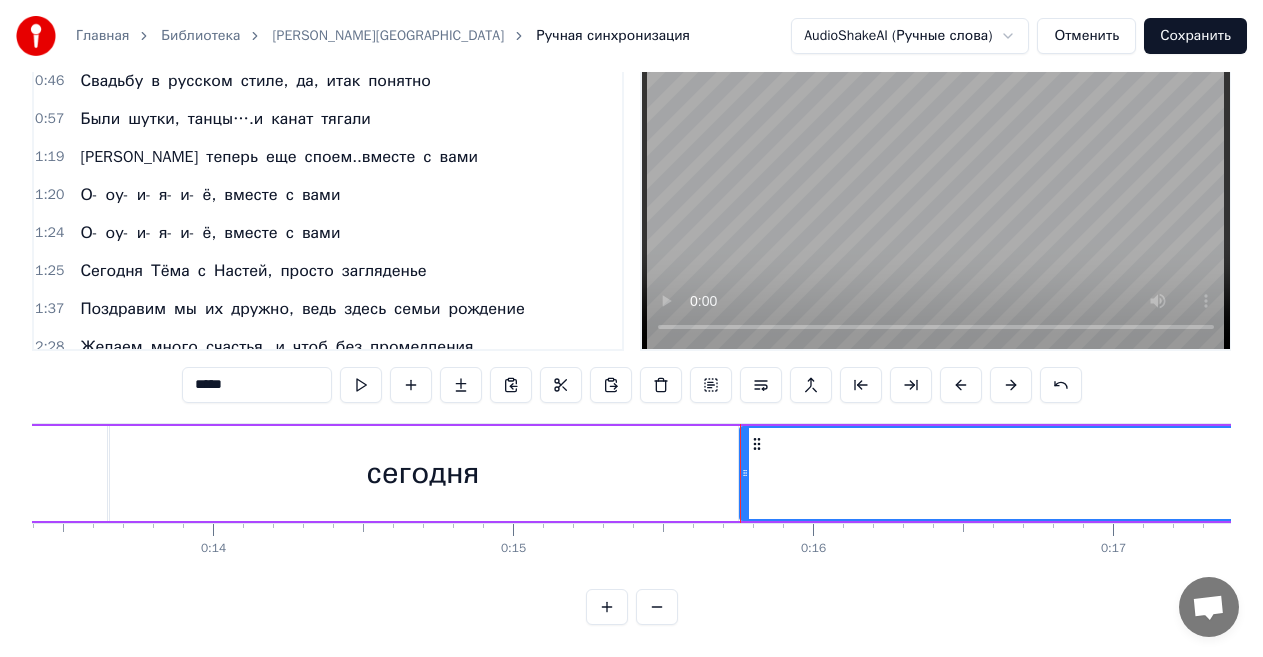 click on "сегодня" at bounding box center [423, 473] 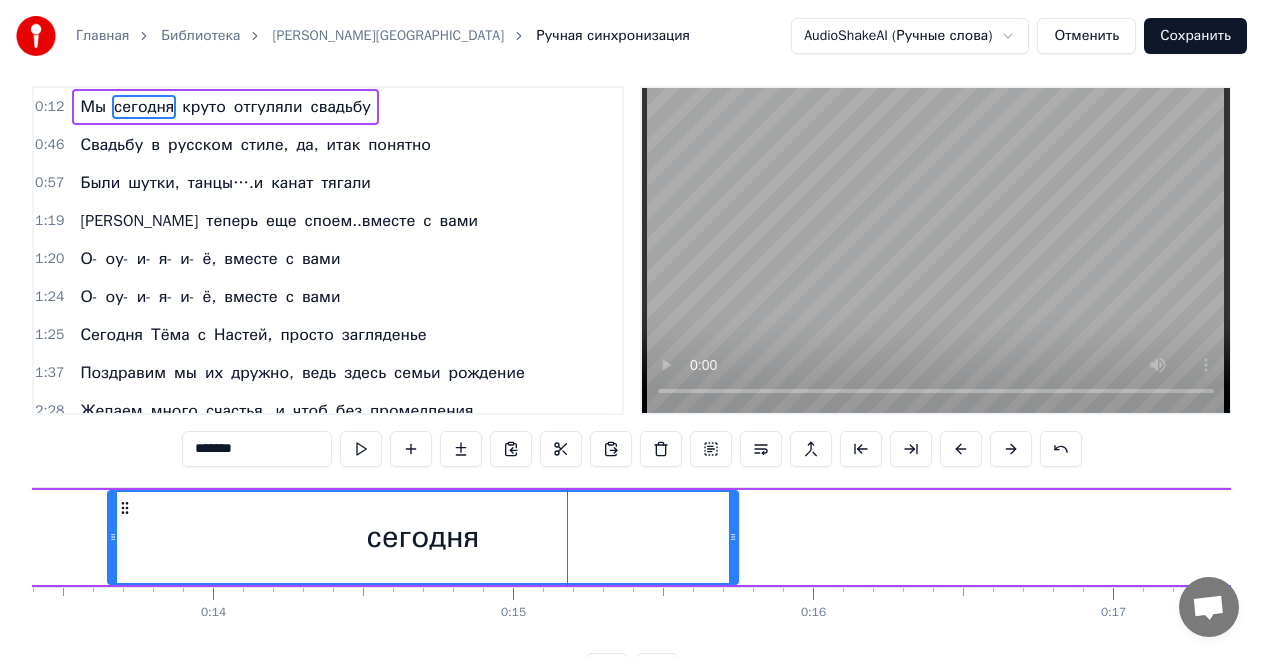 scroll, scrollTop: 0, scrollLeft: 0, axis: both 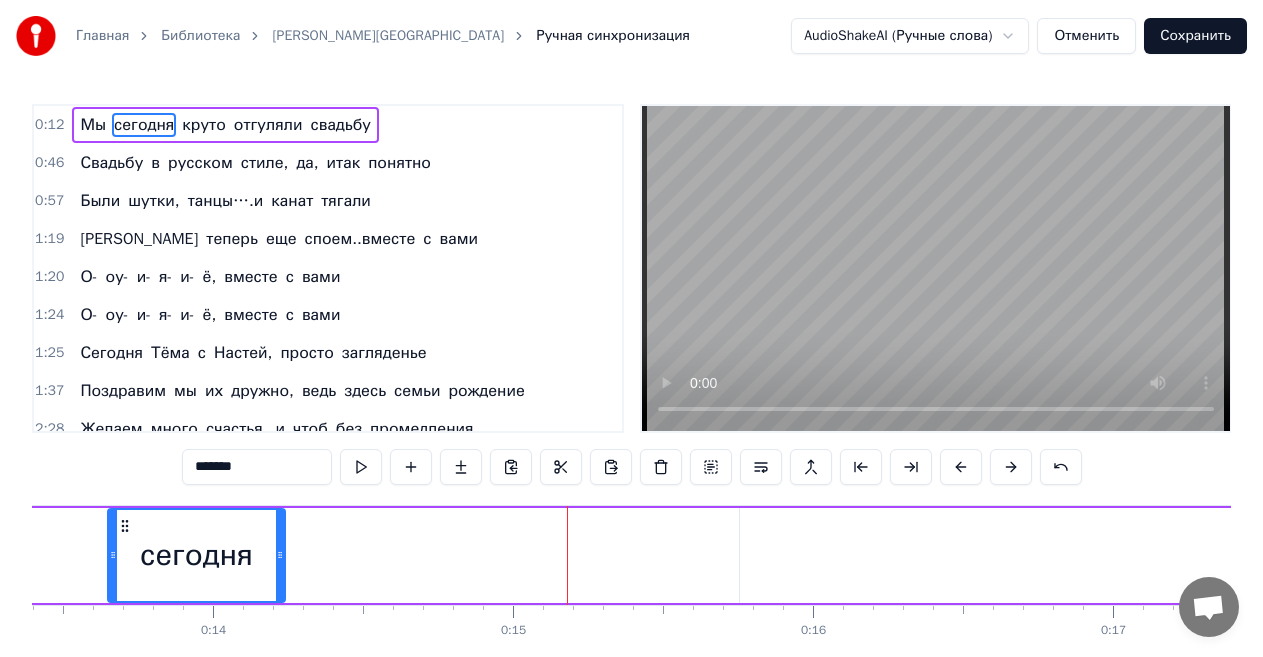 drag, startPoint x: 733, startPoint y: 559, endPoint x: 280, endPoint y: 568, distance: 453.0894 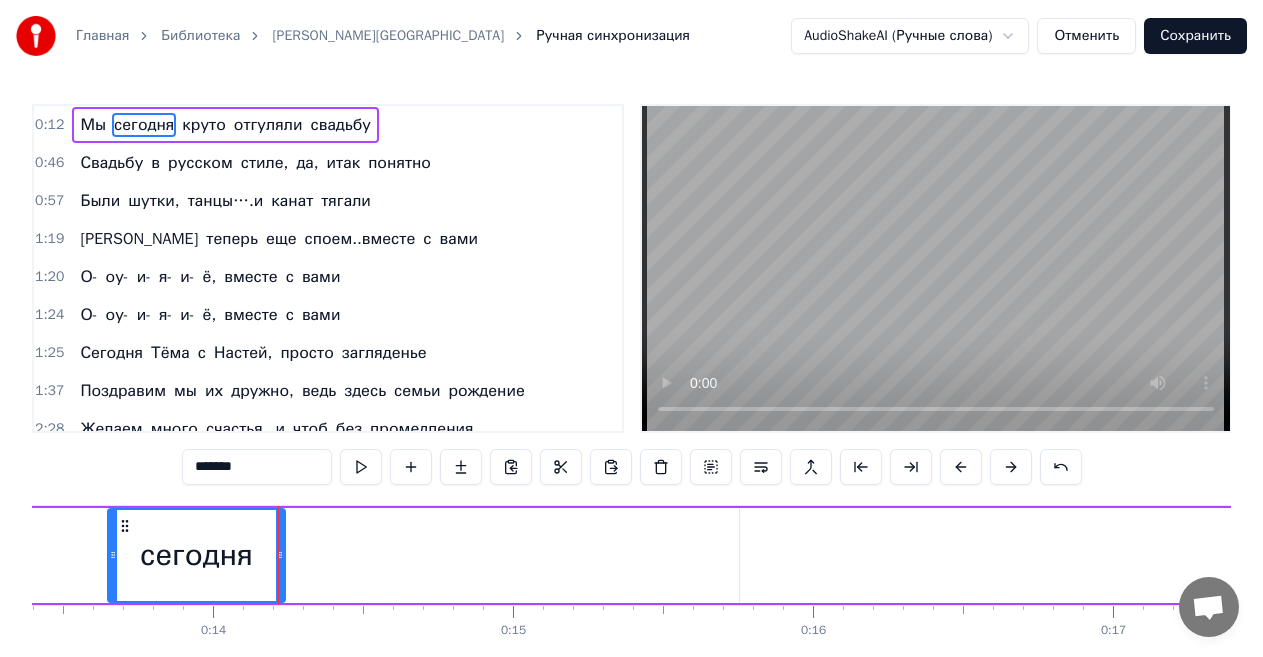 click on "Мы [DATE] круто отгуляли свадьбу" at bounding box center [4994, 555] 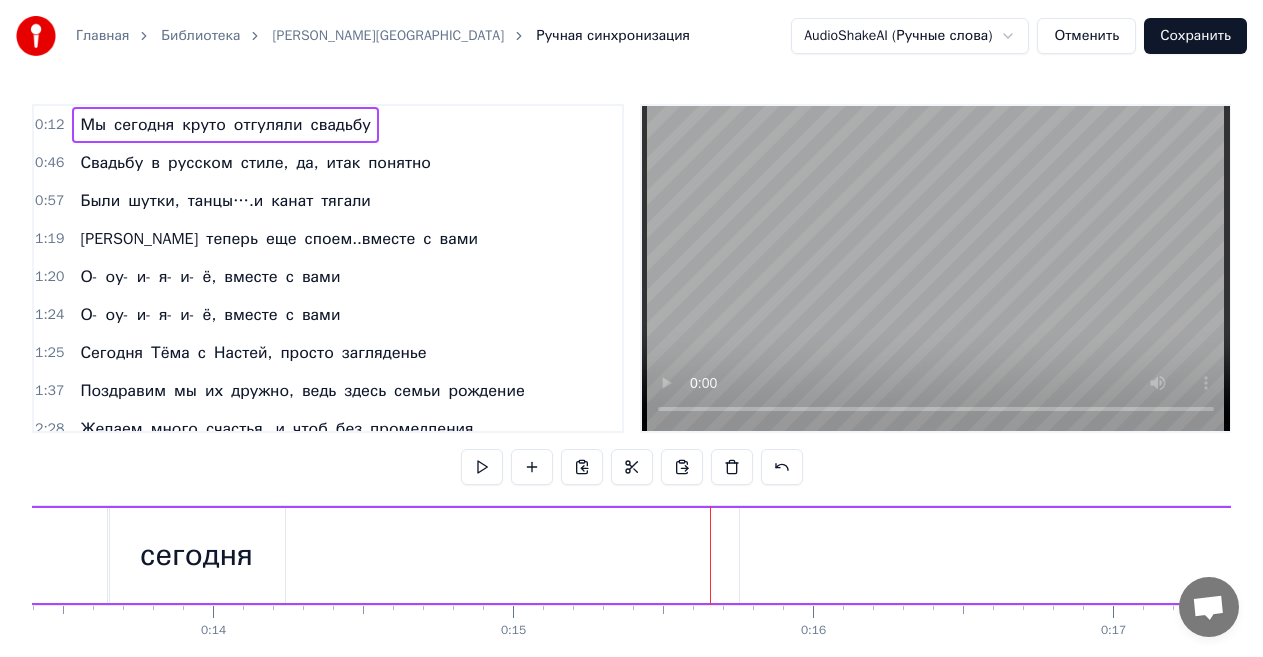 click on "круто" at bounding box center (3390, 555) 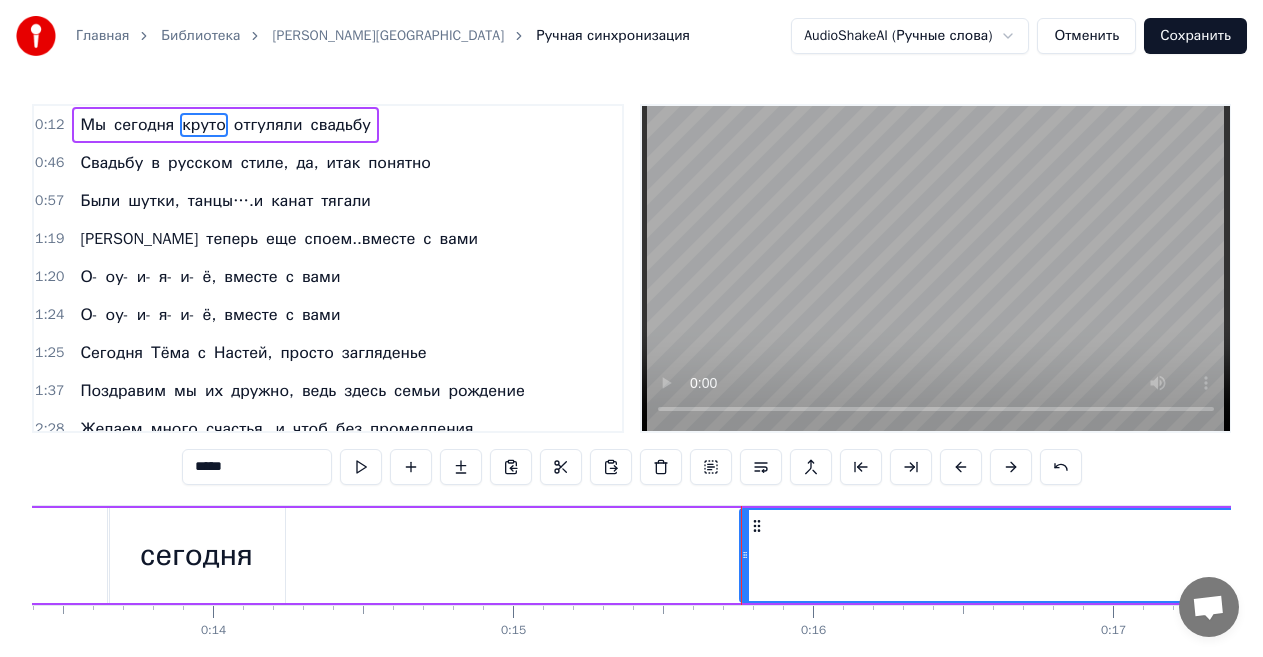 click on "круто" at bounding box center [3390, 555] 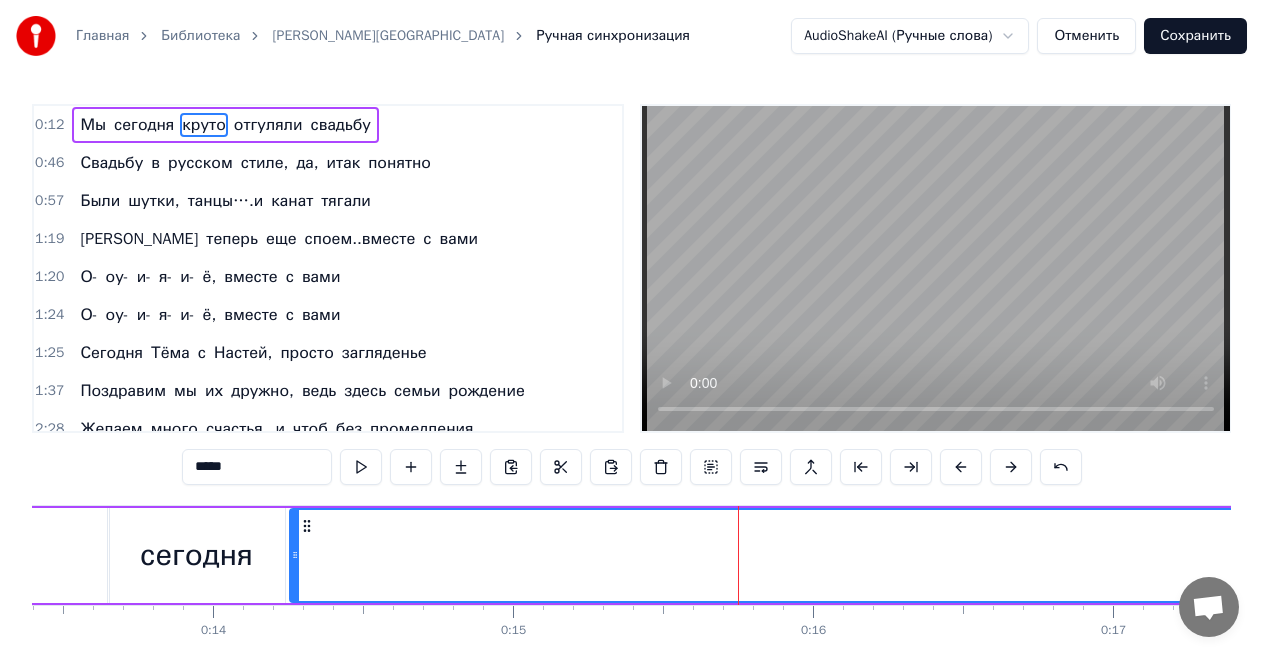 drag, startPoint x: 745, startPoint y: 559, endPoint x: 295, endPoint y: 546, distance: 450.18774 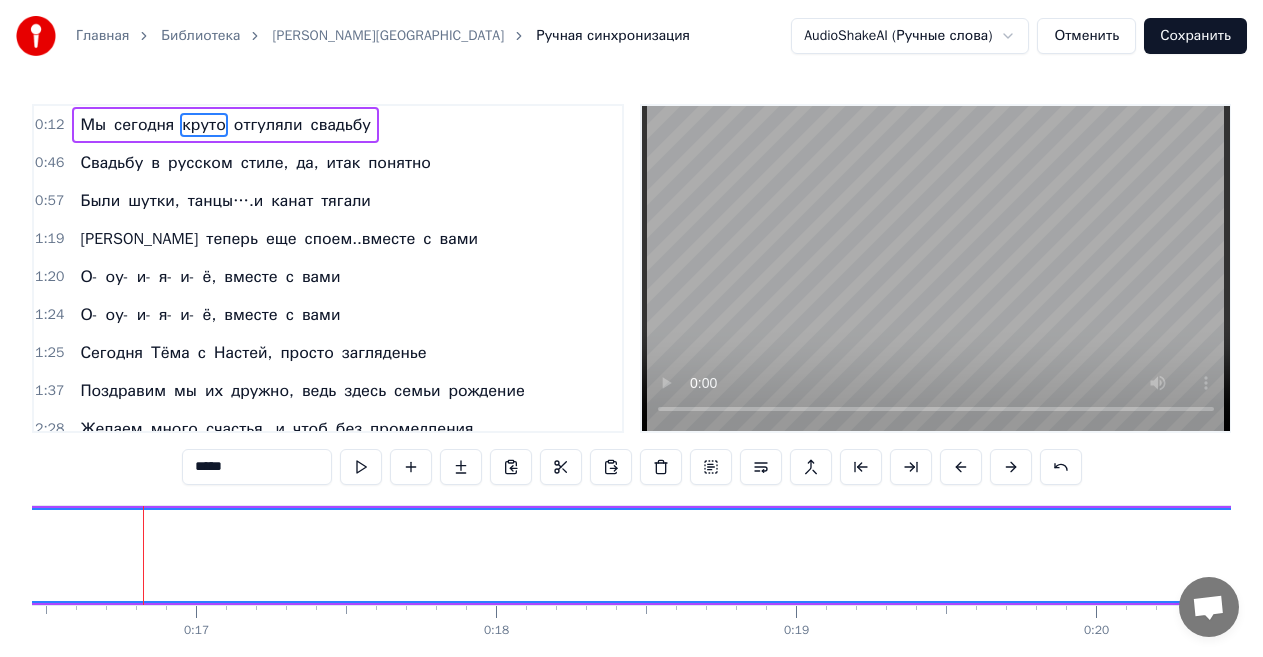 scroll, scrollTop: 0, scrollLeft: 4946, axis: horizontal 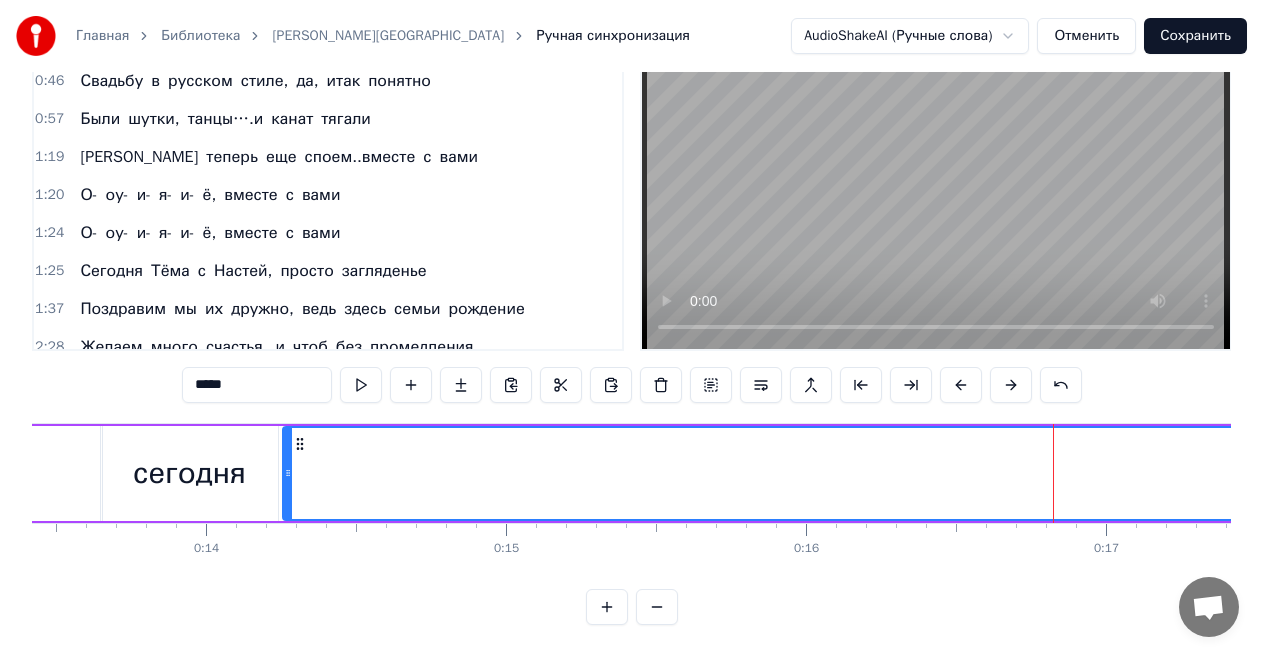 click on "сегодня" at bounding box center [189, 473] 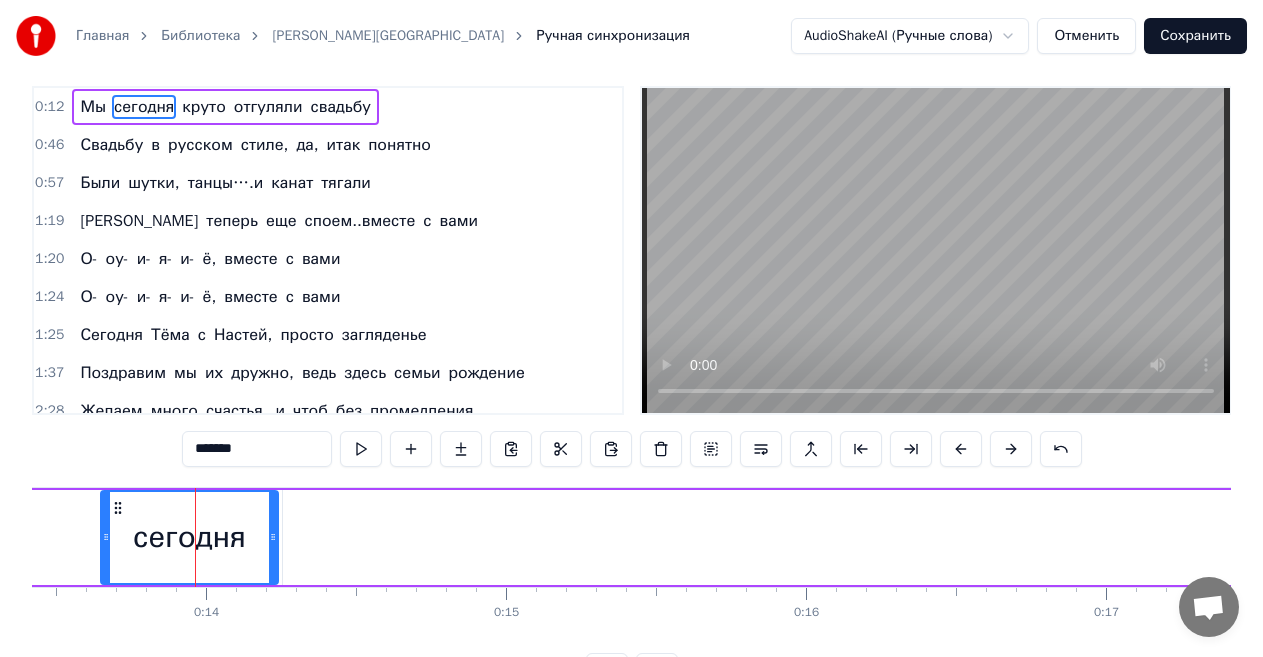 scroll, scrollTop: 0, scrollLeft: 0, axis: both 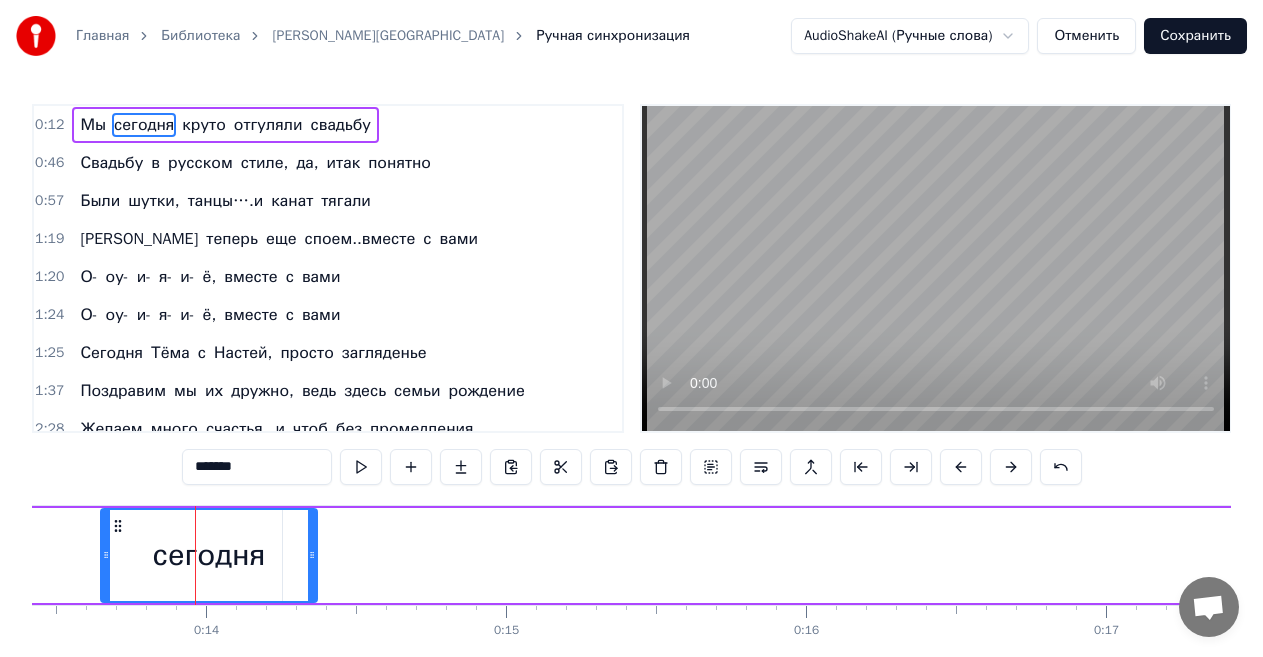 drag, startPoint x: 275, startPoint y: 558, endPoint x: 317, endPoint y: 559, distance: 42.0119 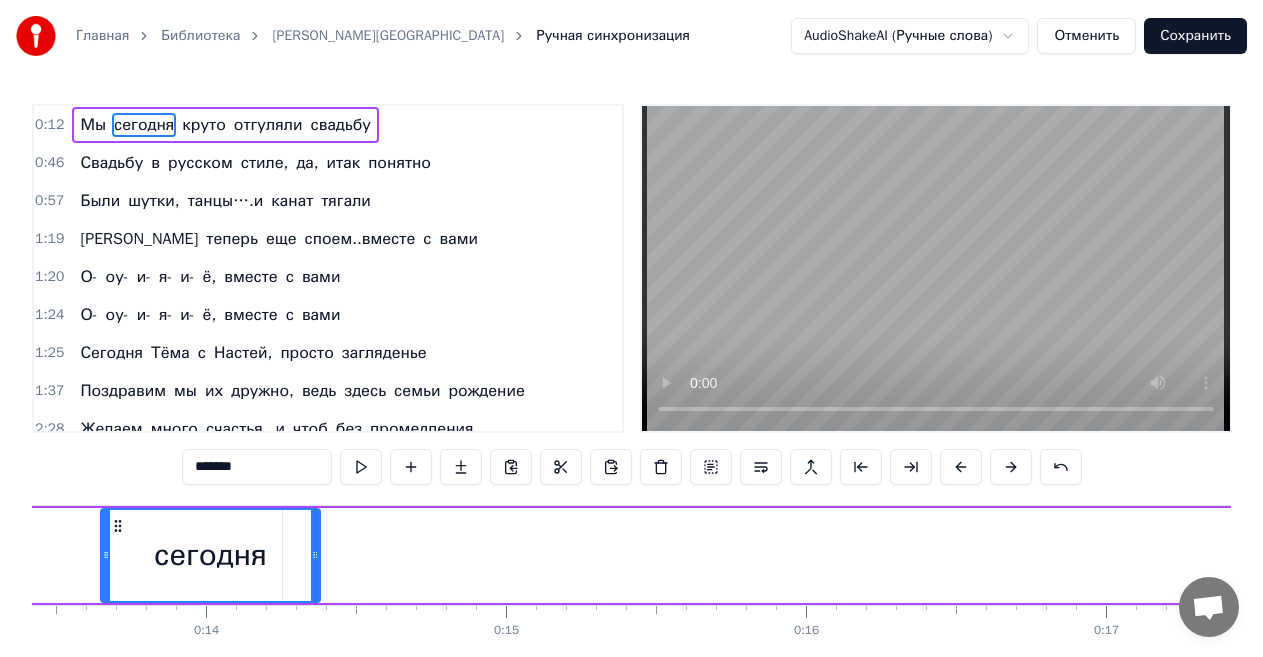 click on "круто" at bounding box center [3158, 555] 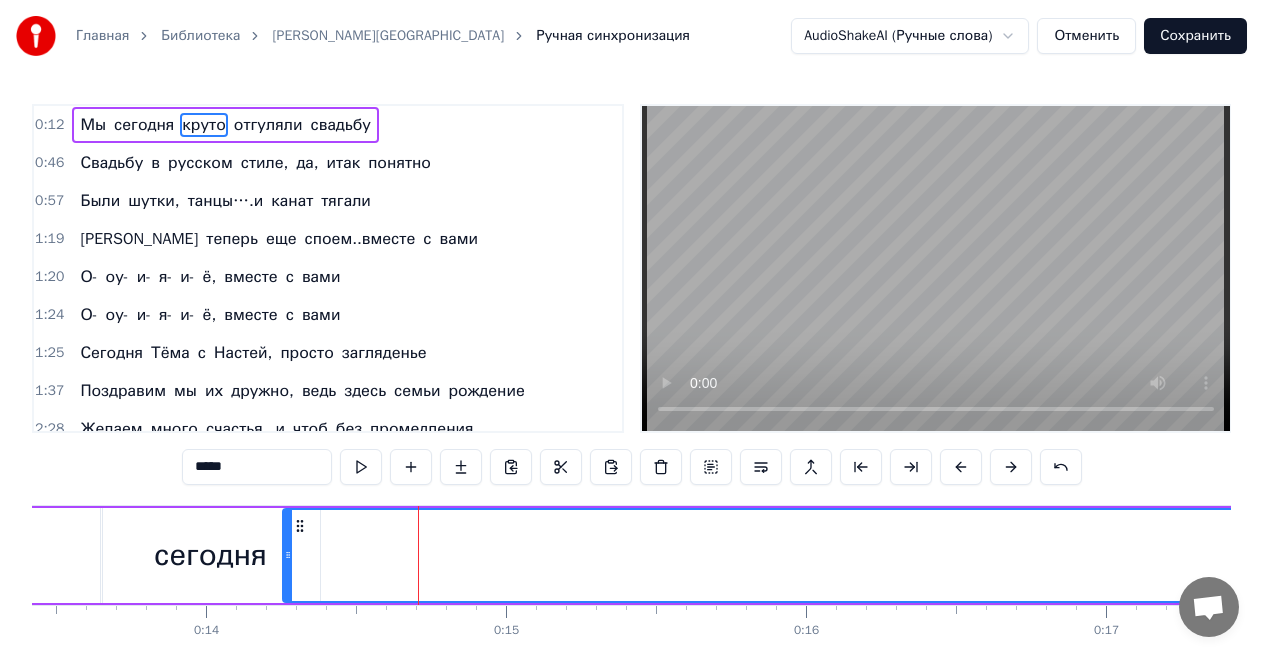 click on "круто" at bounding box center (3158, 555) 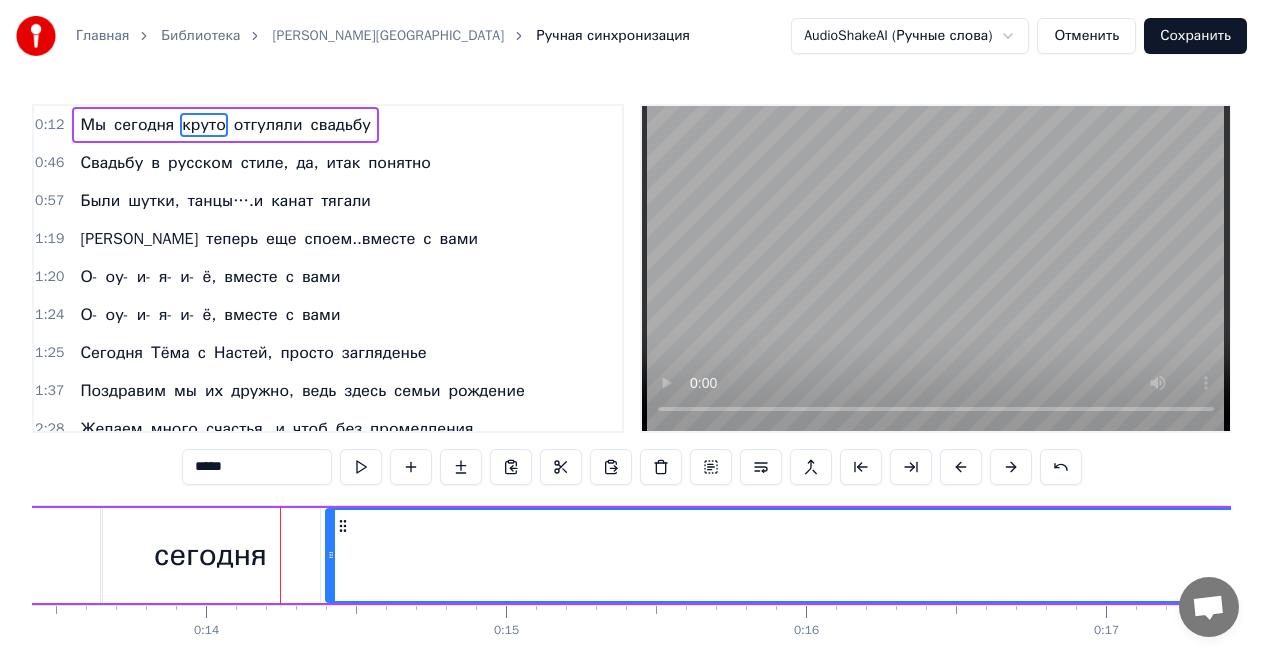 drag, startPoint x: 286, startPoint y: 560, endPoint x: 327, endPoint y: 561, distance: 41.01219 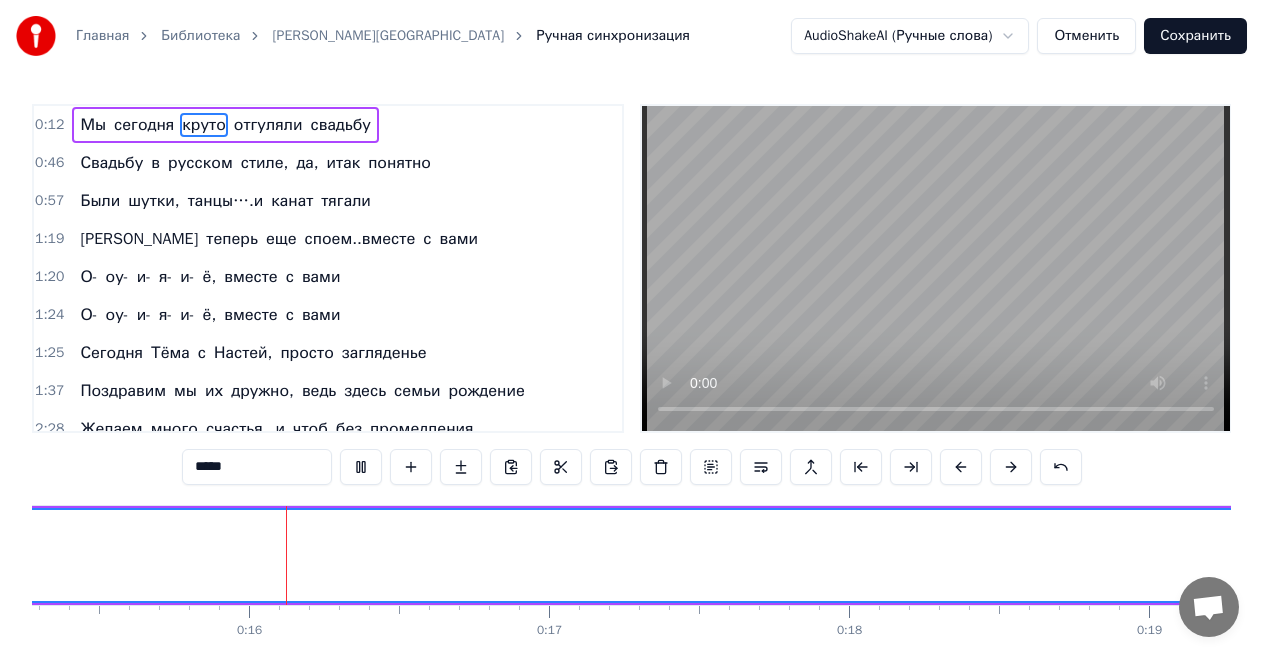scroll, scrollTop: 0, scrollLeft: 4616, axis: horizontal 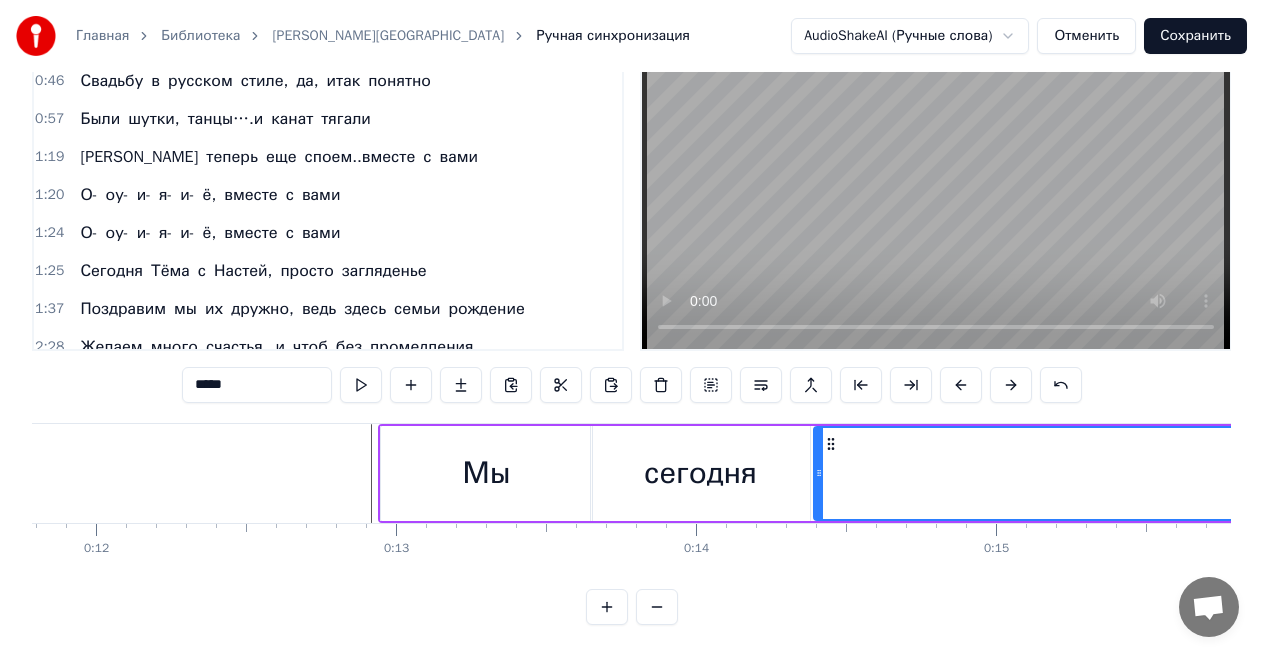 click at bounding box center [30088, 473] 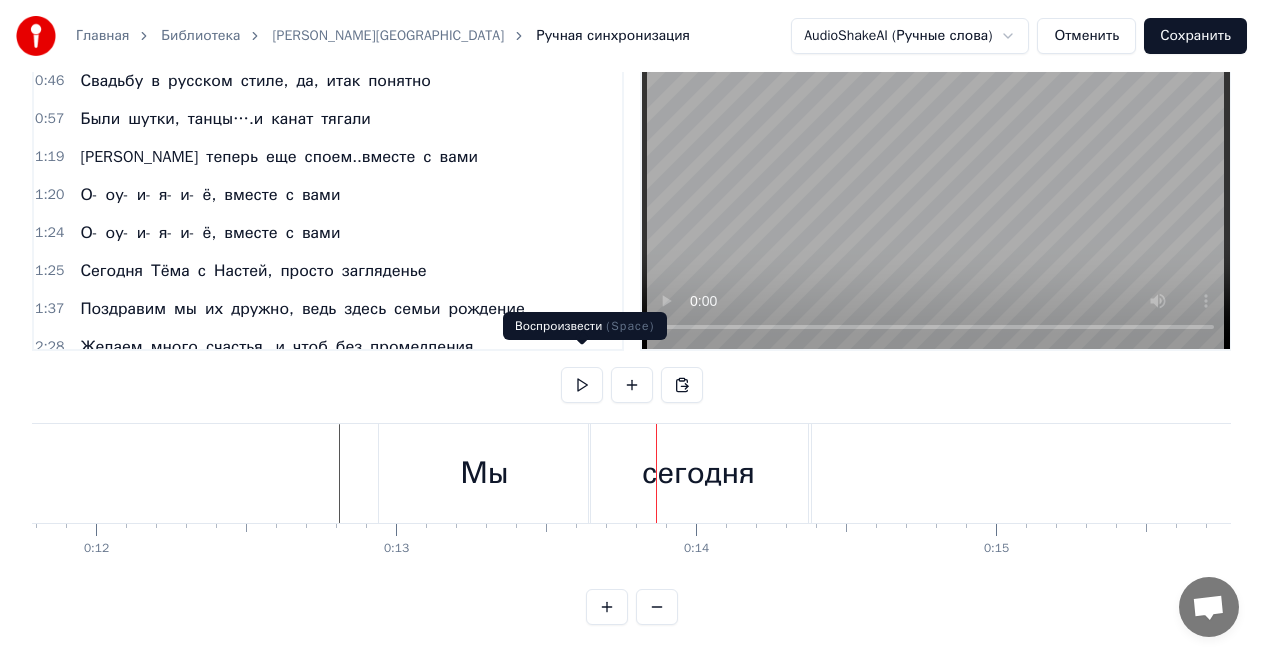 click on "Мы" at bounding box center [484, 473] 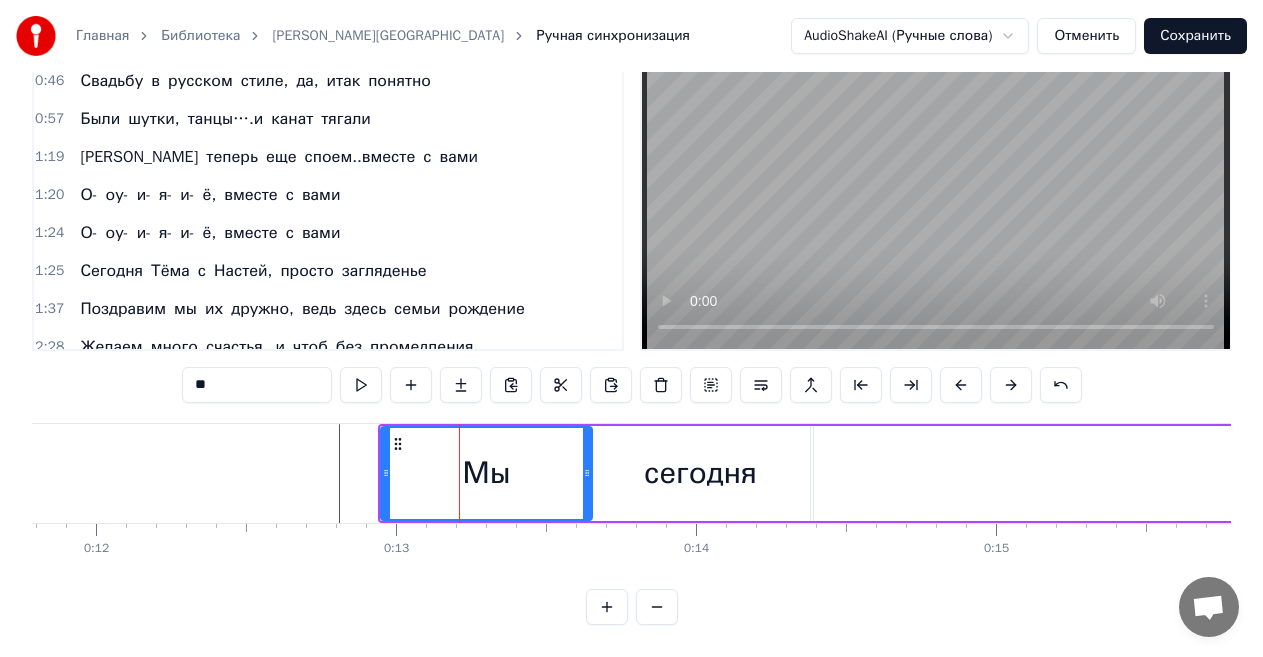 scroll, scrollTop: 0, scrollLeft: 0, axis: both 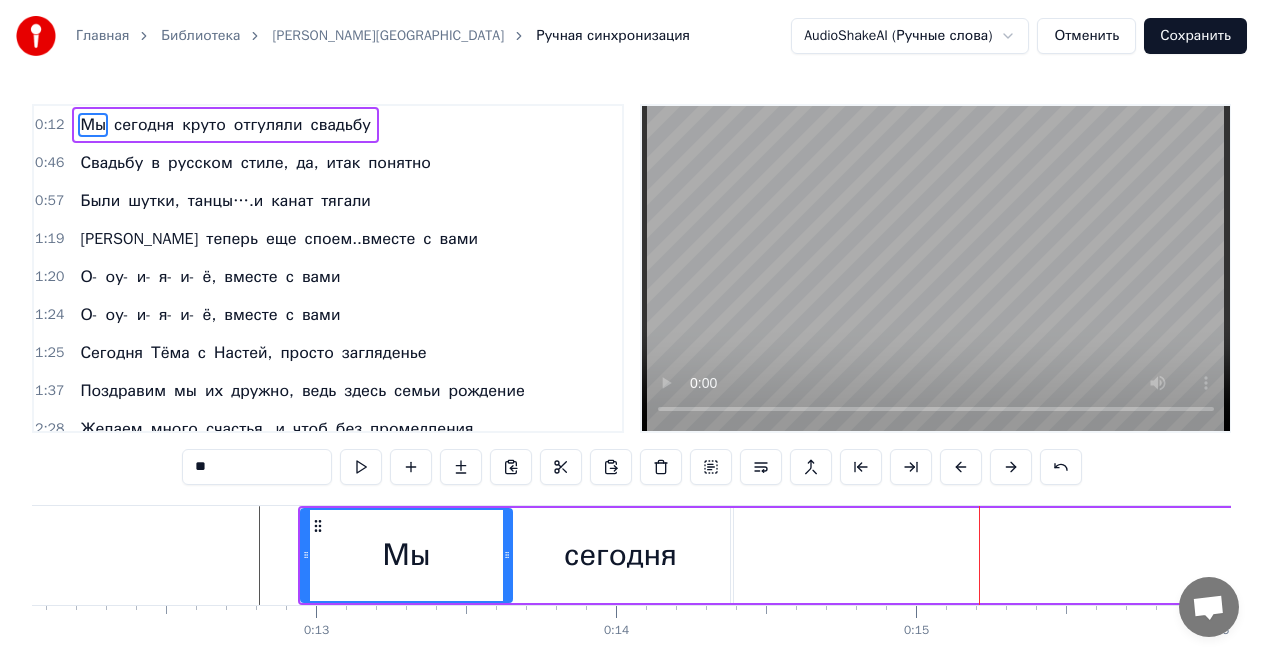 click on "Мы" at bounding box center [406, 555] 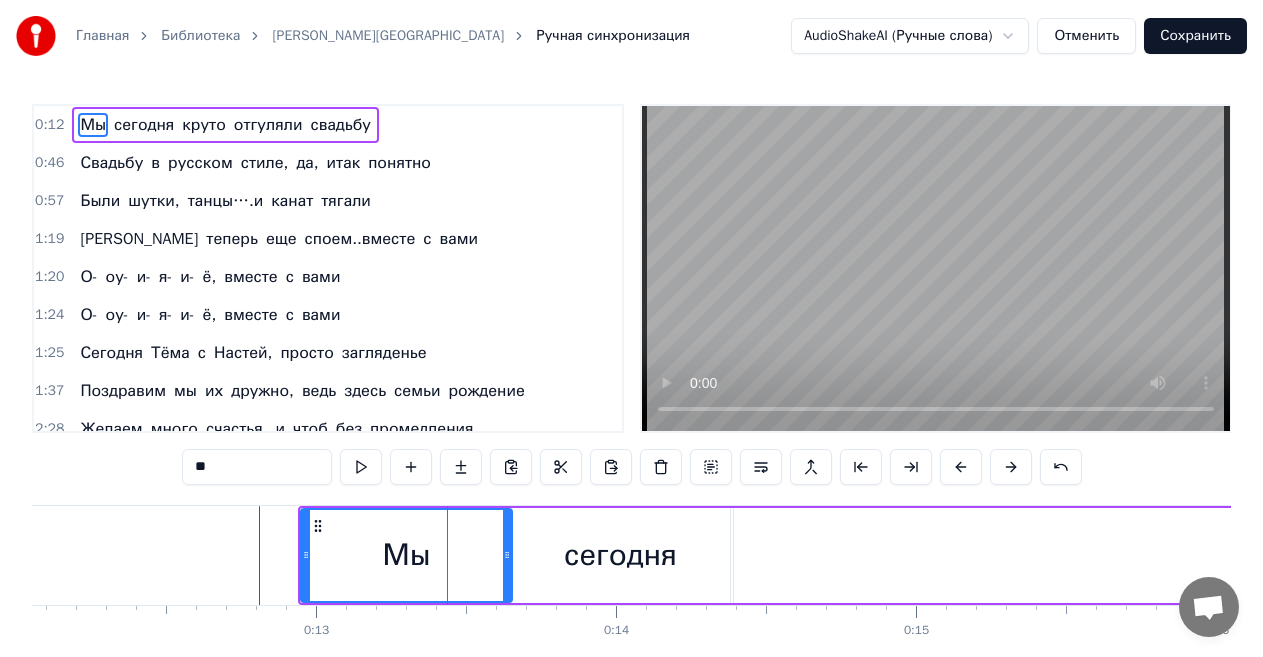 click on "сегодня" at bounding box center [620, 555] 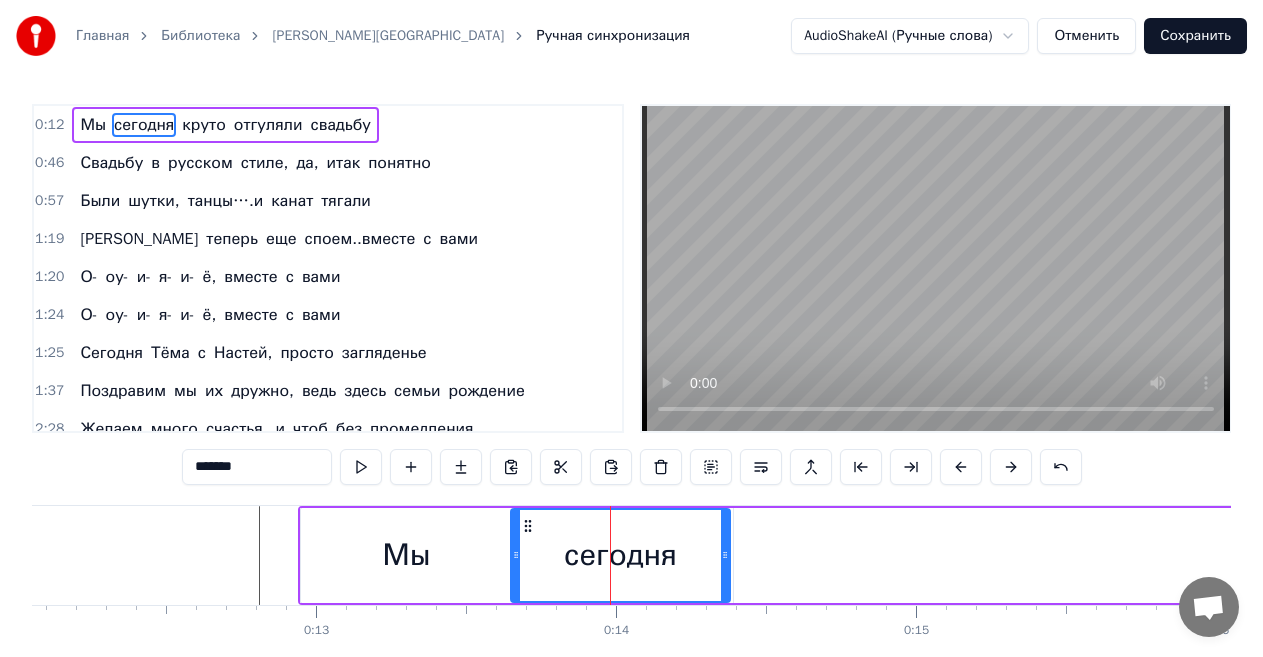 click on "круто" at bounding box center [3588, 555] 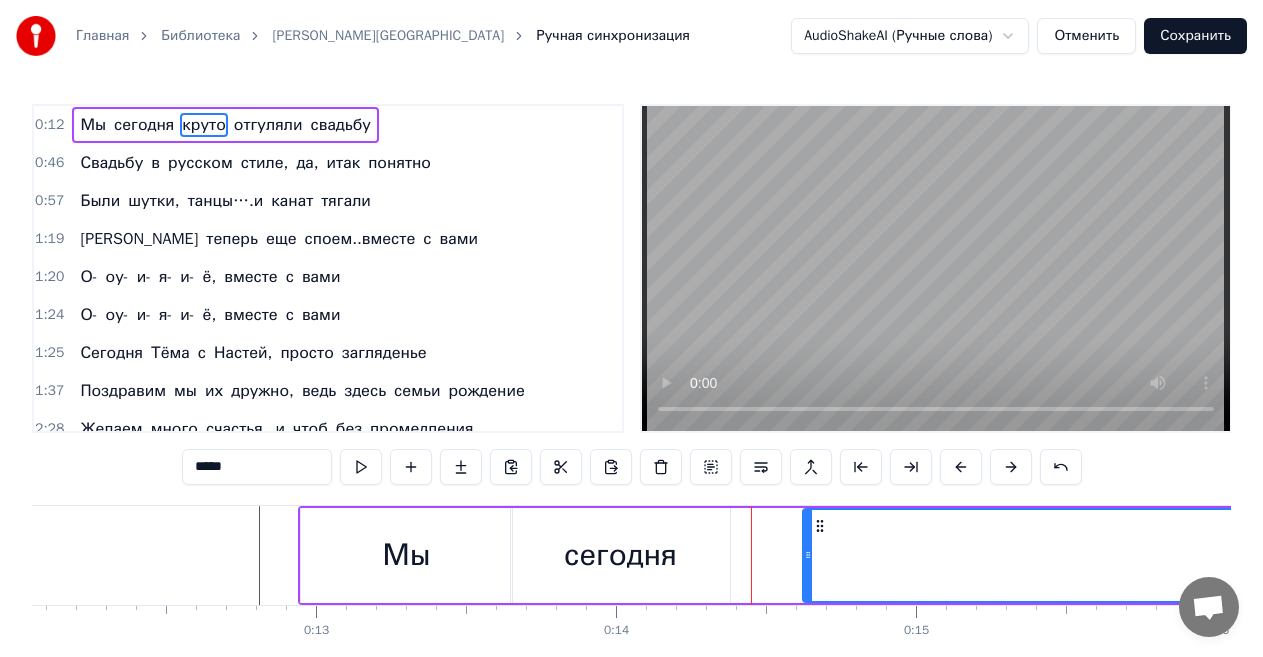 drag, startPoint x: 736, startPoint y: 553, endPoint x: 811, endPoint y: 552, distance: 75.00667 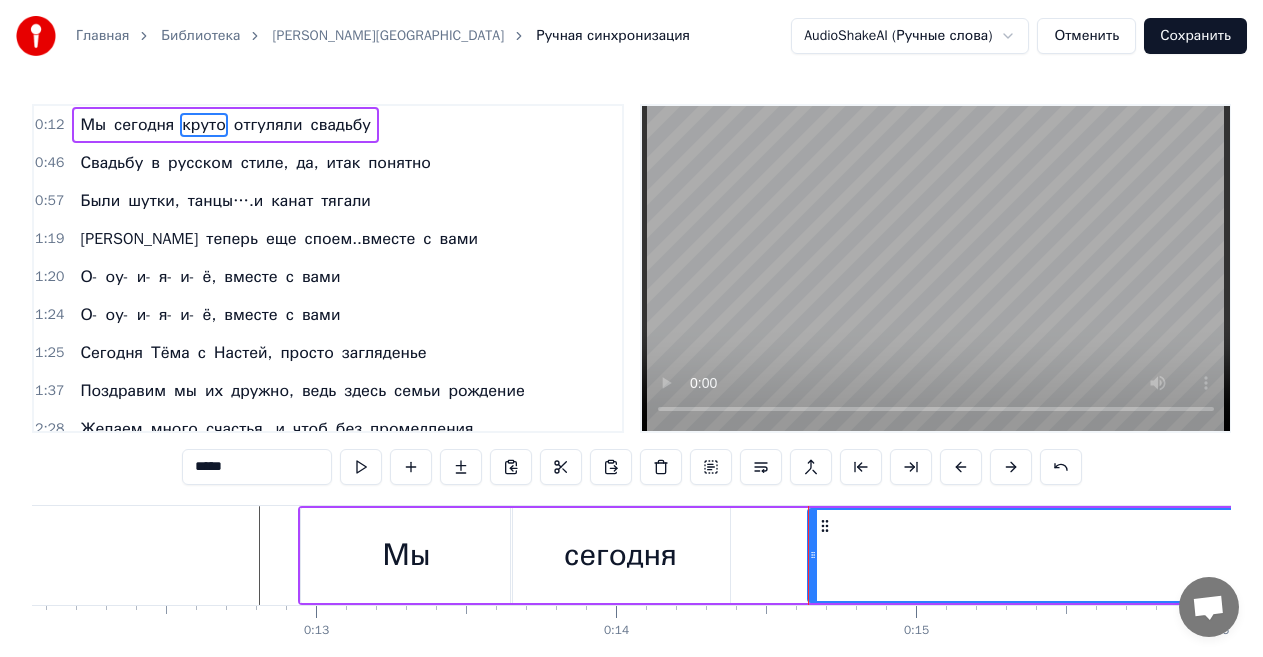 click on "сегодня" at bounding box center [620, 555] 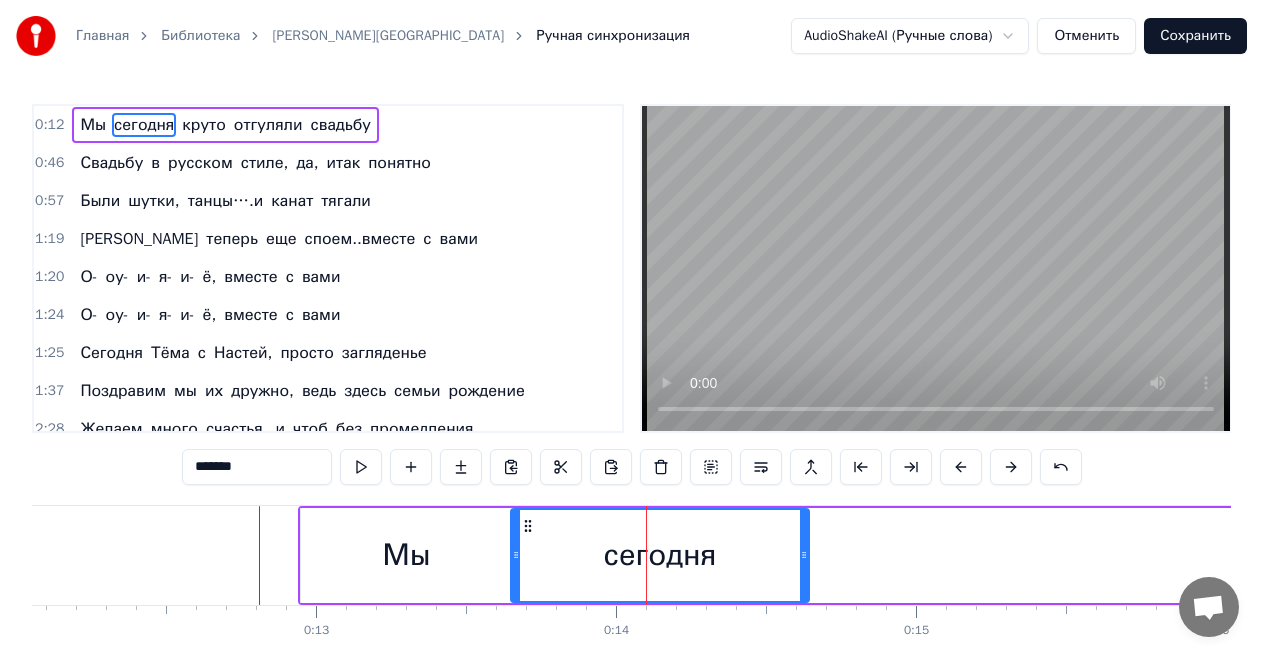 drag, startPoint x: 724, startPoint y: 550, endPoint x: 797, endPoint y: 550, distance: 73 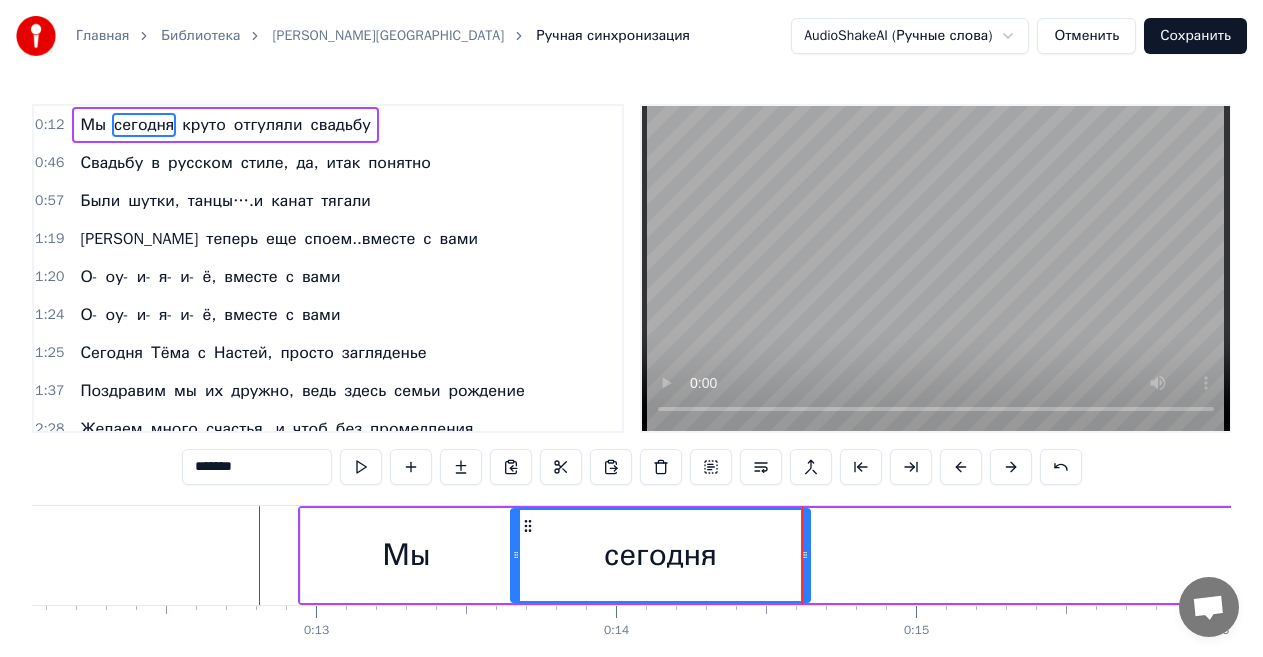 click 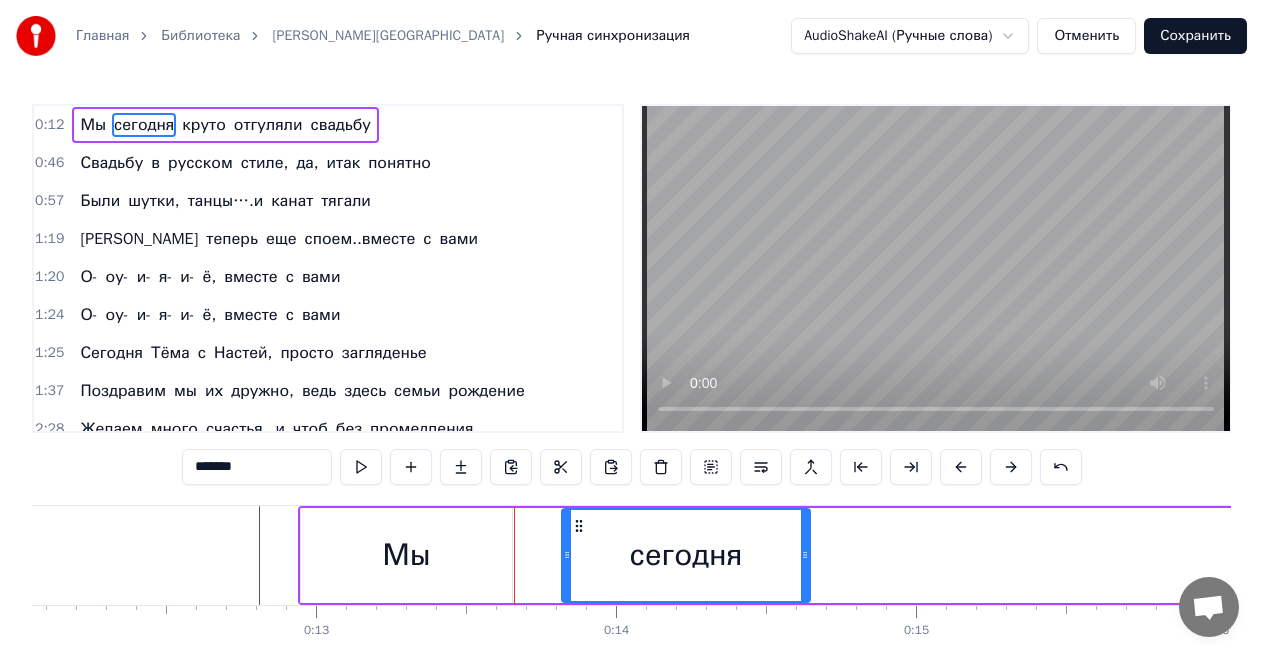drag, startPoint x: 516, startPoint y: 557, endPoint x: 575, endPoint y: 565, distance: 59.5399 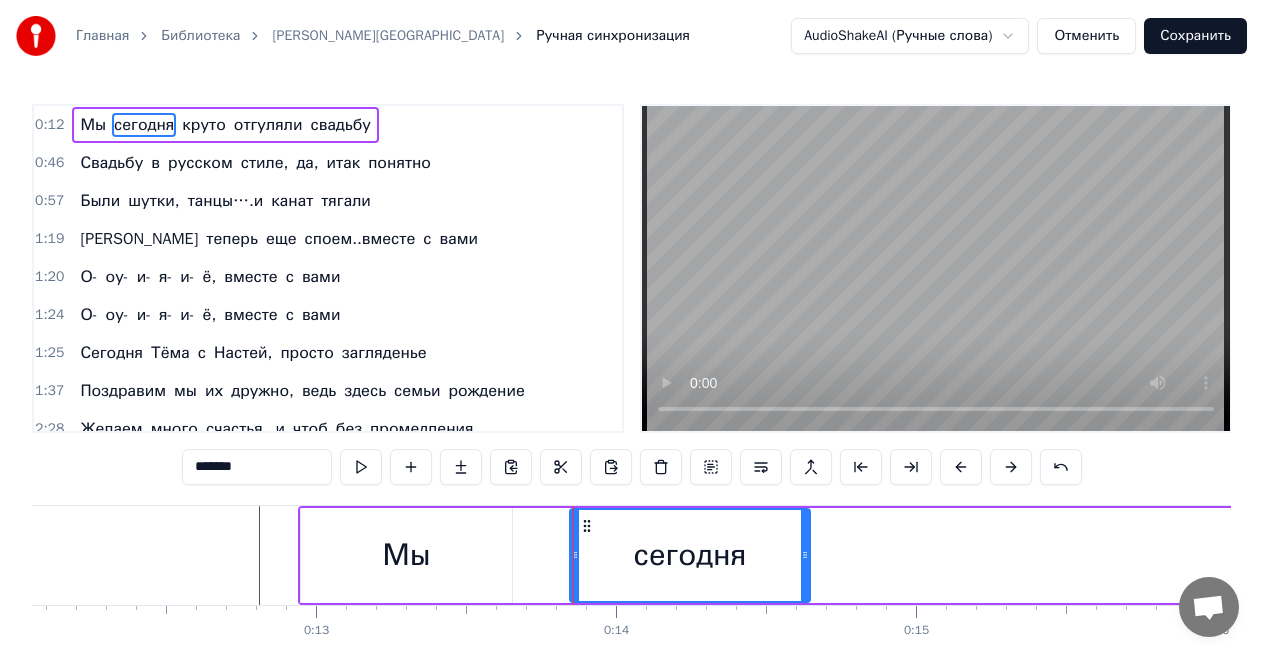 click on "Мы" at bounding box center [406, 555] 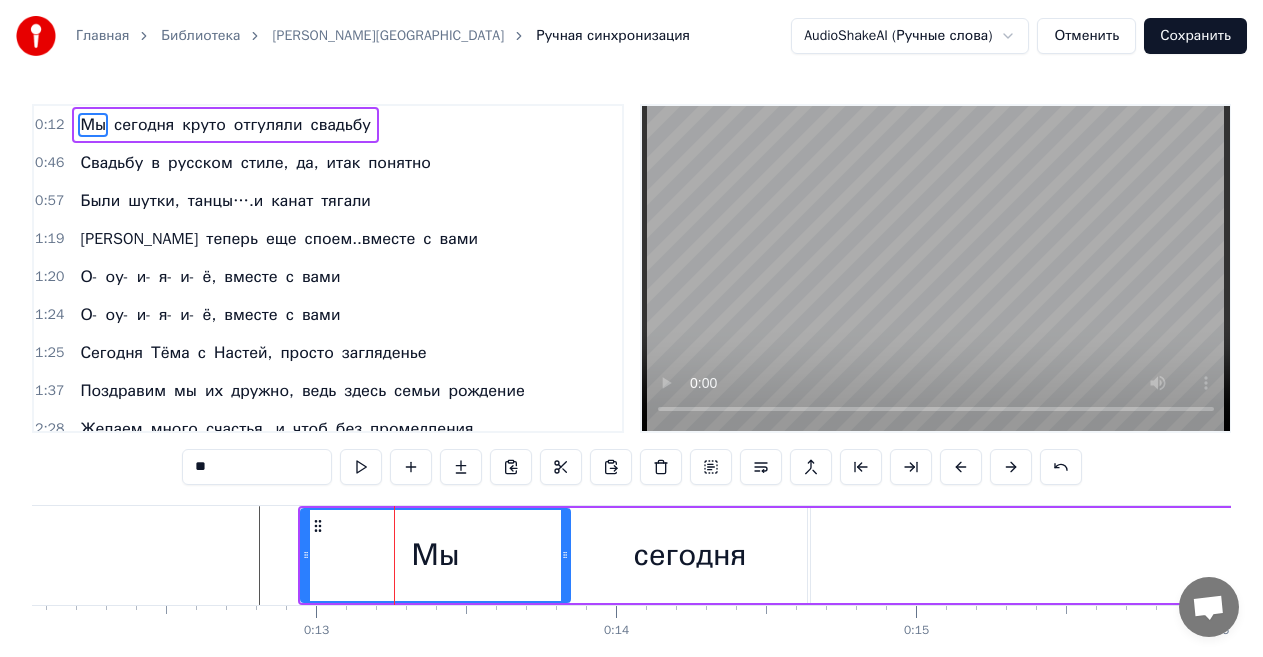 drag, startPoint x: 511, startPoint y: 556, endPoint x: 569, endPoint y: 555, distance: 58.00862 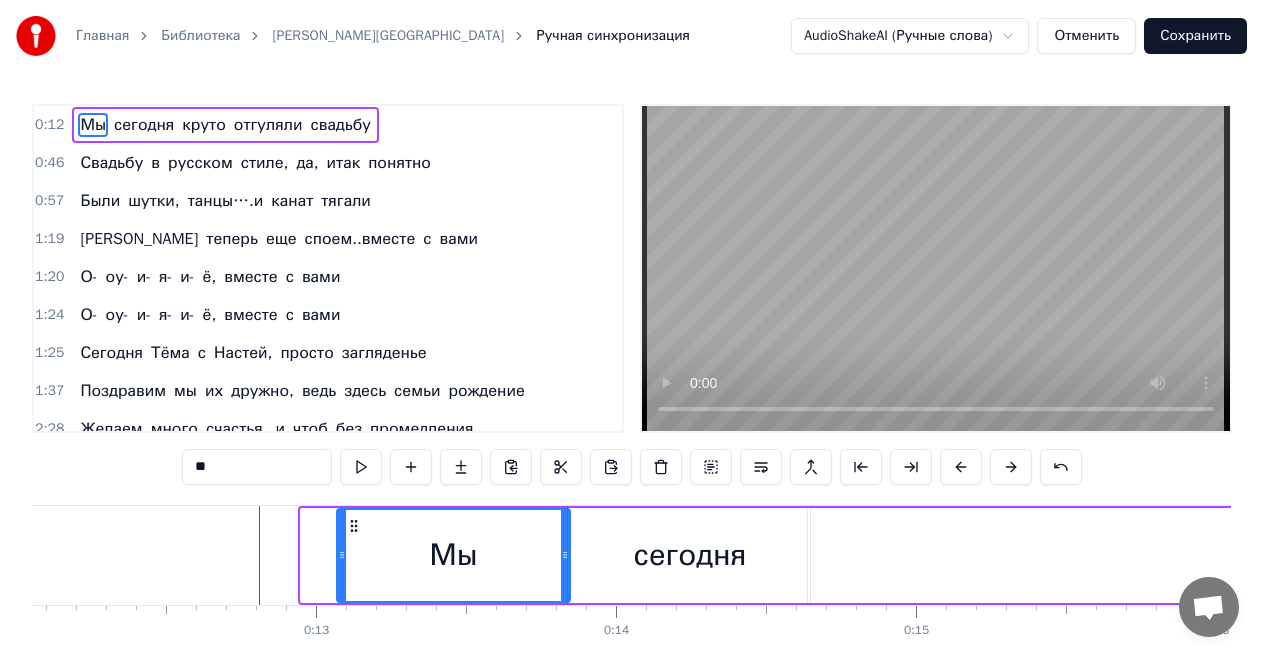 drag, startPoint x: 304, startPoint y: 555, endPoint x: 341, endPoint y: 556, distance: 37.01351 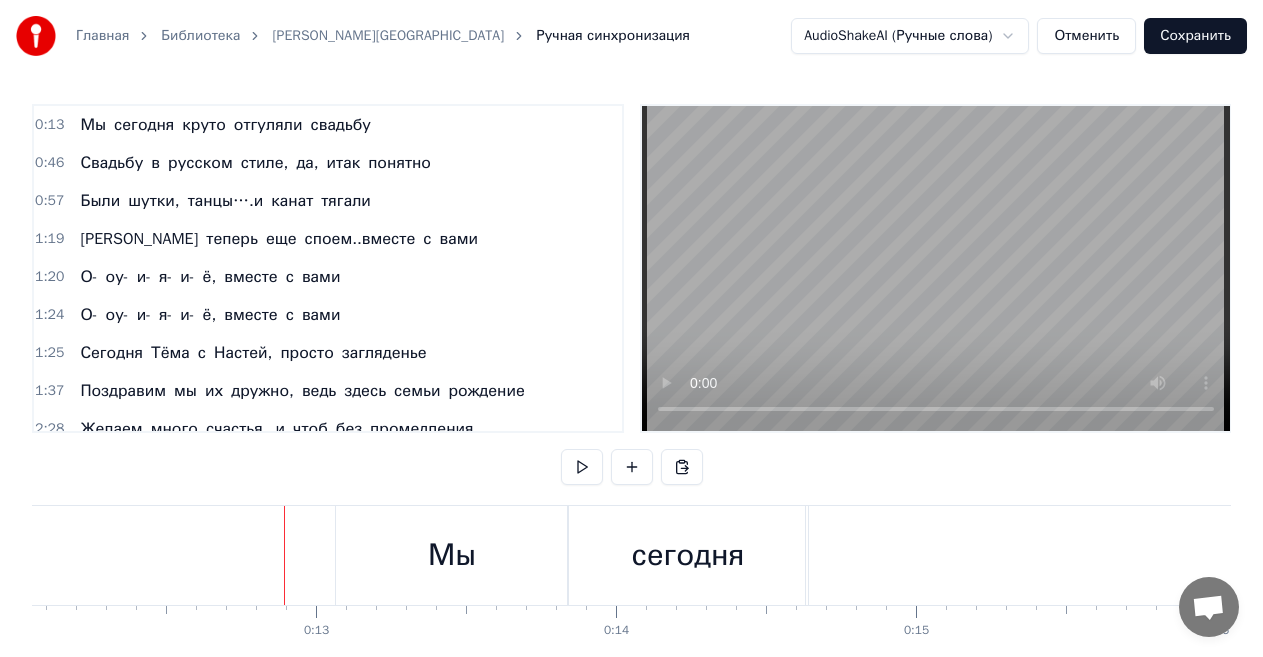 click at bounding box center [30008, 555] 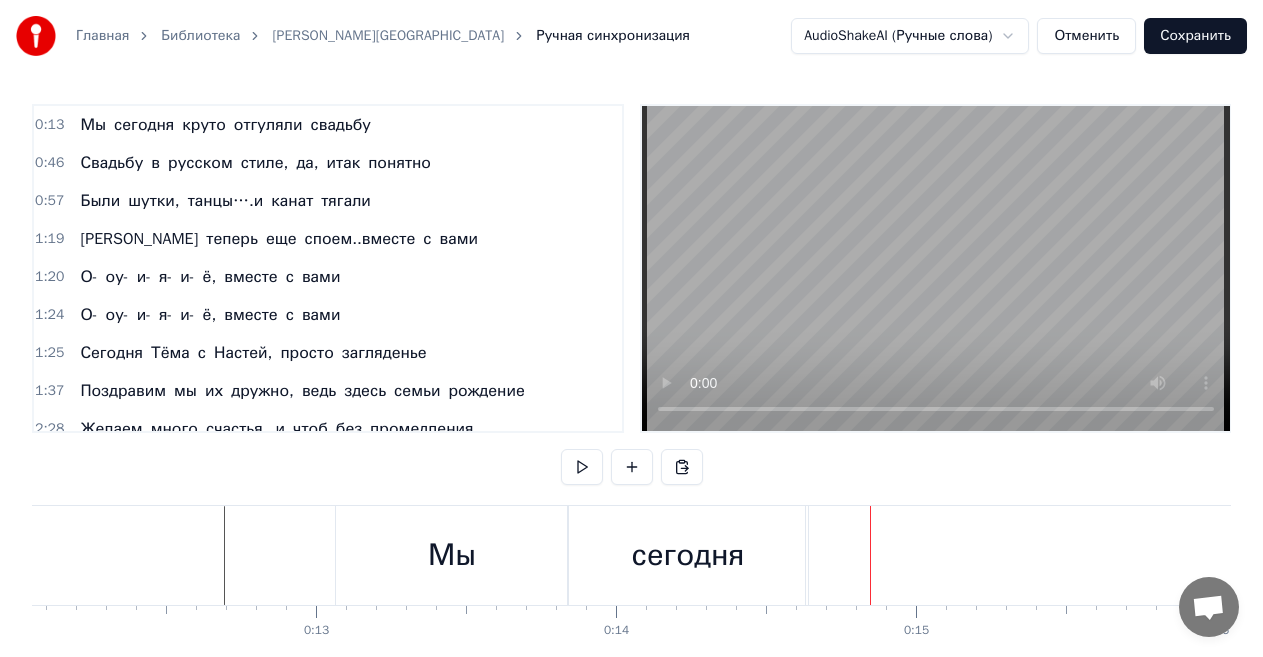 click on "Мы" at bounding box center (452, 555) 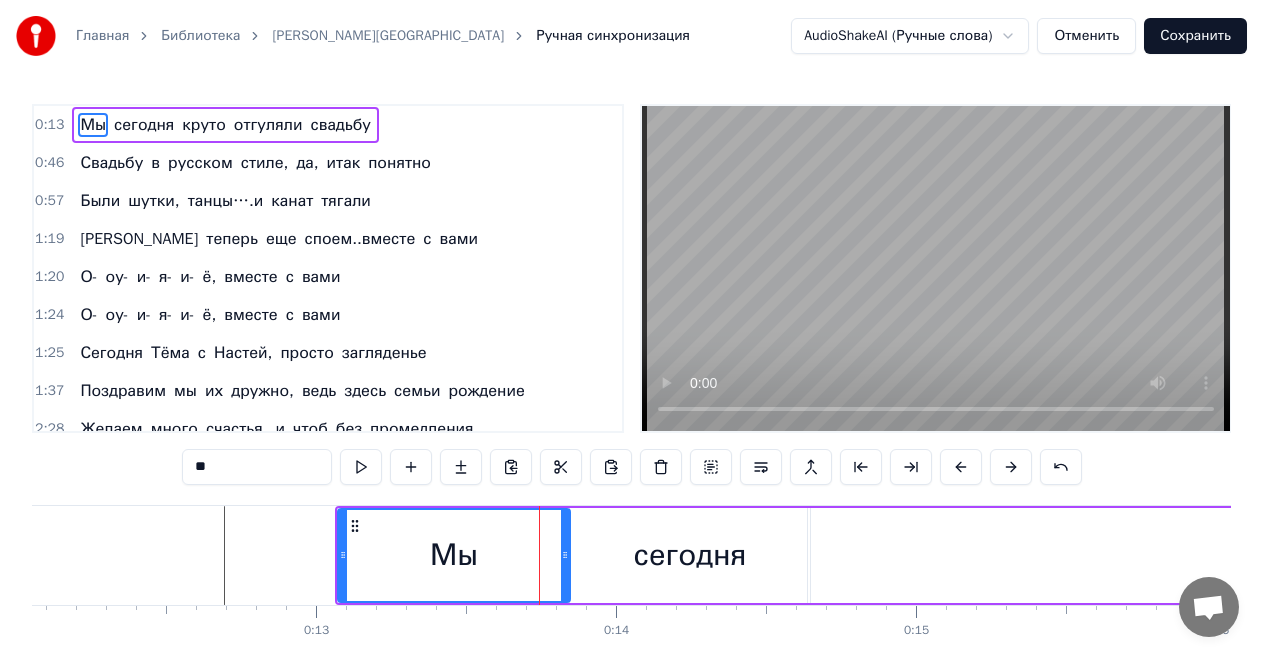 click on "сегодня" at bounding box center (690, 555) 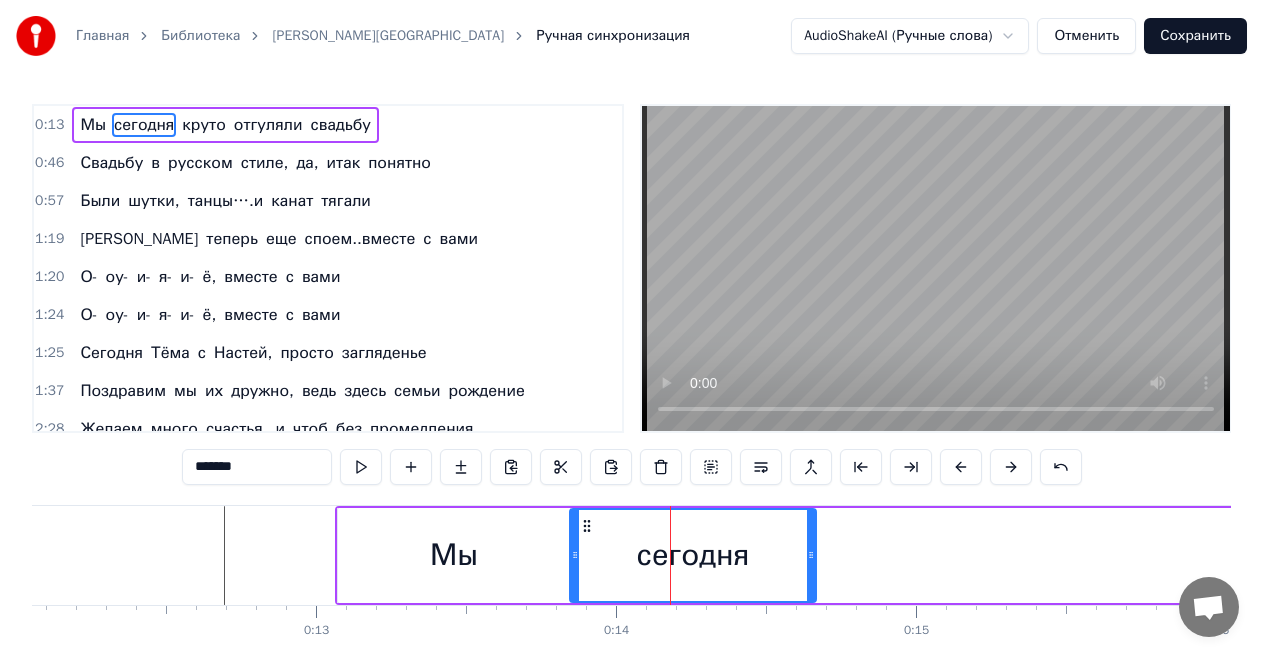 drag, startPoint x: 808, startPoint y: 552, endPoint x: 847, endPoint y: 546, distance: 39.45884 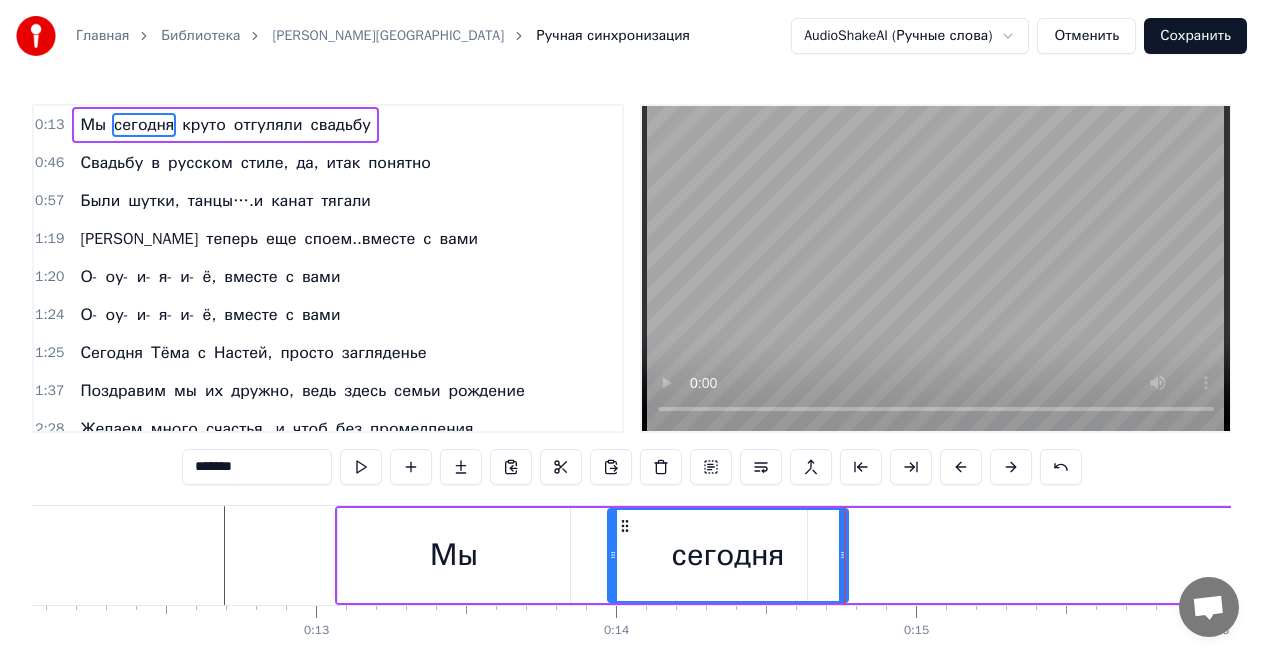 drag, startPoint x: 576, startPoint y: 552, endPoint x: 618, endPoint y: 557, distance: 42.296574 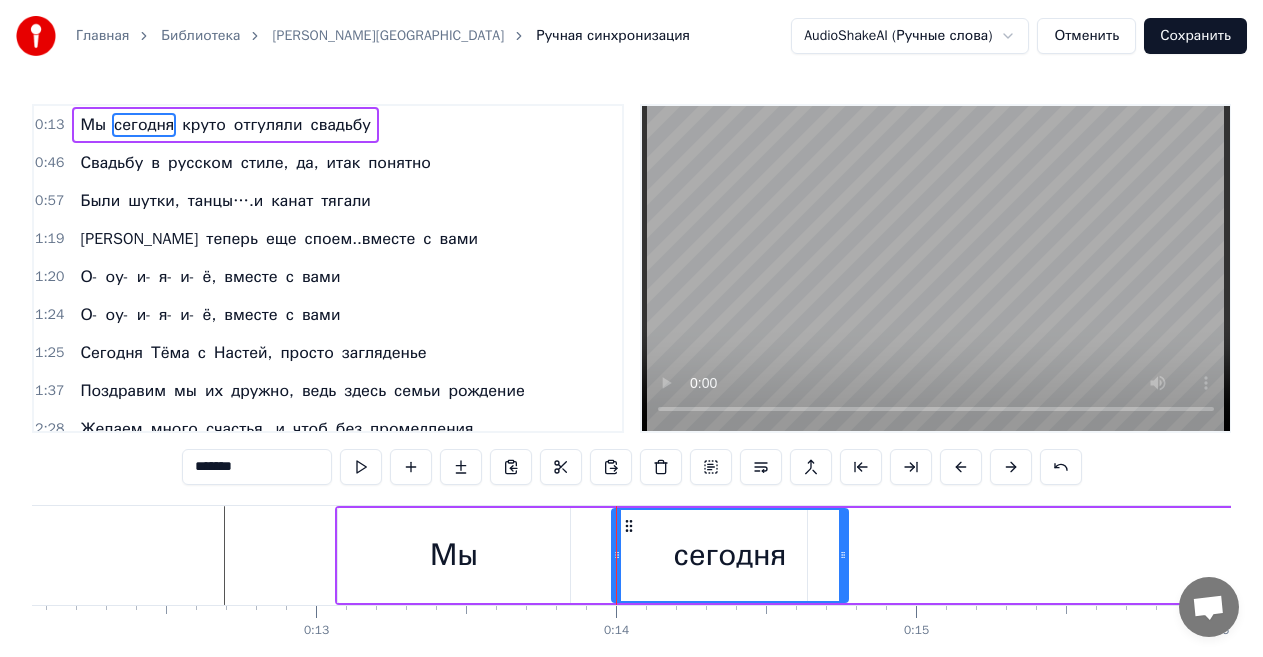 click on "Мы" at bounding box center (454, 555) 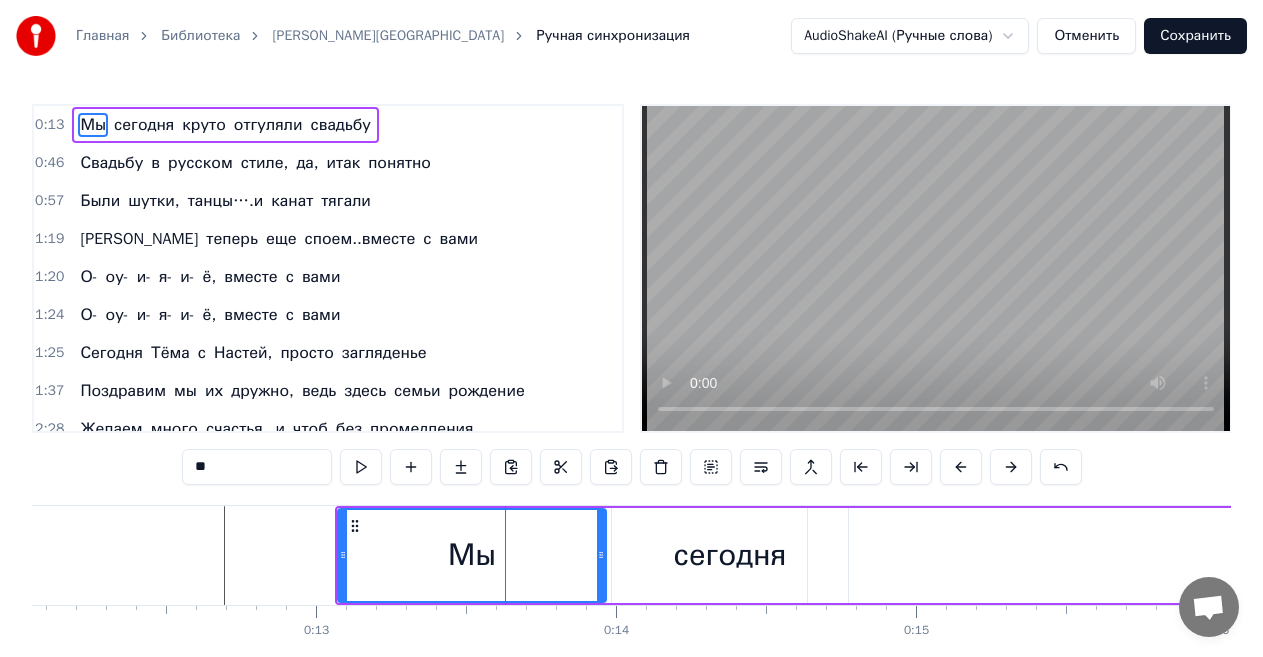 drag, startPoint x: 569, startPoint y: 557, endPoint x: 605, endPoint y: 554, distance: 36.124783 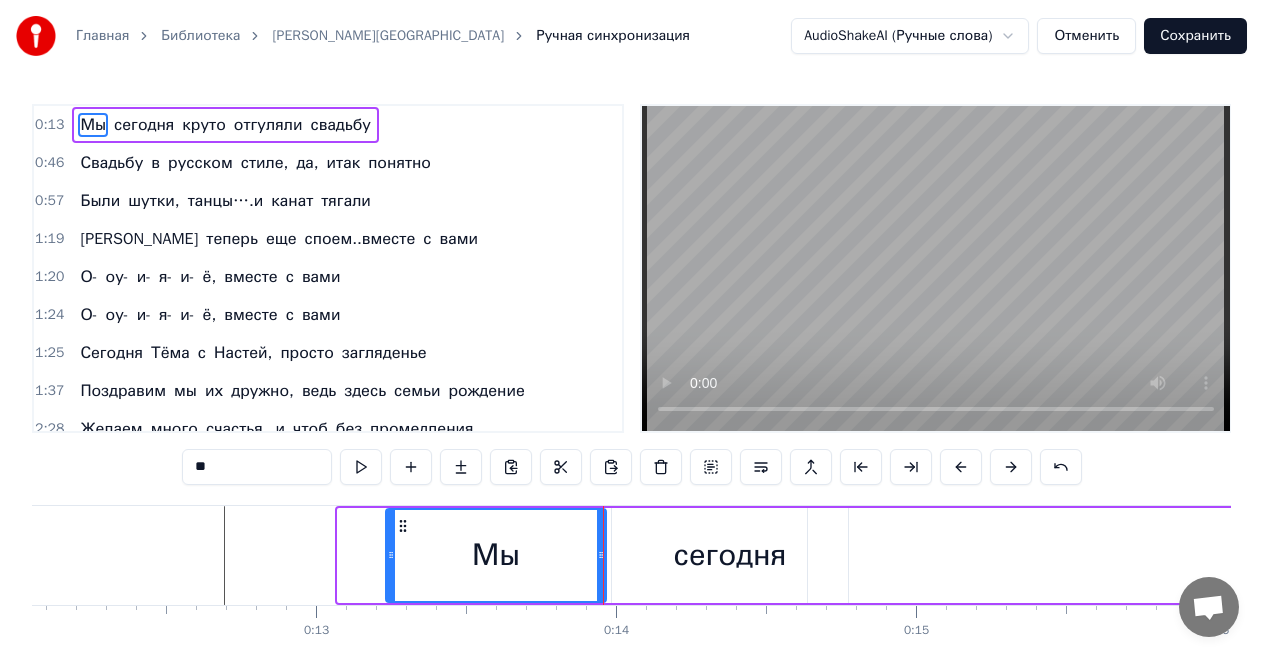 drag, startPoint x: 344, startPoint y: 554, endPoint x: 392, endPoint y: 560, distance: 48.373547 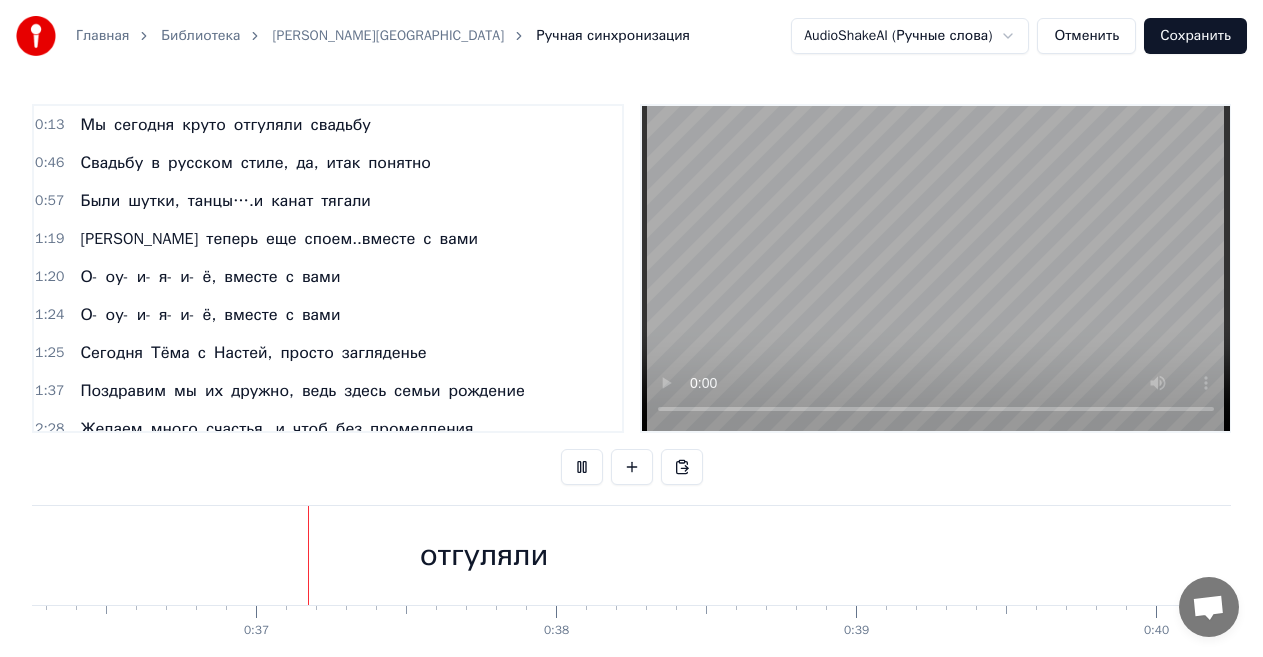 scroll, scrollTop: 0, scrollLeft: 10912, axis: horizontal 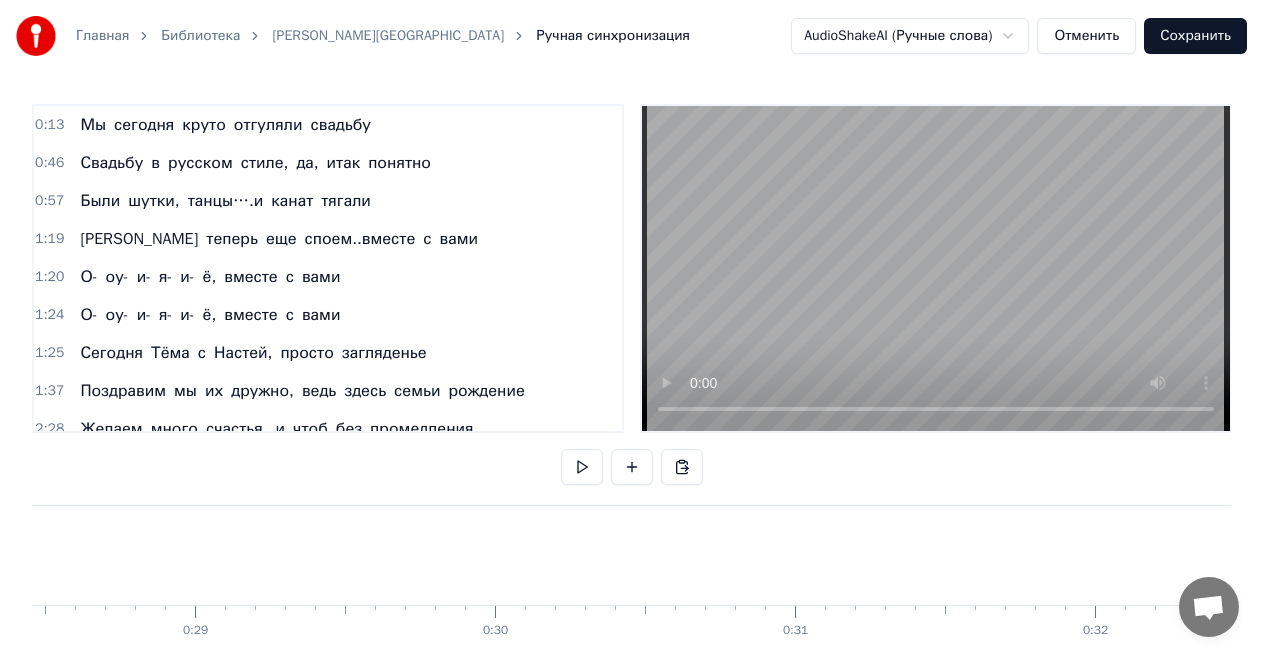 click on "0:13" at bounding box center [49, 125] 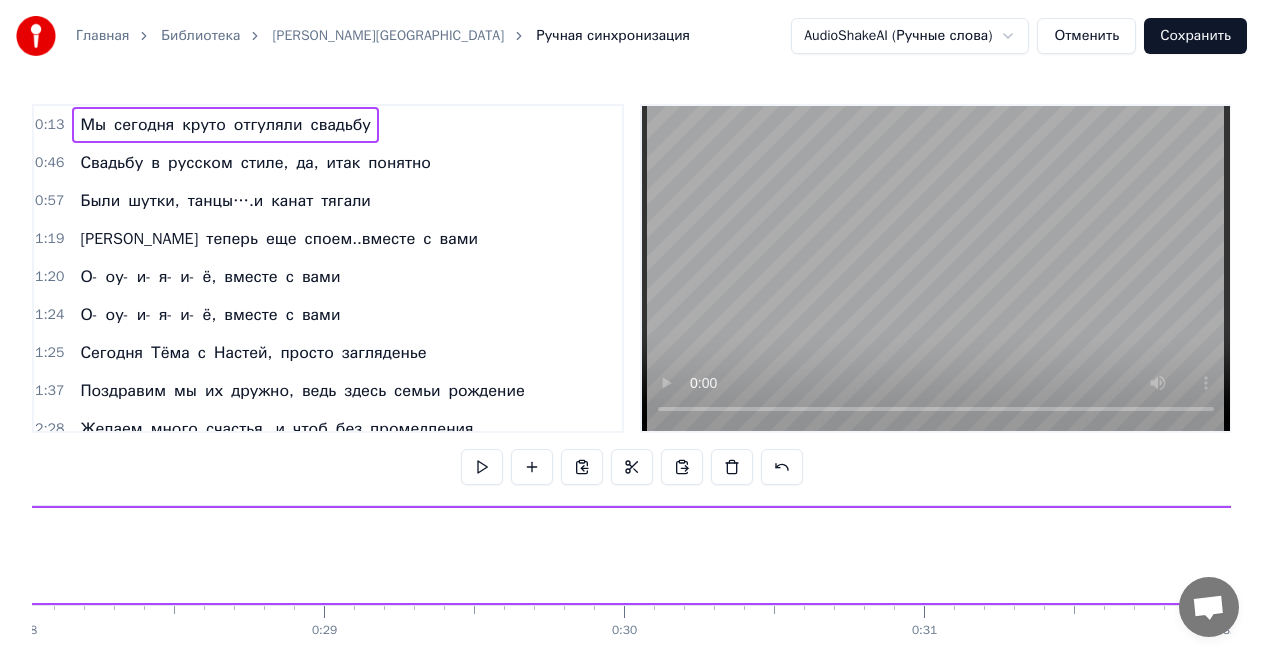 click on "0:13" at bounding box center [49, 125] 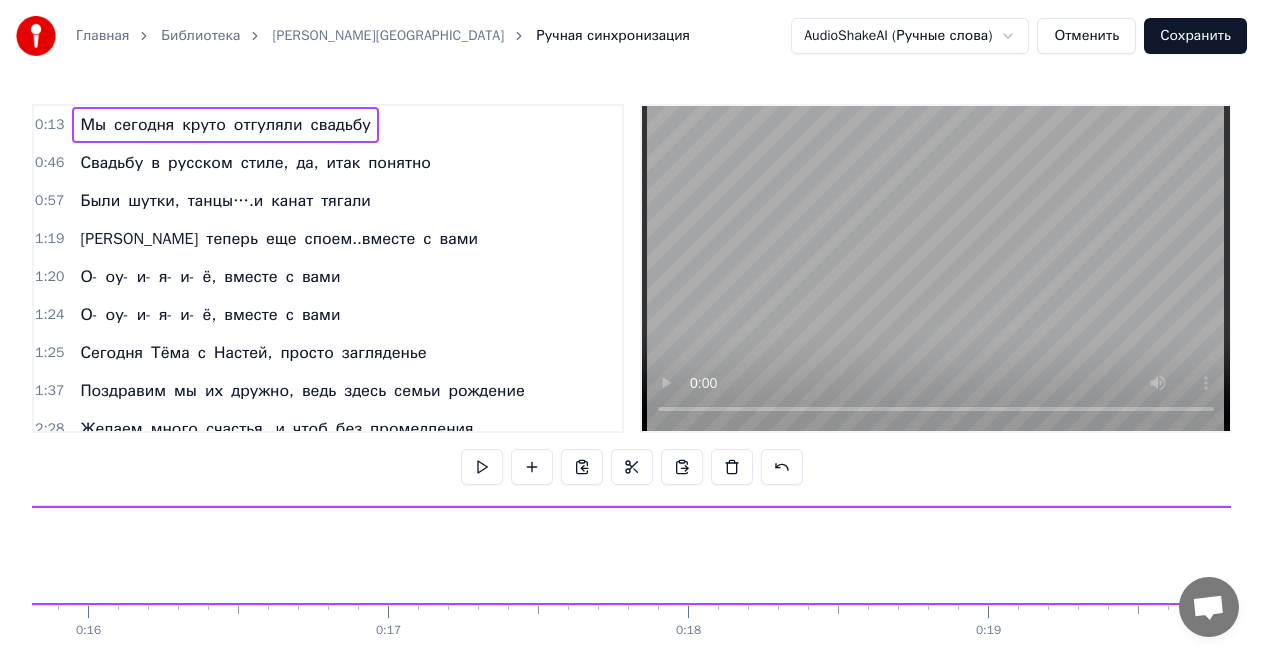 click on "0:13" at bounding box center [49, 125] 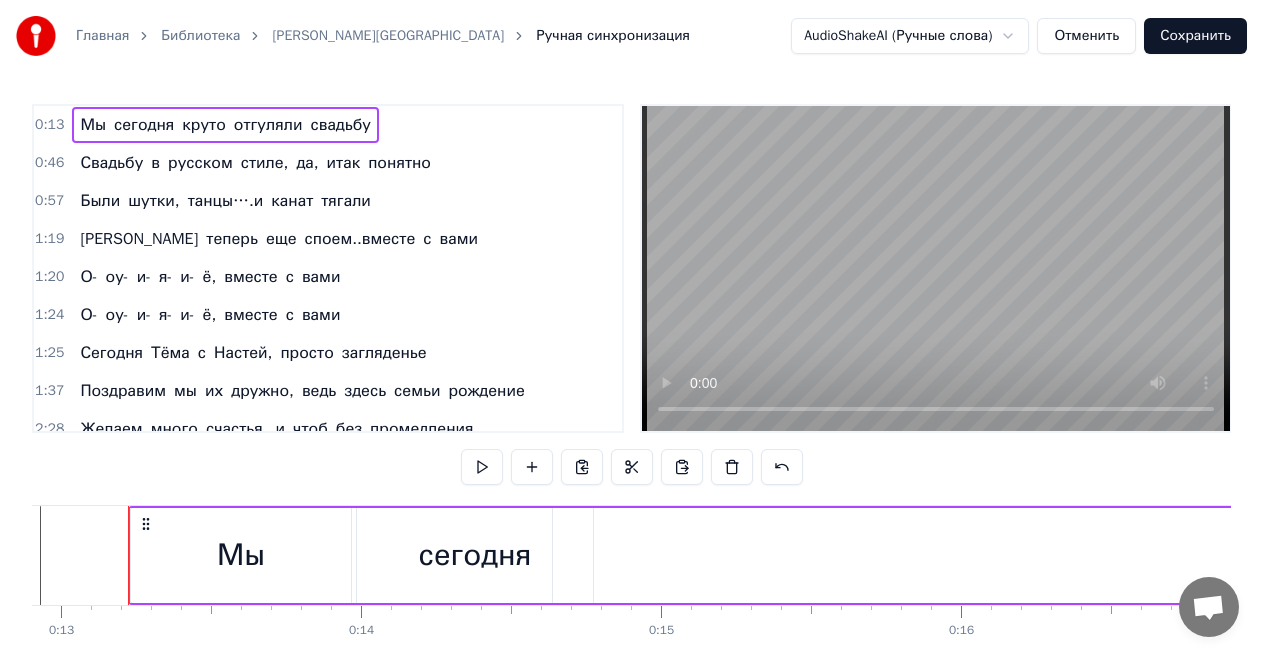click on "0:13" at bounding box center [49, 125] 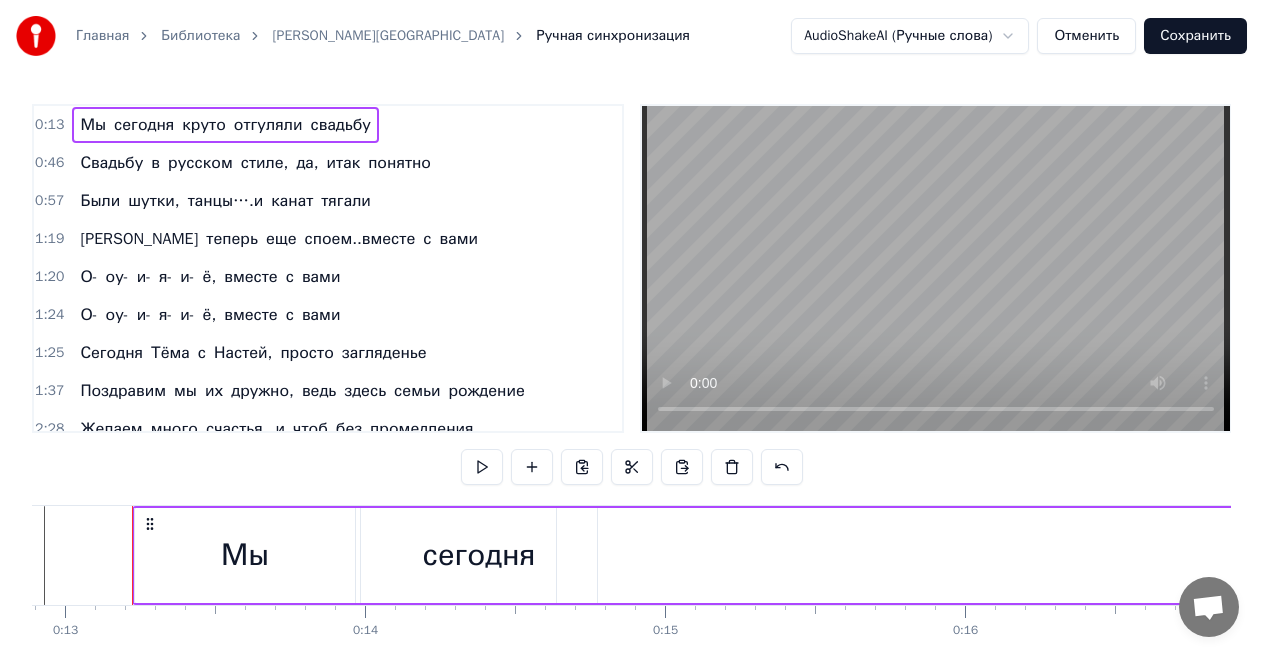 click on "0:13" at bounding box center [49, 125] 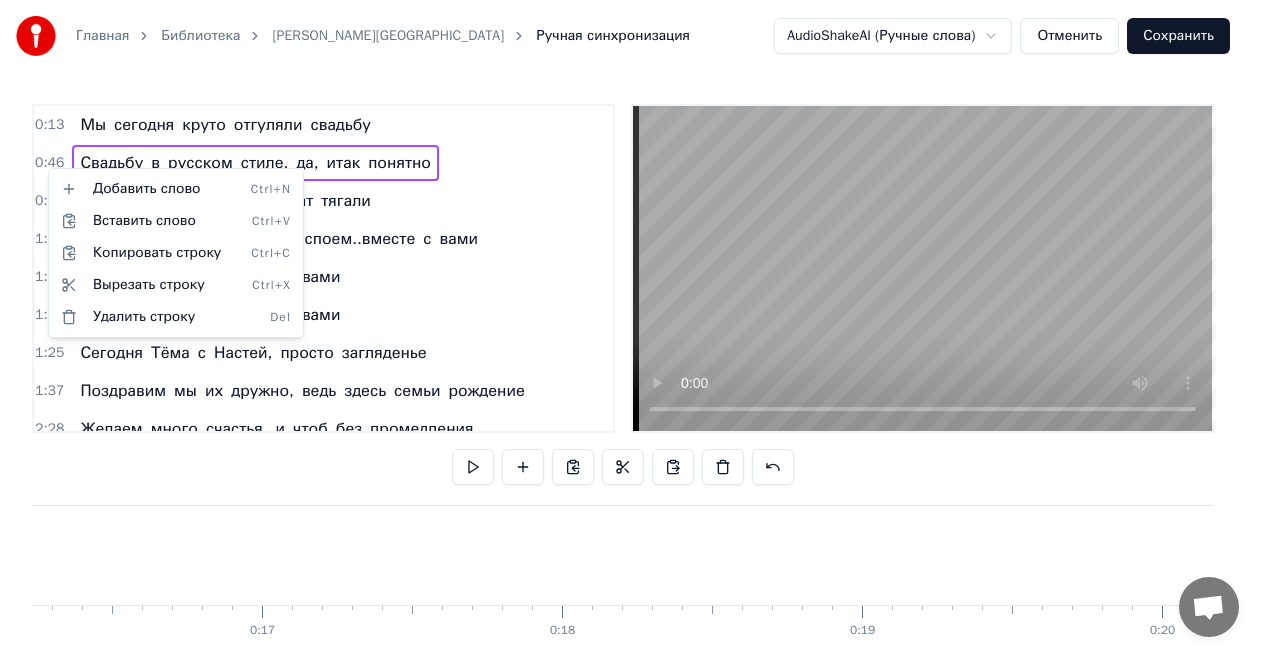 scroll, scrollTop: 0, scrollLeft: 13922, axis: horizontal 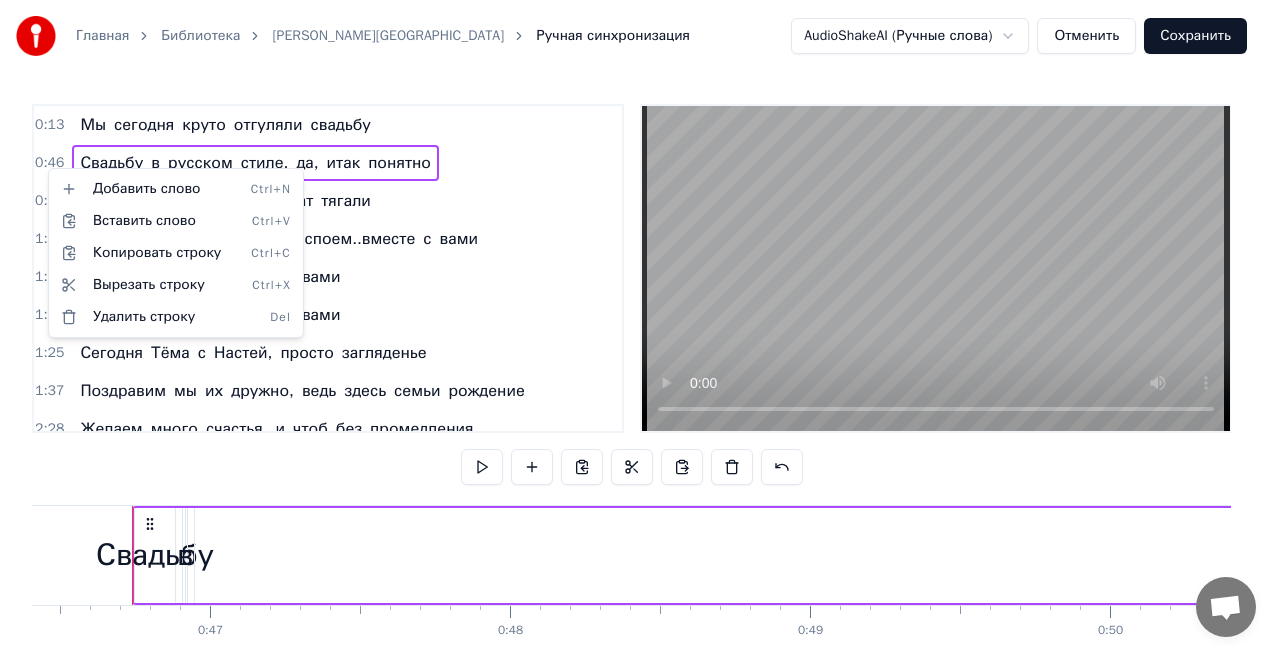 click on "Главная Библиотека [PERSON_NAME] синхронизация AudioShakeAI (Ручные слова) Отменить Сохранить 0:13 Мы [DATE] круто отгуляли свадьбу 0:46 Свадьбу в русском стиле, да, итак понятно 0:57 Были шутки, танцы….и канат тягали 1:19 А теперь еще споем..вместе с вами 1:20 О- оу- и- я- и- ё, вместе с вами 1:24 О- оу- и- я- и- ё, вместе с вами 1:25 [DATE] Тёма с Настей, просто загляденье 1:37 Поздравим мы их дружно, ведь здесь семьи рождение 2:28 Желаем много счастья, и чтоб без промедления 2:29 Мы за этот день запомним, все мгновения 2:45 О- оу- и- я- и- ё, все мгновения 3:01 О- оу- и- я- и- ё, все мгновения 3:02 0" at bounding box center [640, 369] 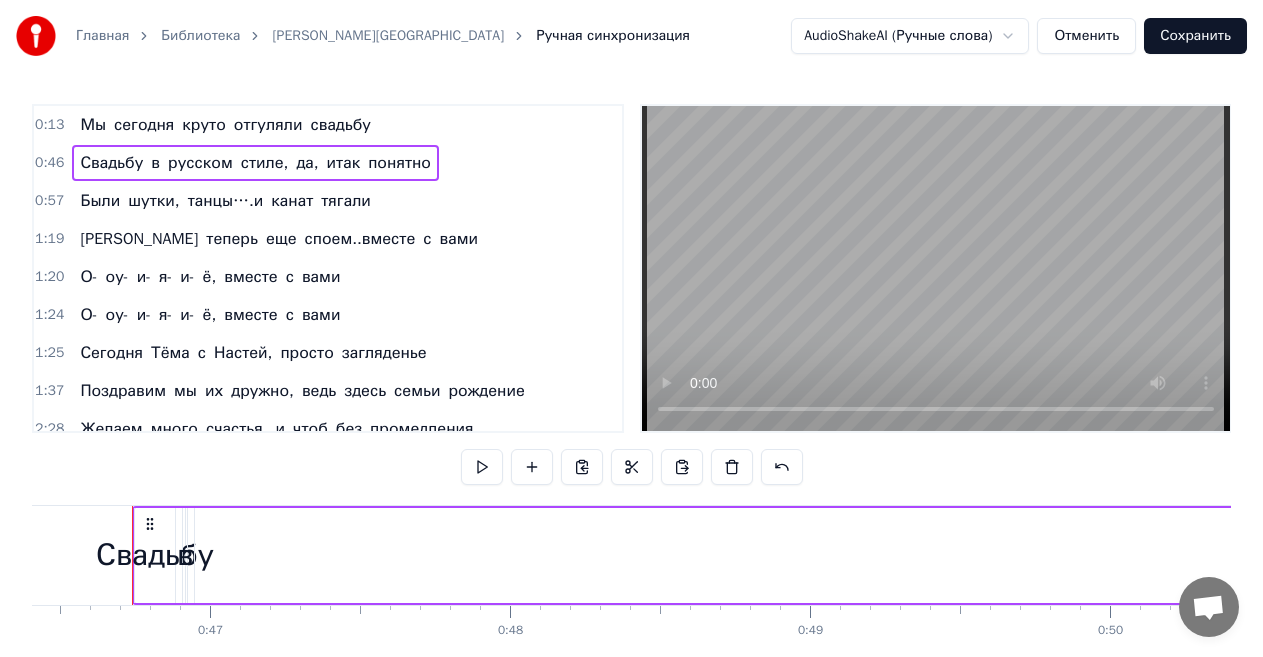 scroll, scrollTop: 99, scrollLeft: 0, axis: vertical 